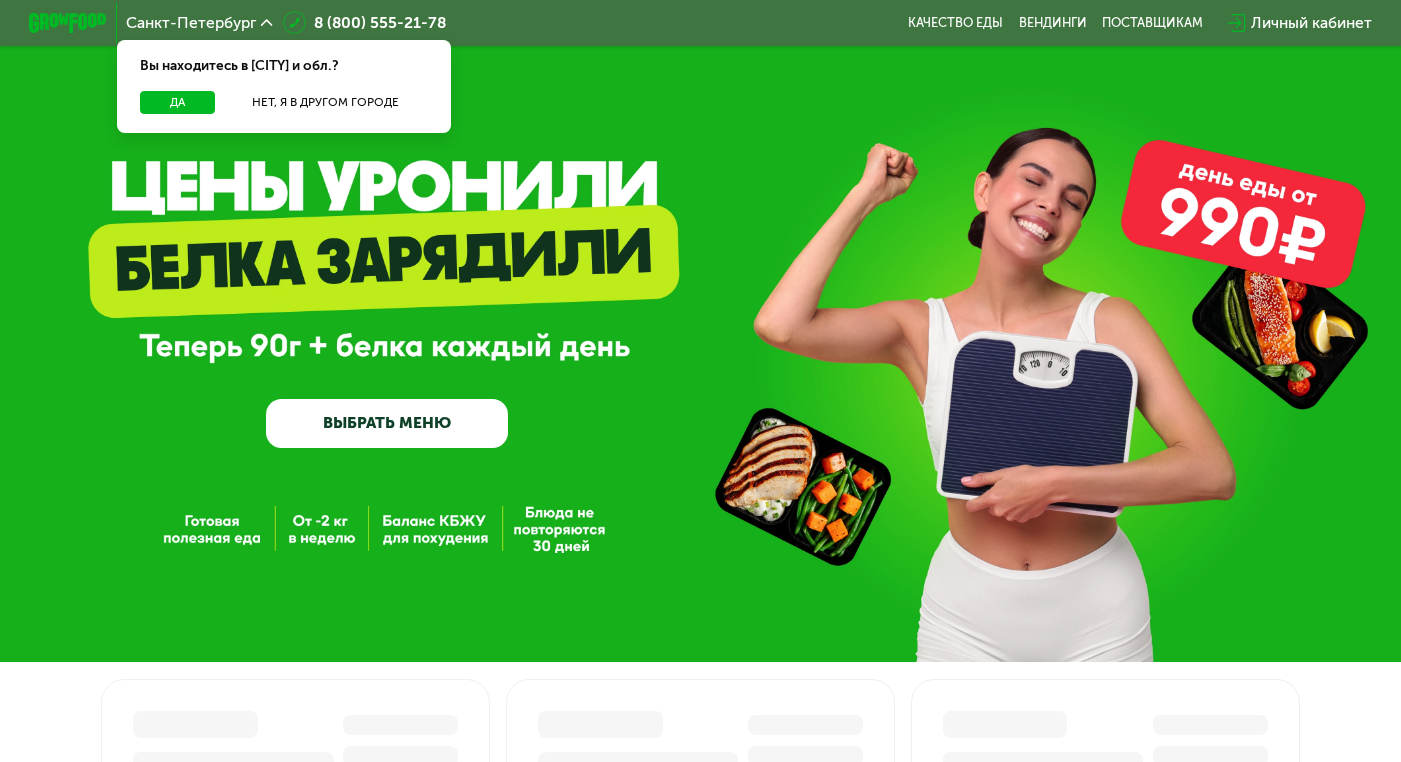 scroll, scrollTop: 0, scrollLeft: 0, axis: both 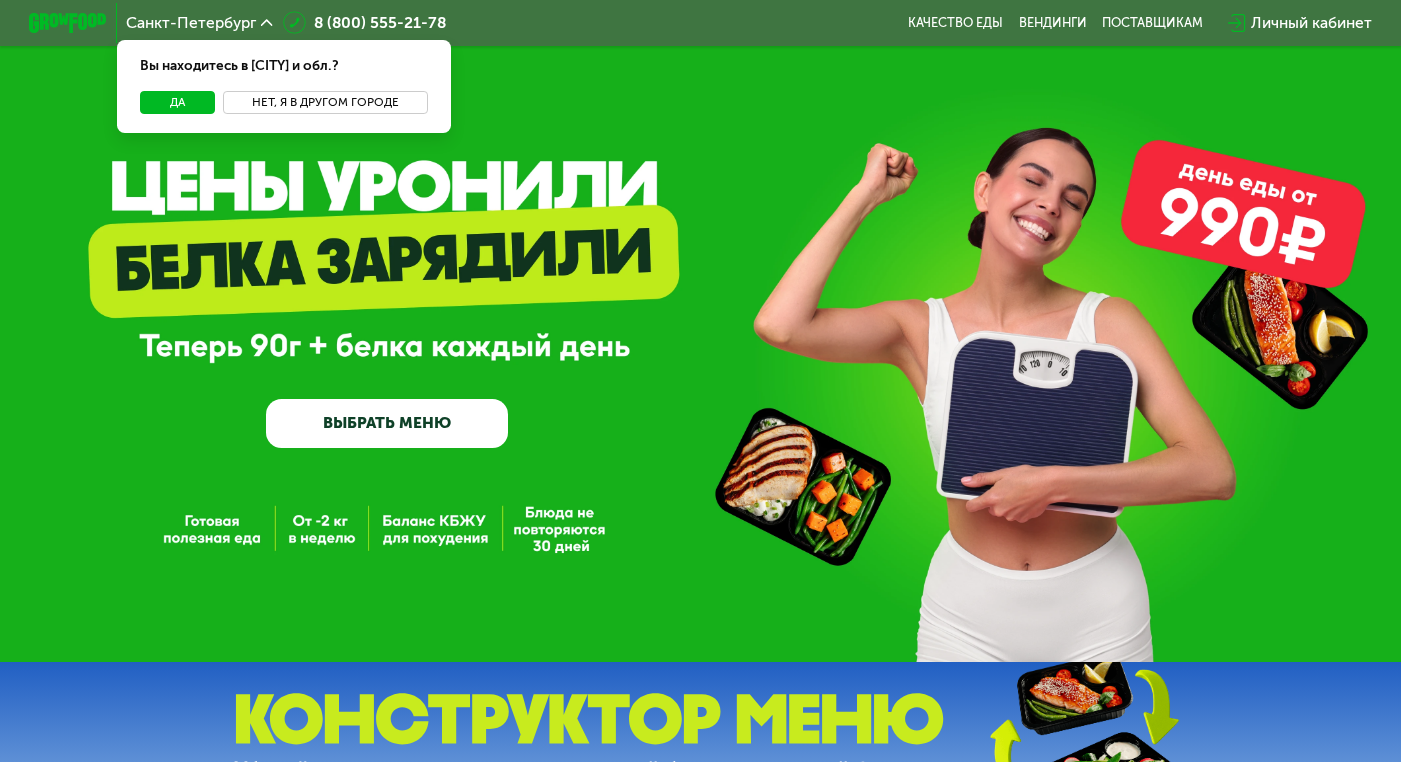 click on "Нет, я в другом городе" at bounding box center [325, 102] 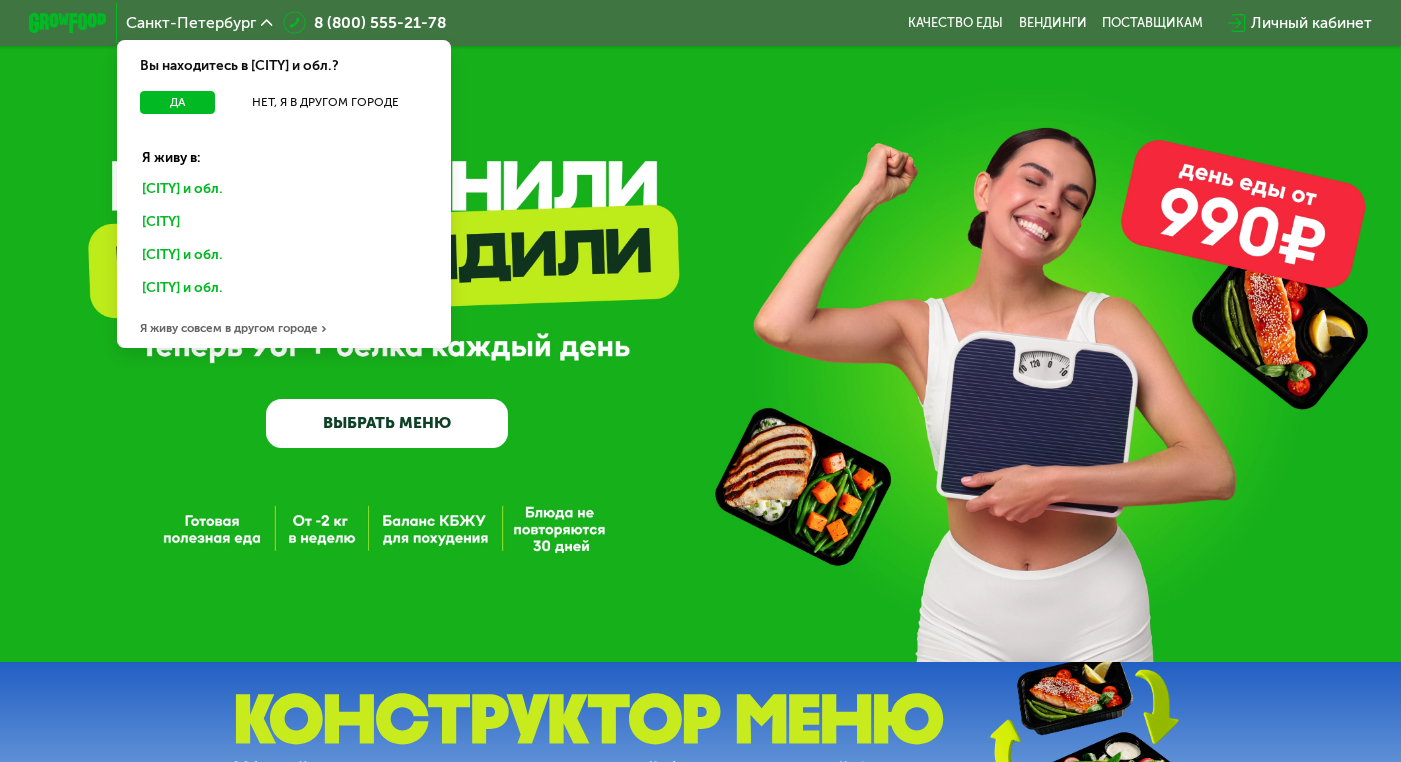 click on "Москве и обл." 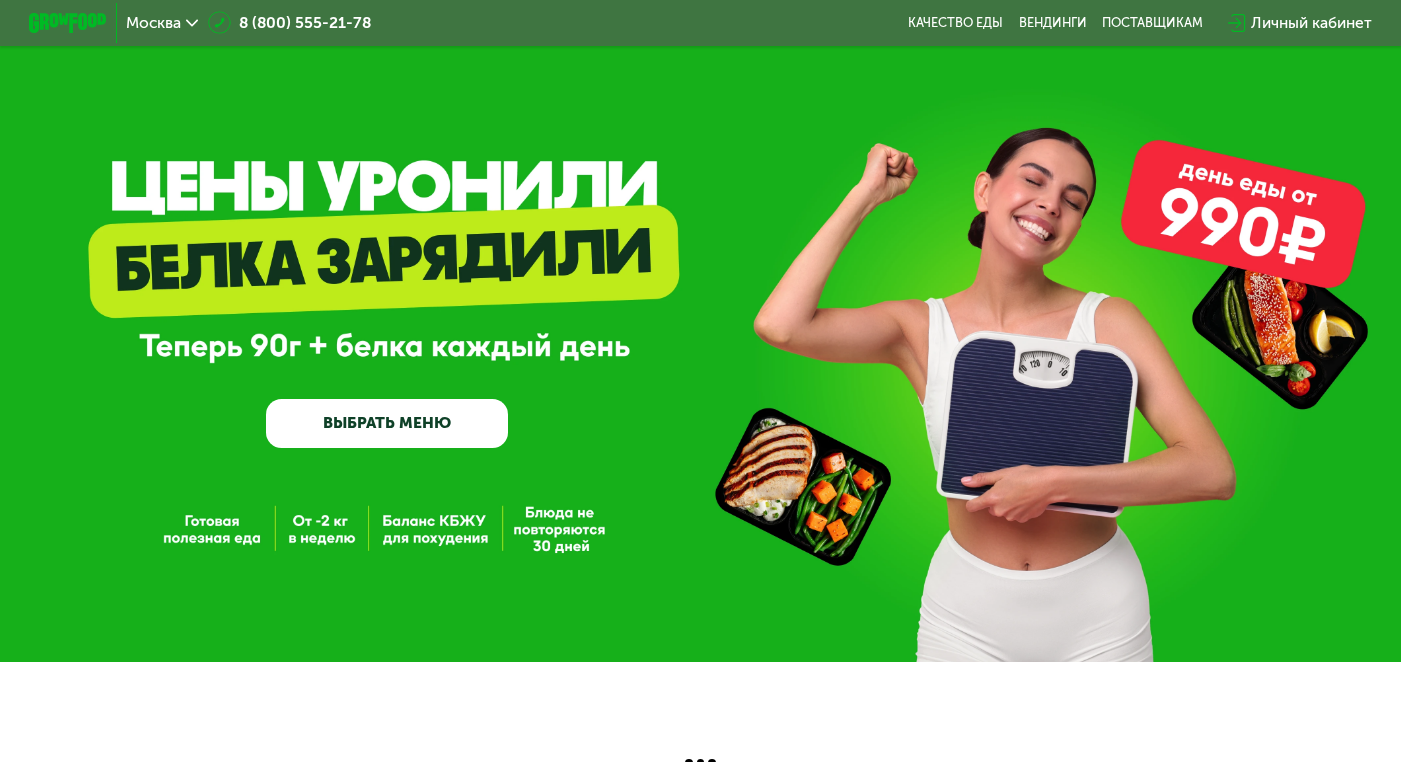 scroll, scrollTop: 0, scrollLeft: 0, axis: both 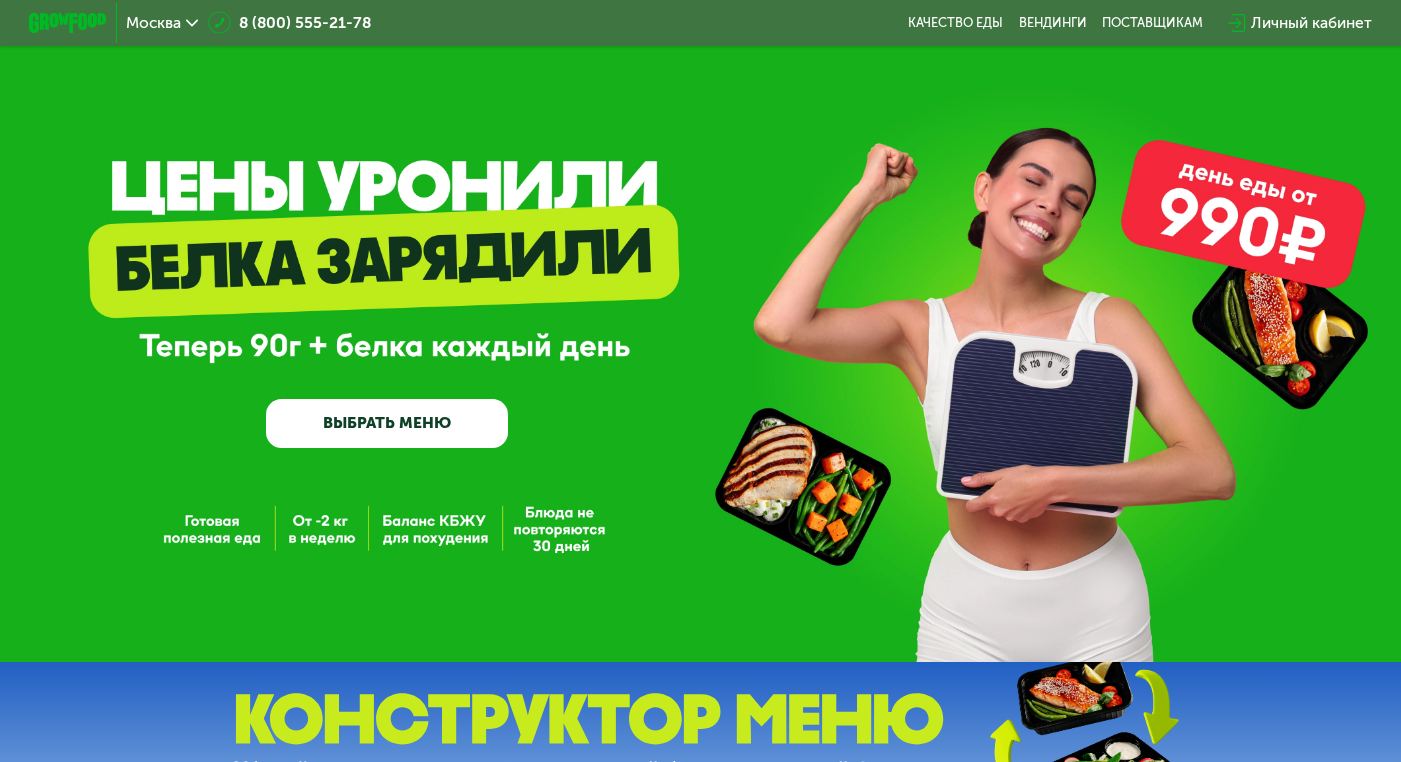 click on "ВЫБРАТЬ МЕНЮ" at bounding box center [387, 423] 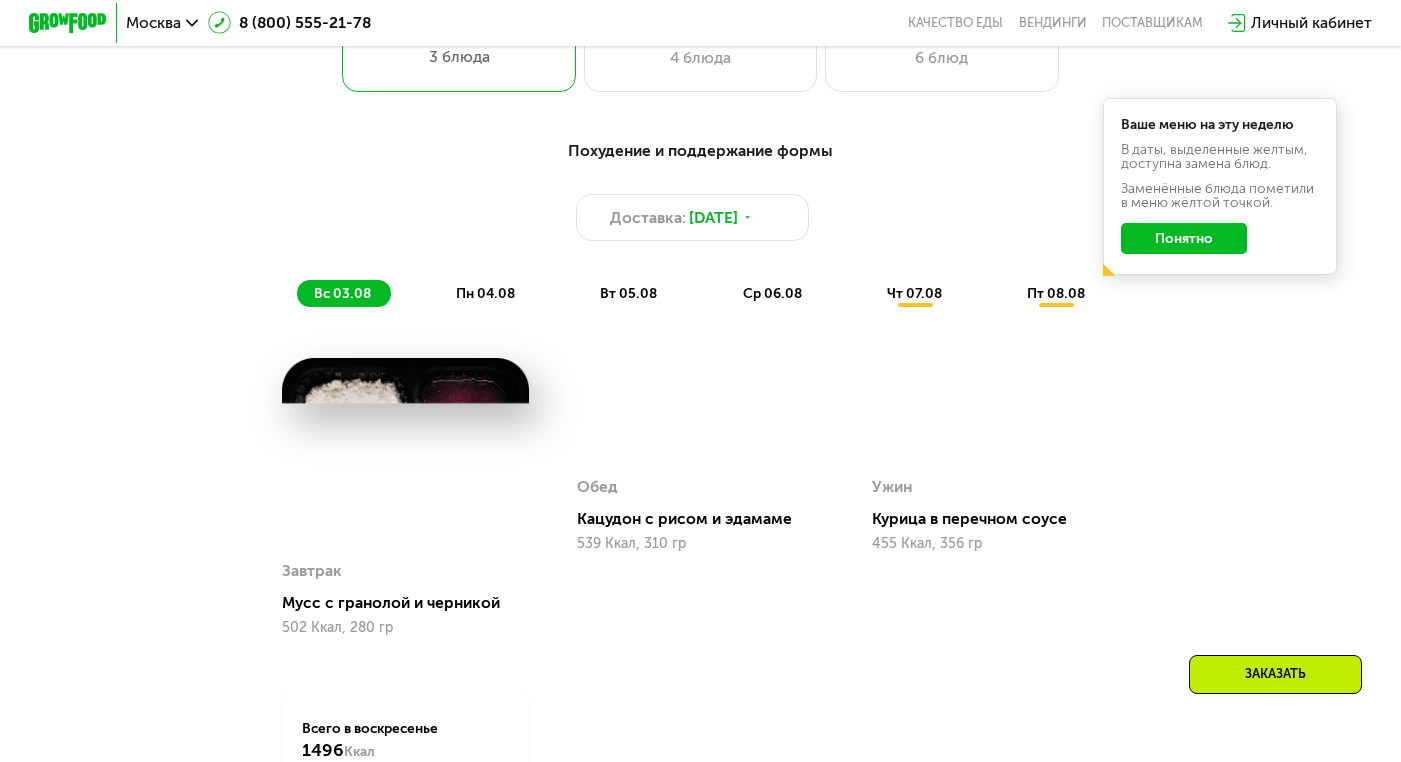 scroll, scrollTop: 949, scrollLeft: 0, axis: vertical 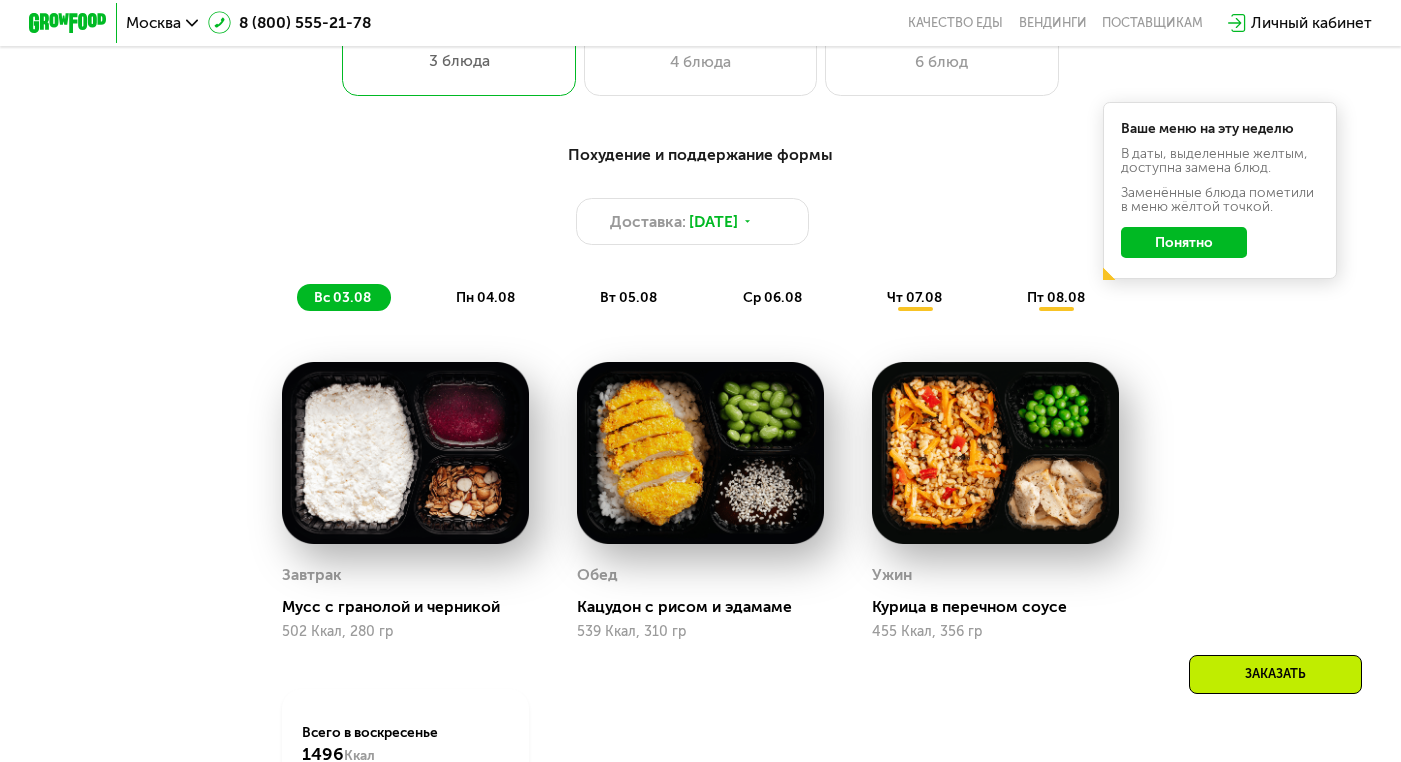click on "пн 04.08" at bounding box center (485, 297) 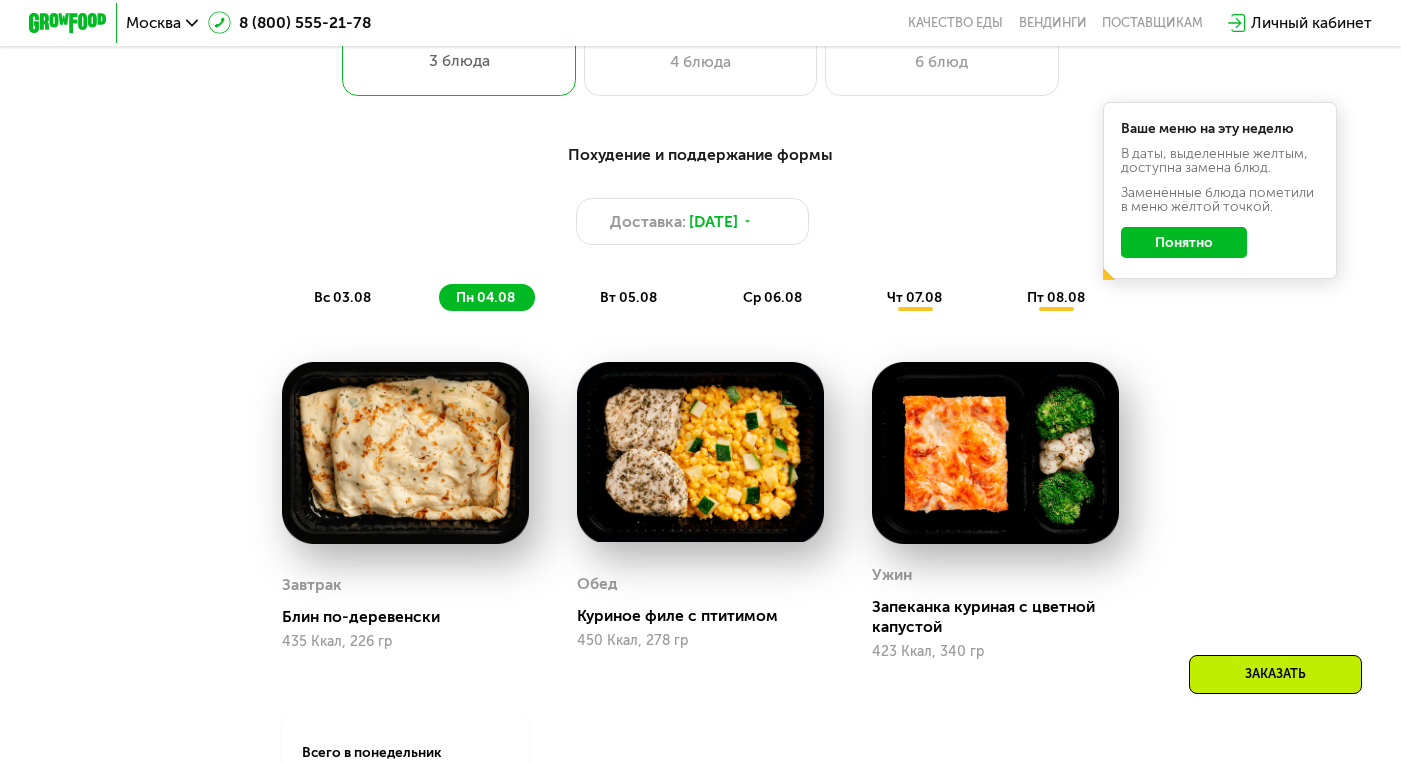 click on "вт 05.08" at bounding box center (628, 297) 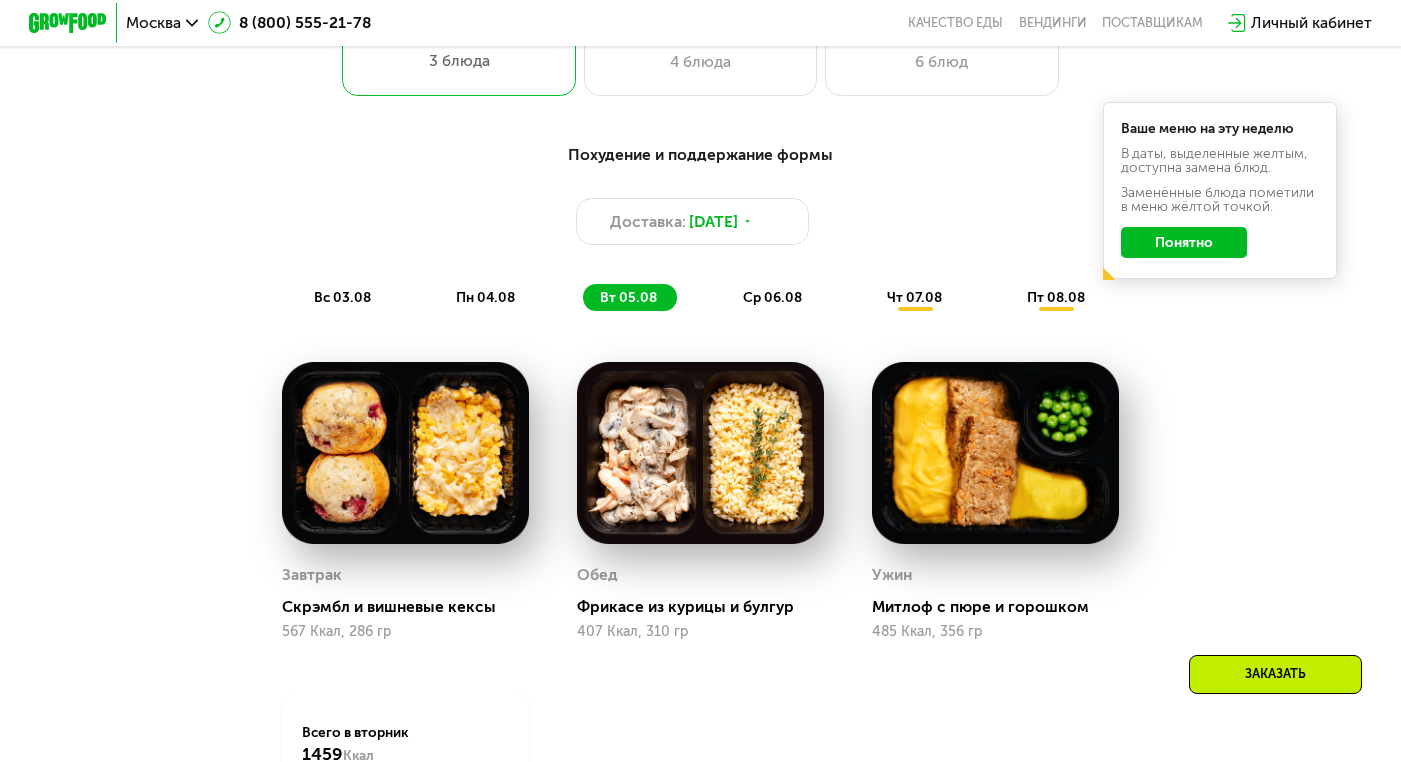 click on "вс 03.08" at bounding box center [342, 297] 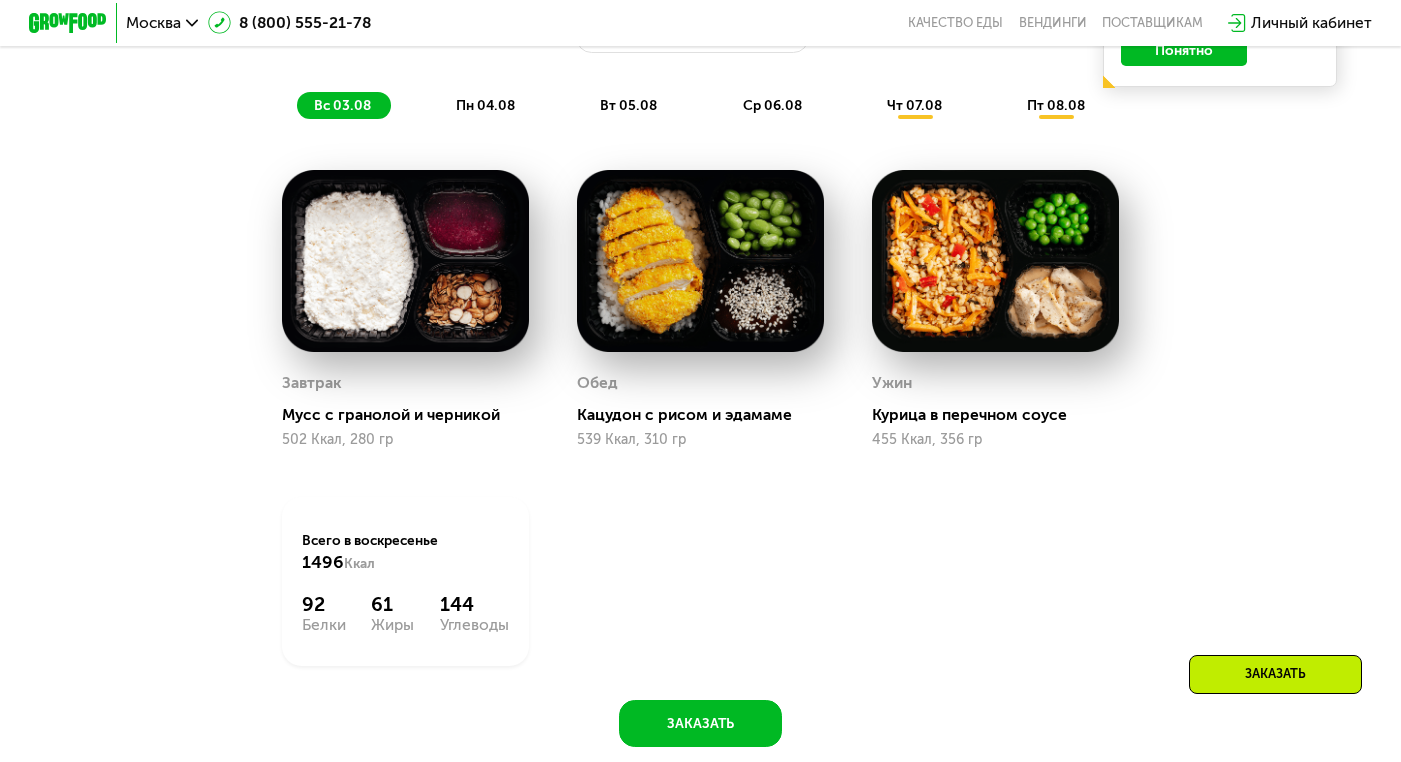 scroll, scrollTop: 1032, scrollLeft: 0, axis: vertical 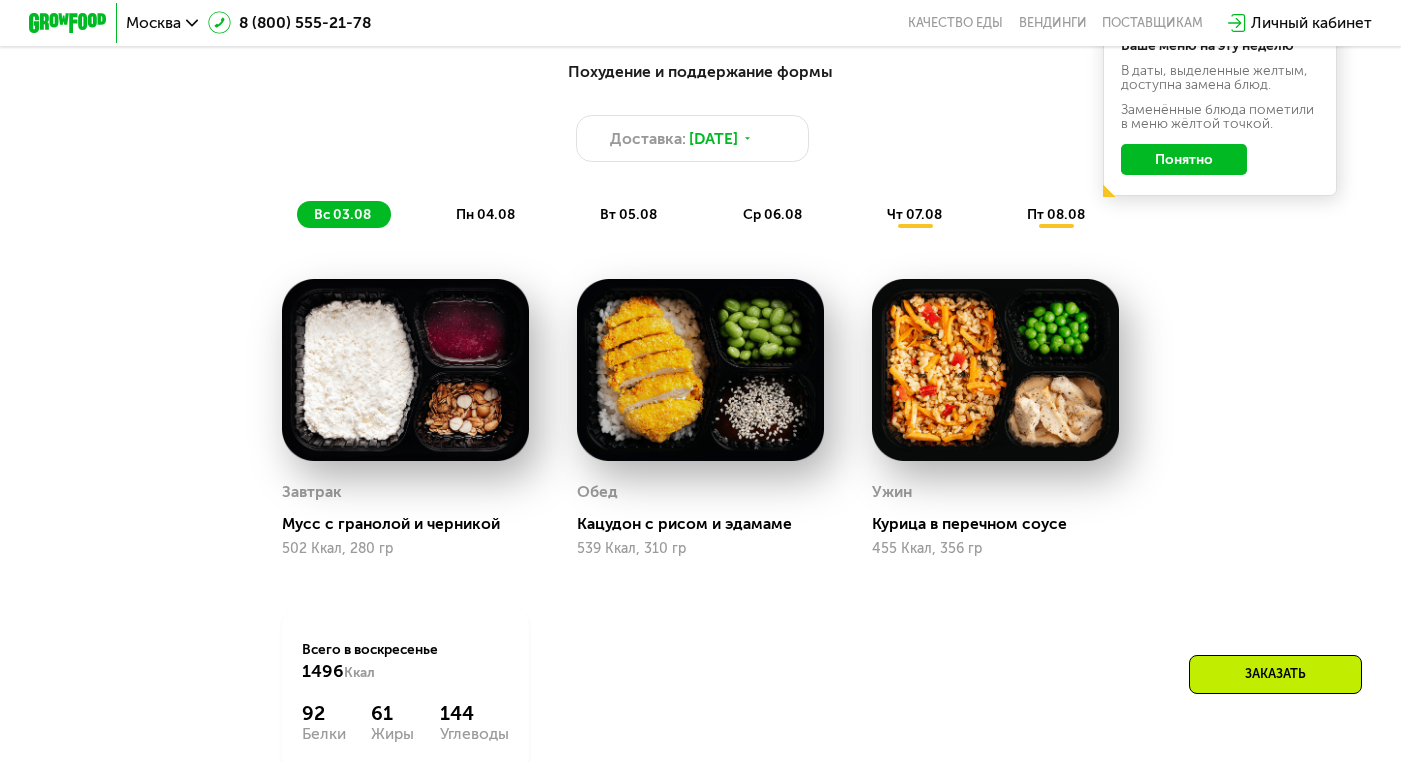 click on "пн 04.08" at bounding box center [485, 214] 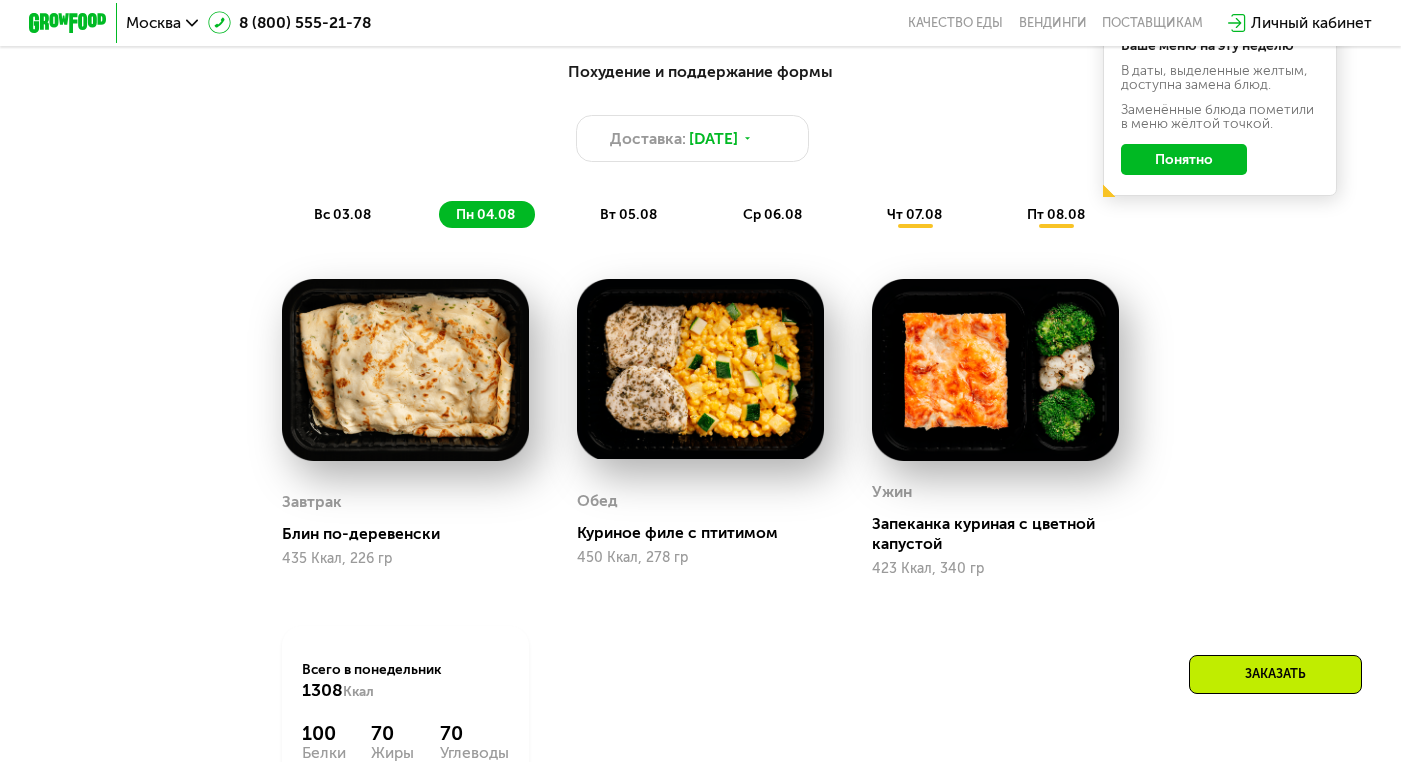 click on "вт 05.08" at bounding box center (628, 214) 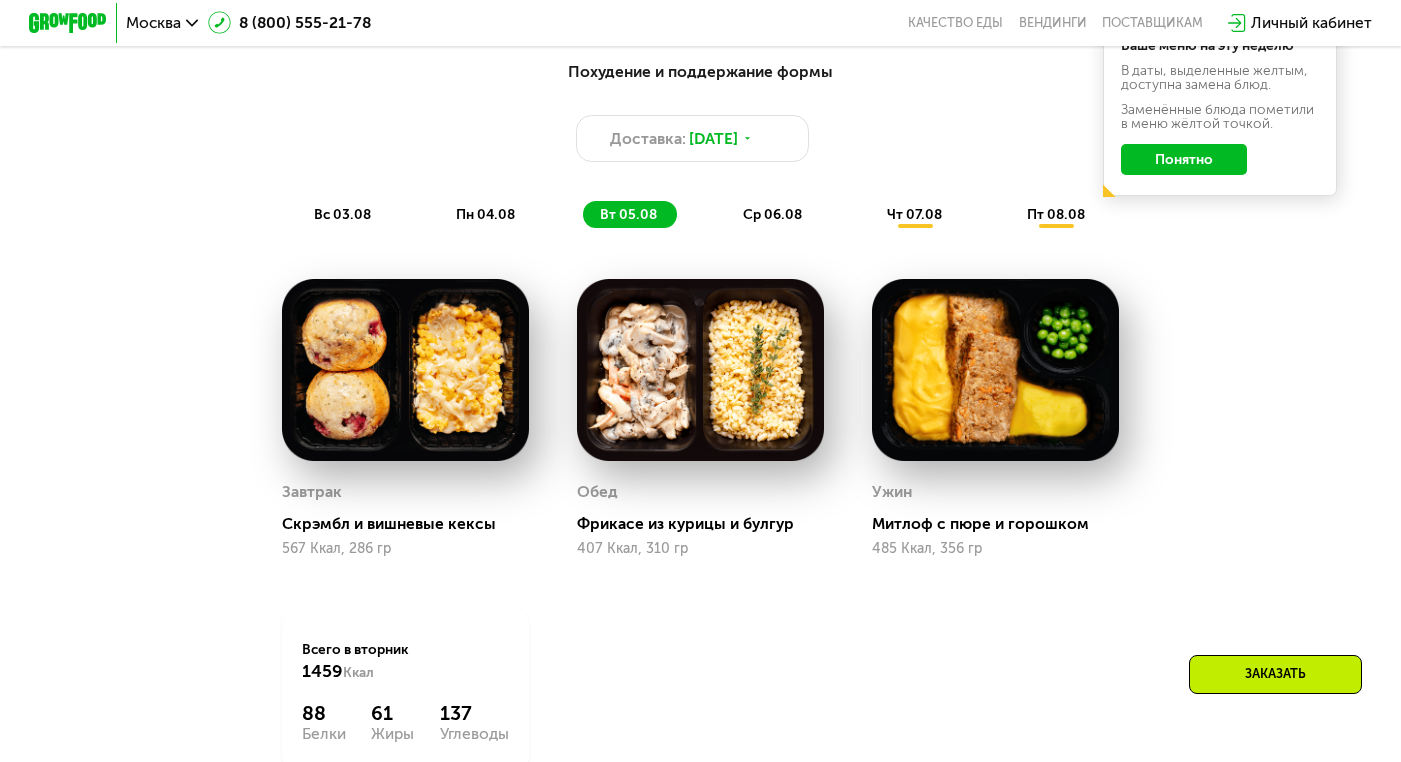 click on "ср 06.08" at bounding box center (772, 214) 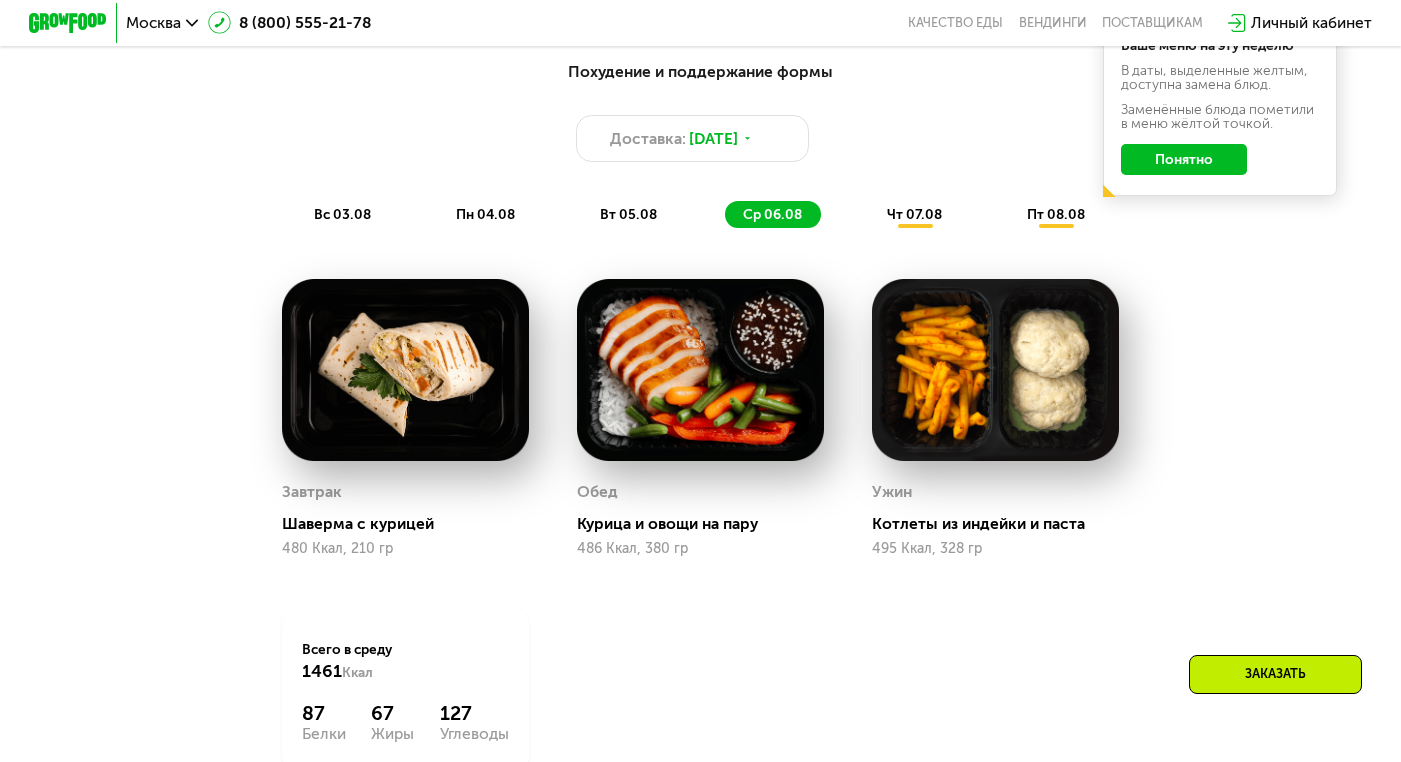 click on "чт 07.08" at bounding box center [914, 214] 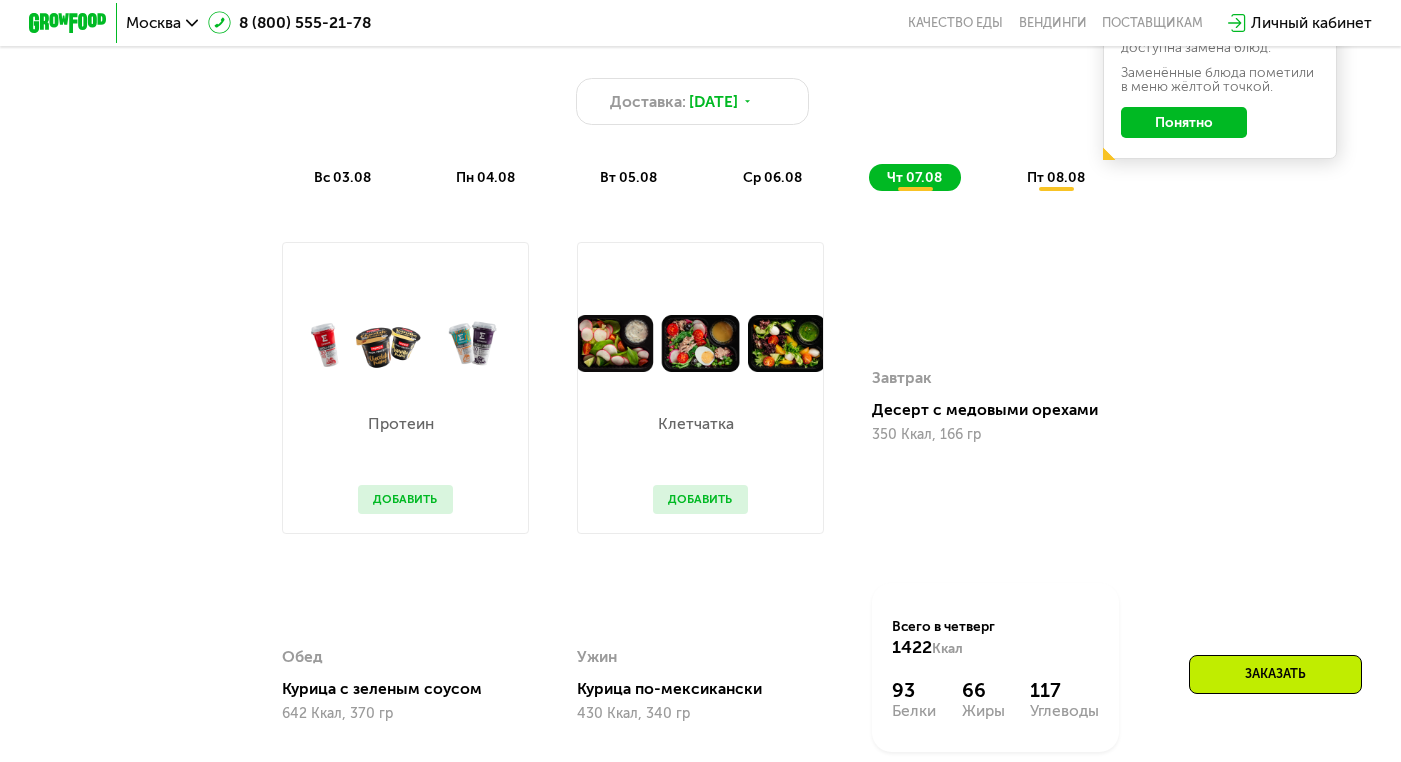 scroll, scrollTop: 1064, scrollLeft: 0, axis: vertical 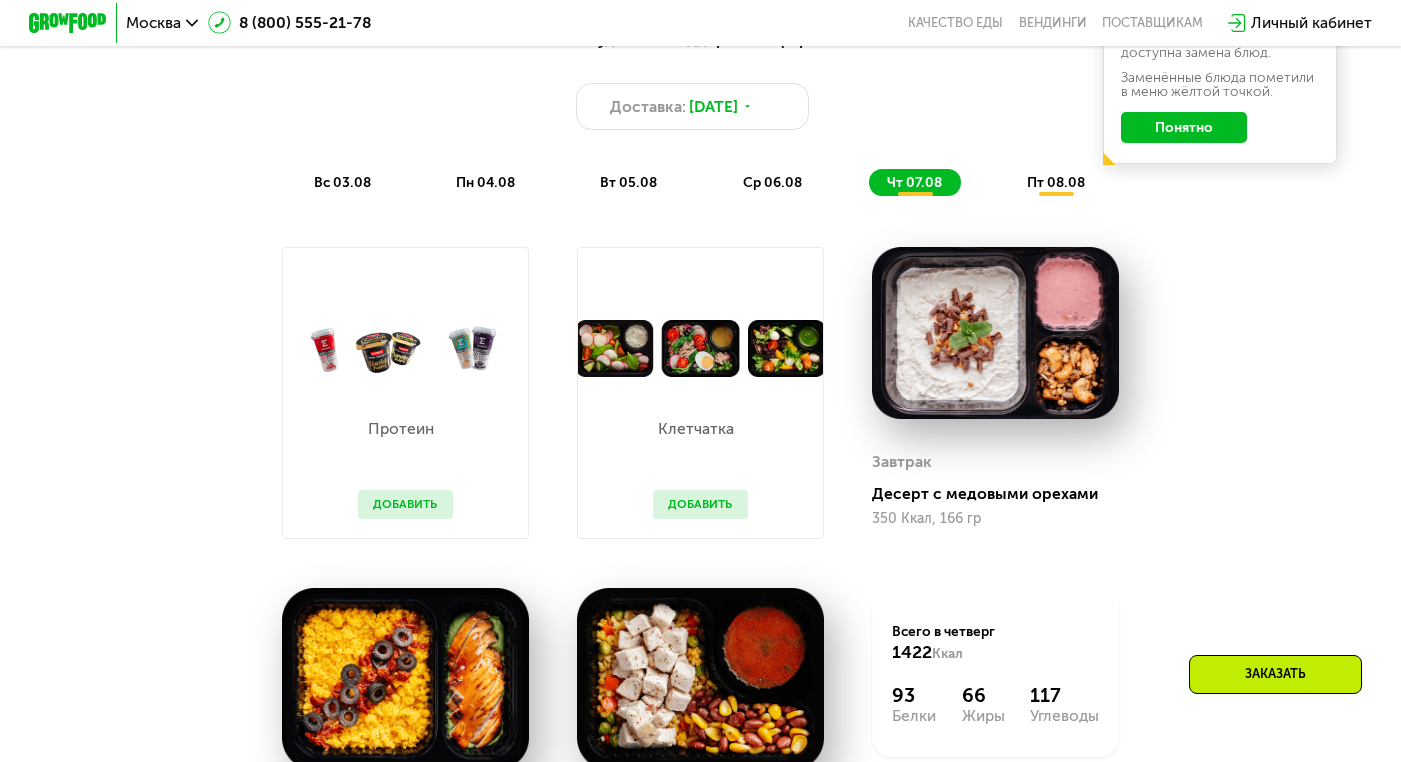 click on "Добавить" at bounding box center [405, 504] 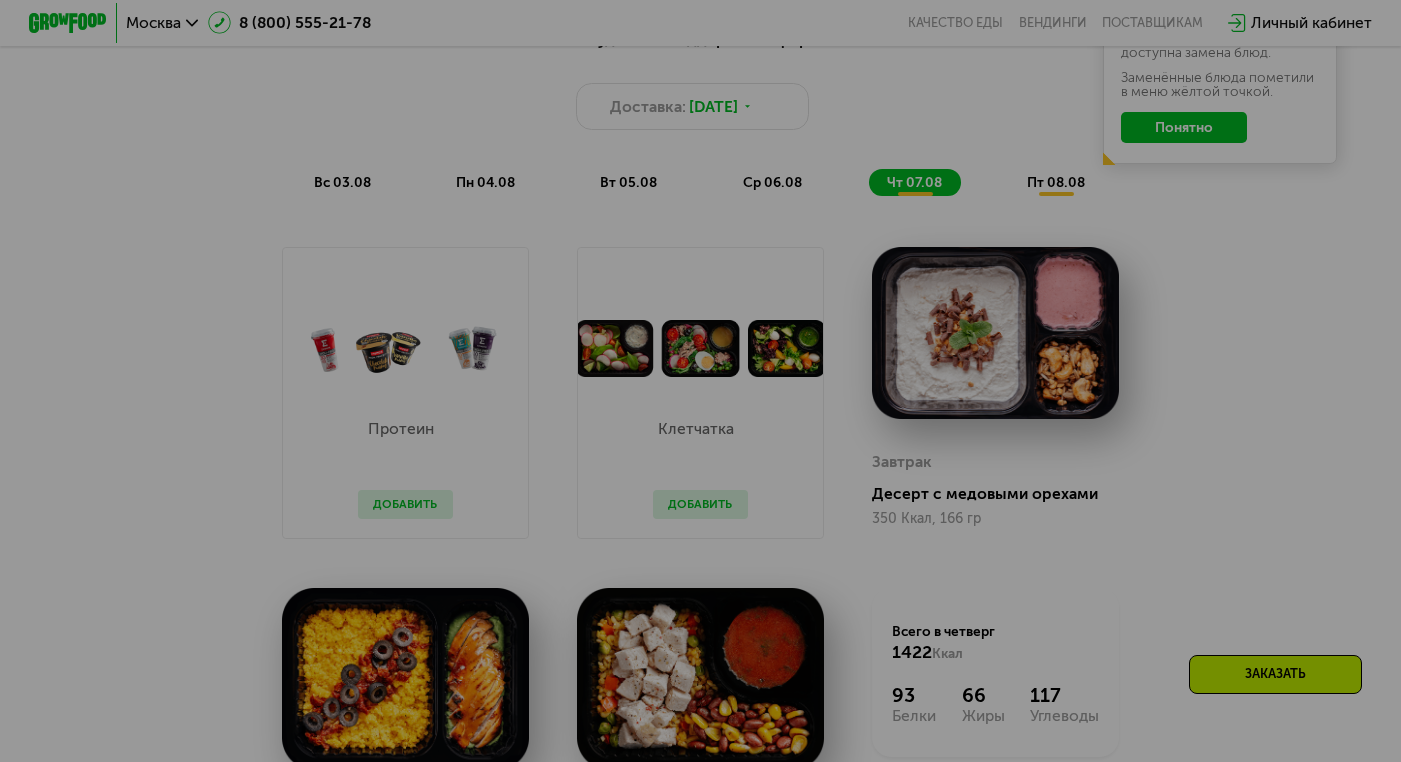 click 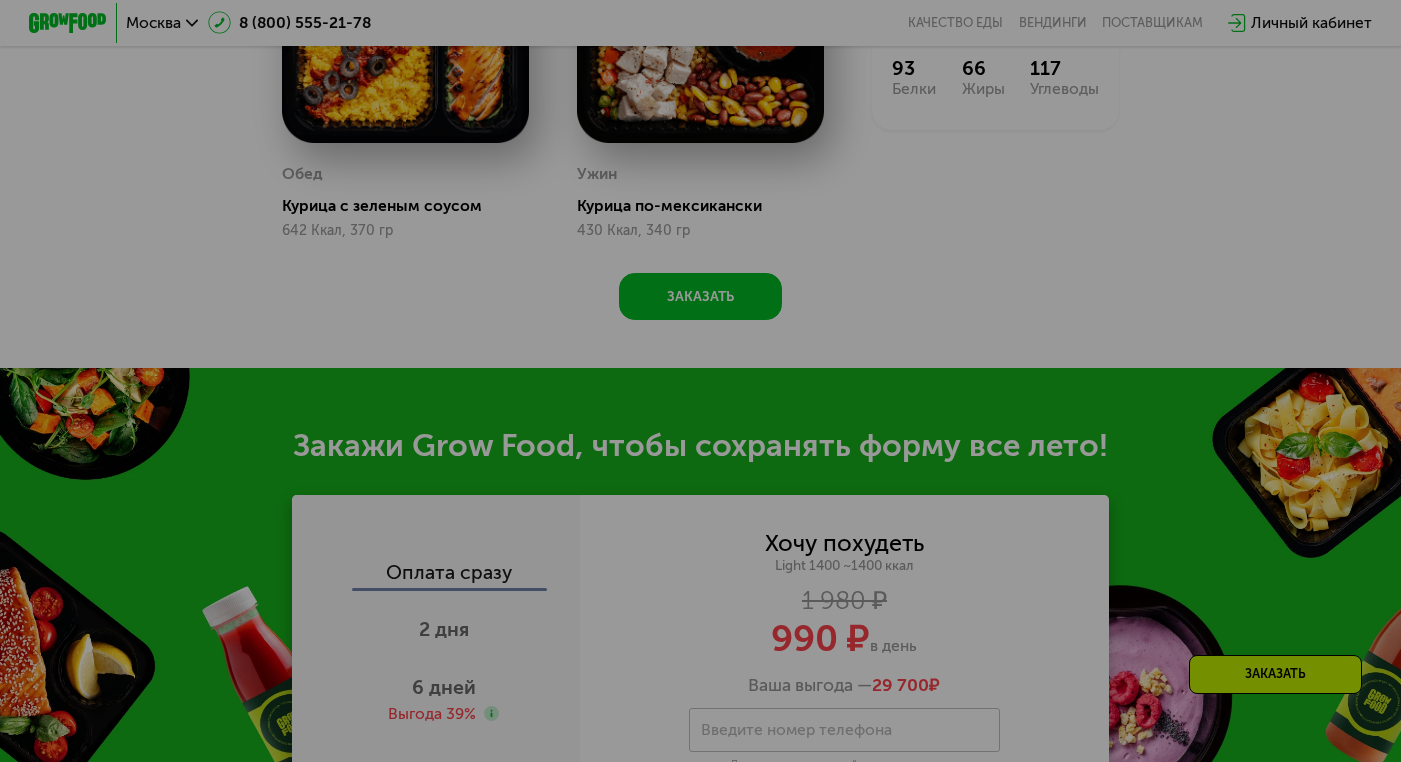 scroll, scrollTop: 1890, scrollLeft: 0, axis: vertical 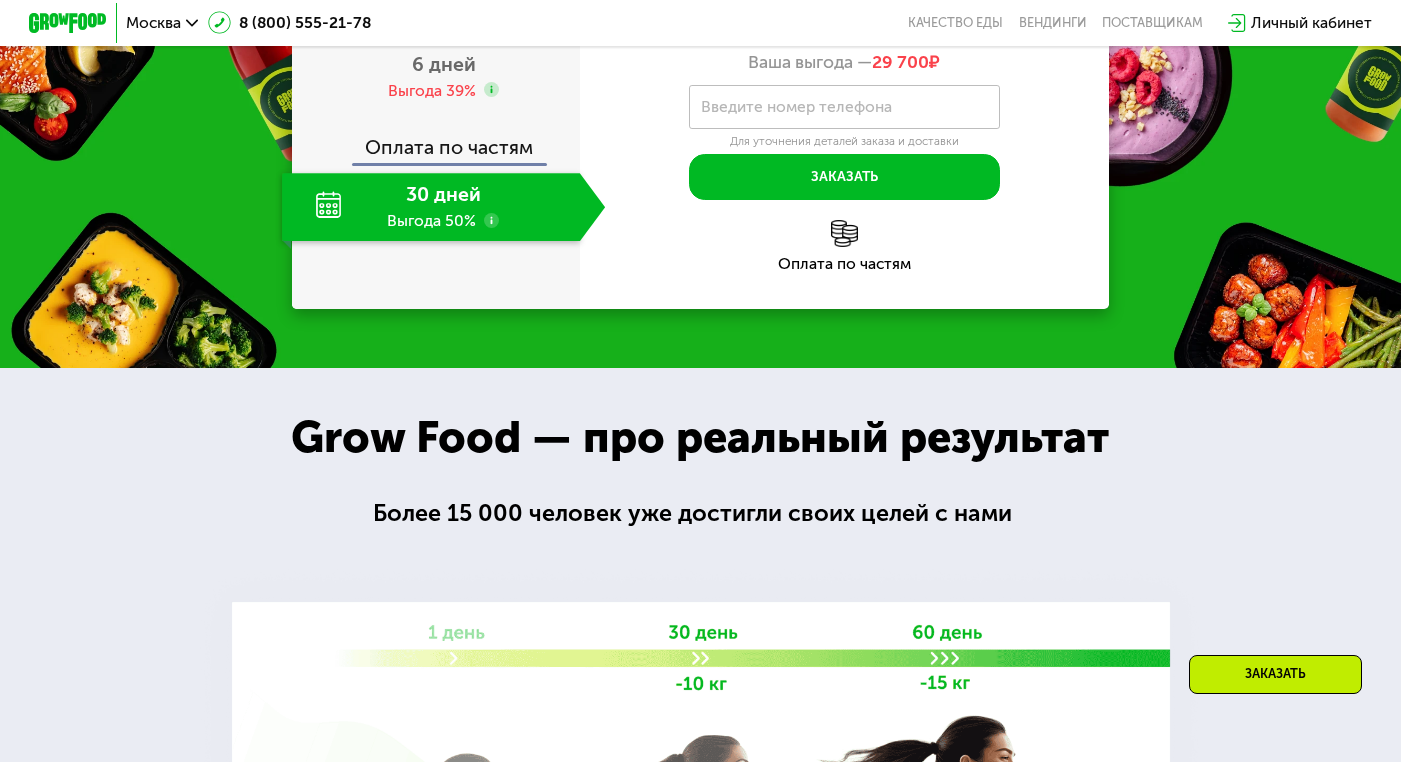 click on "2 дня" at bounding box center (444, 6) 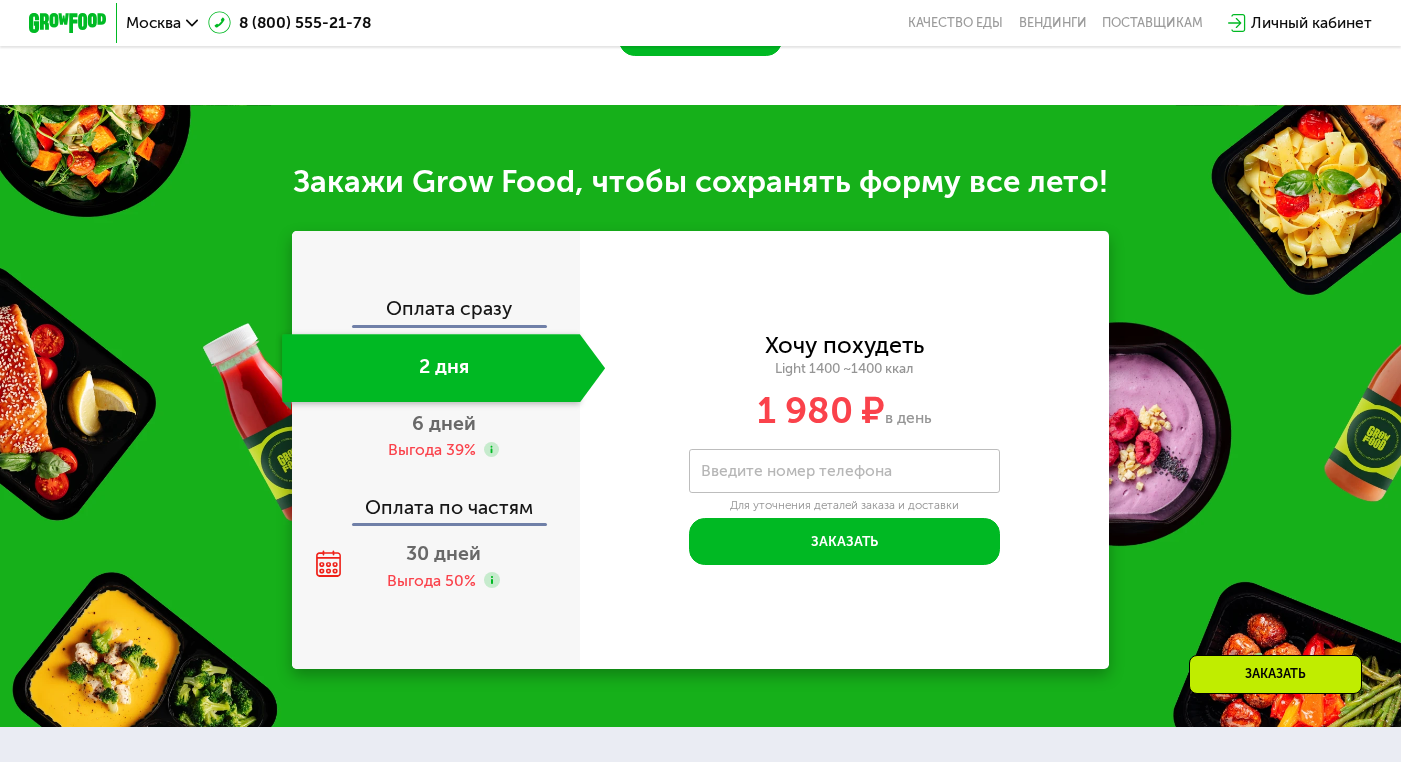 scroll, scrollTop: 1832, scrollLeft: 0, axis: vertical 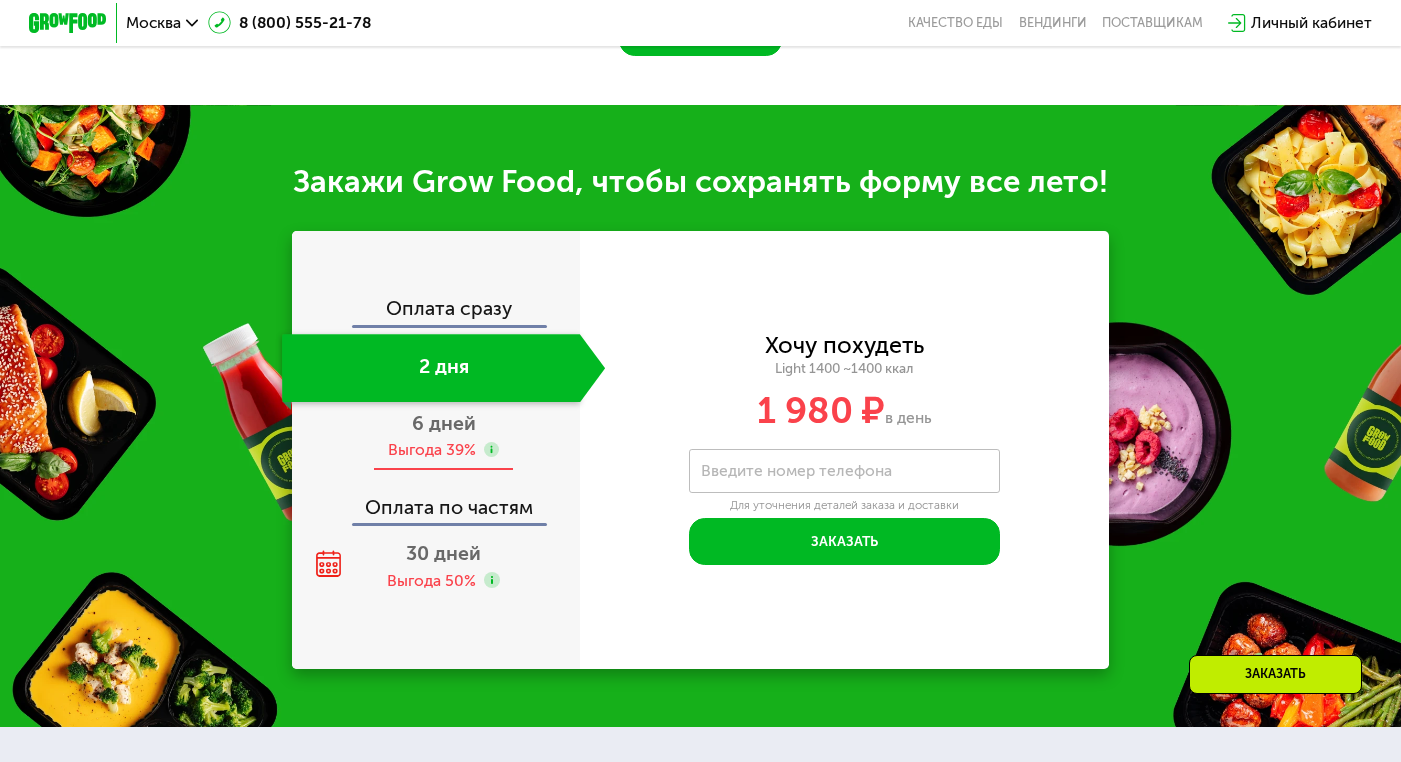 click on "Выгода 39%" at bounding box center (432, 449) 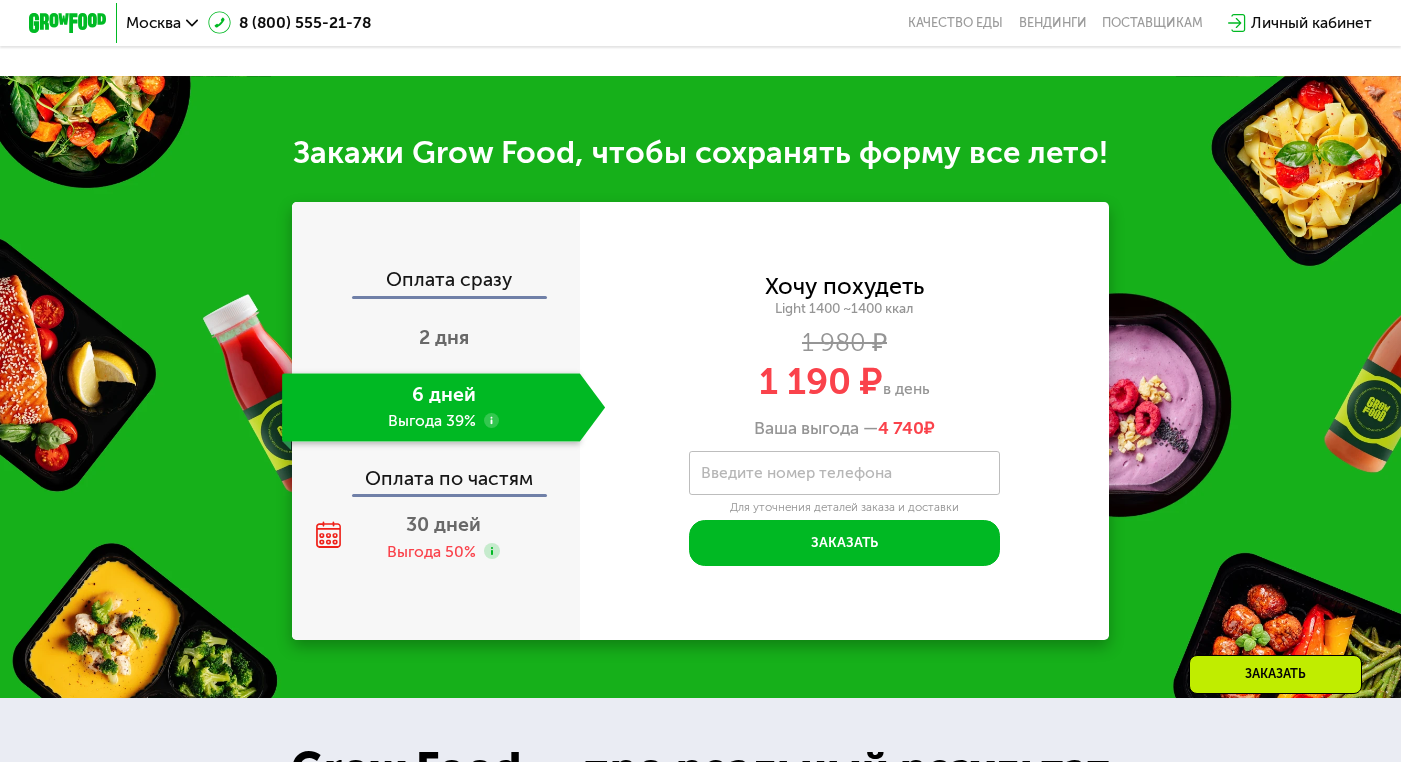 scroll, scrollTop: 1868, scrollLeft: 0, axis: vertical 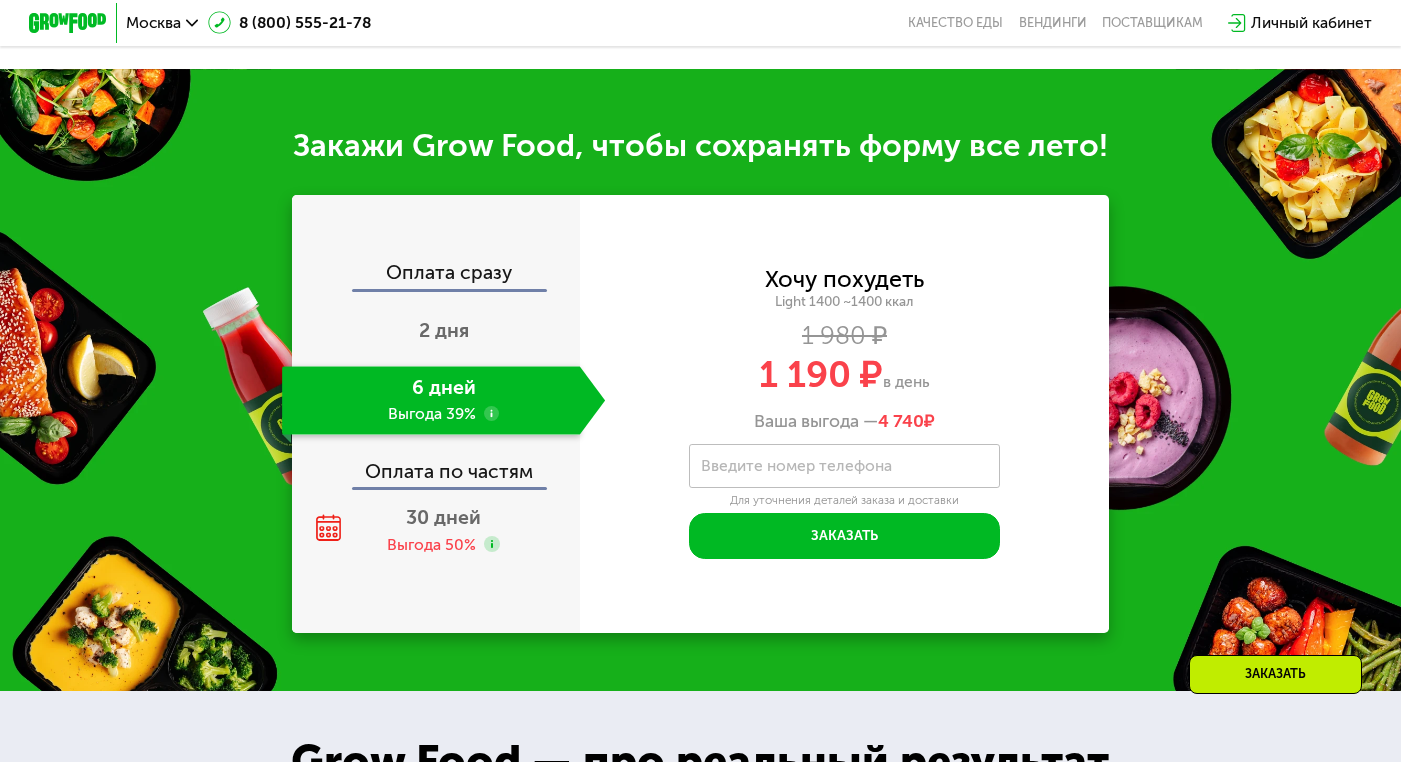 click 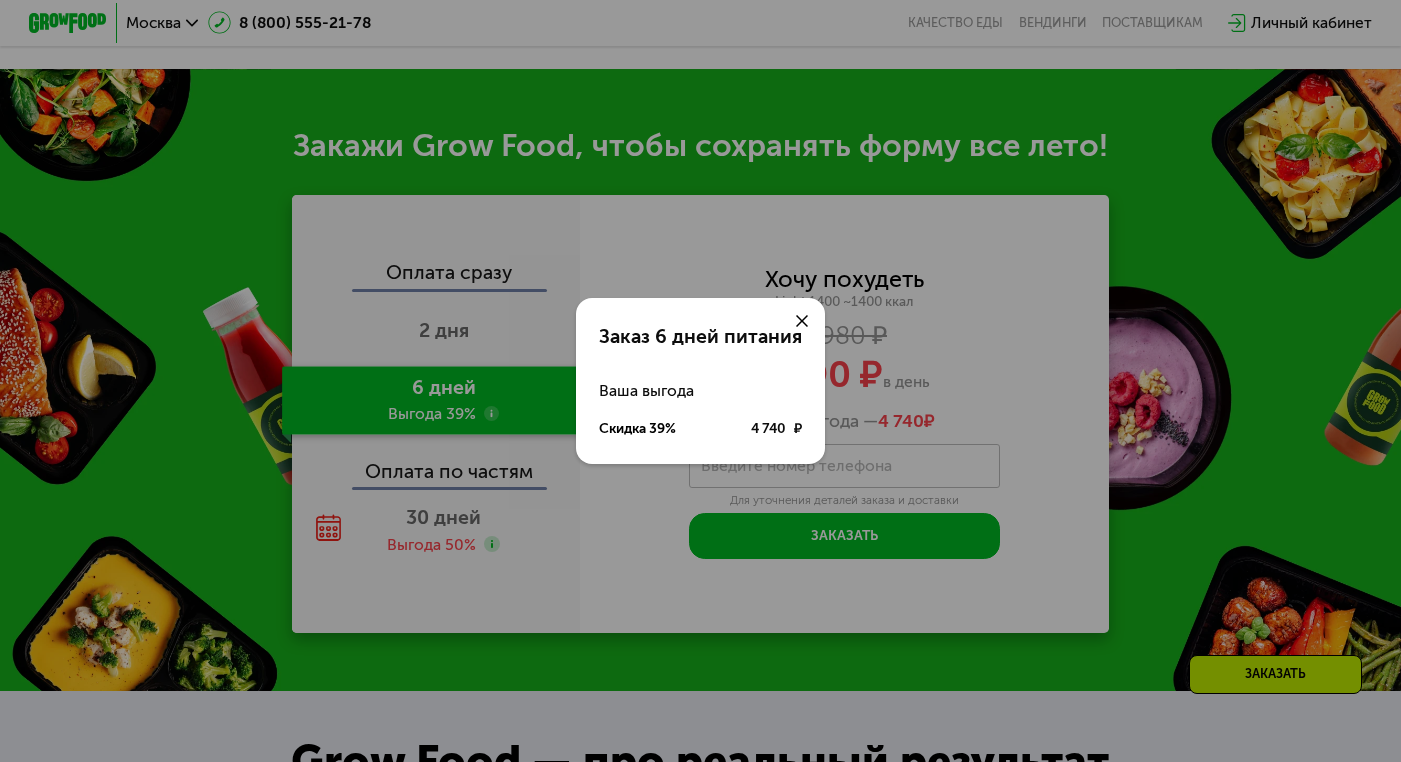 click at bounding box center [802, 321] 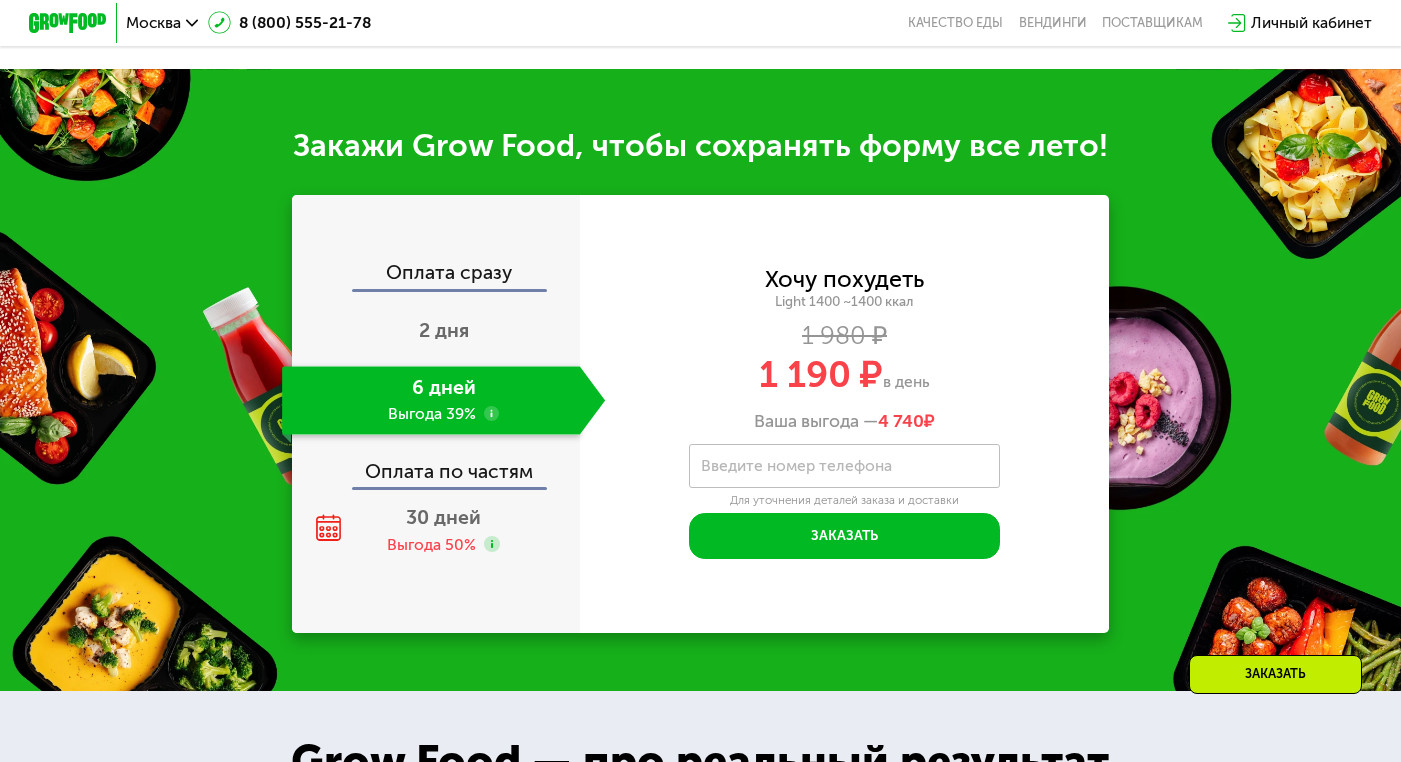 click on "Оплата сразу" 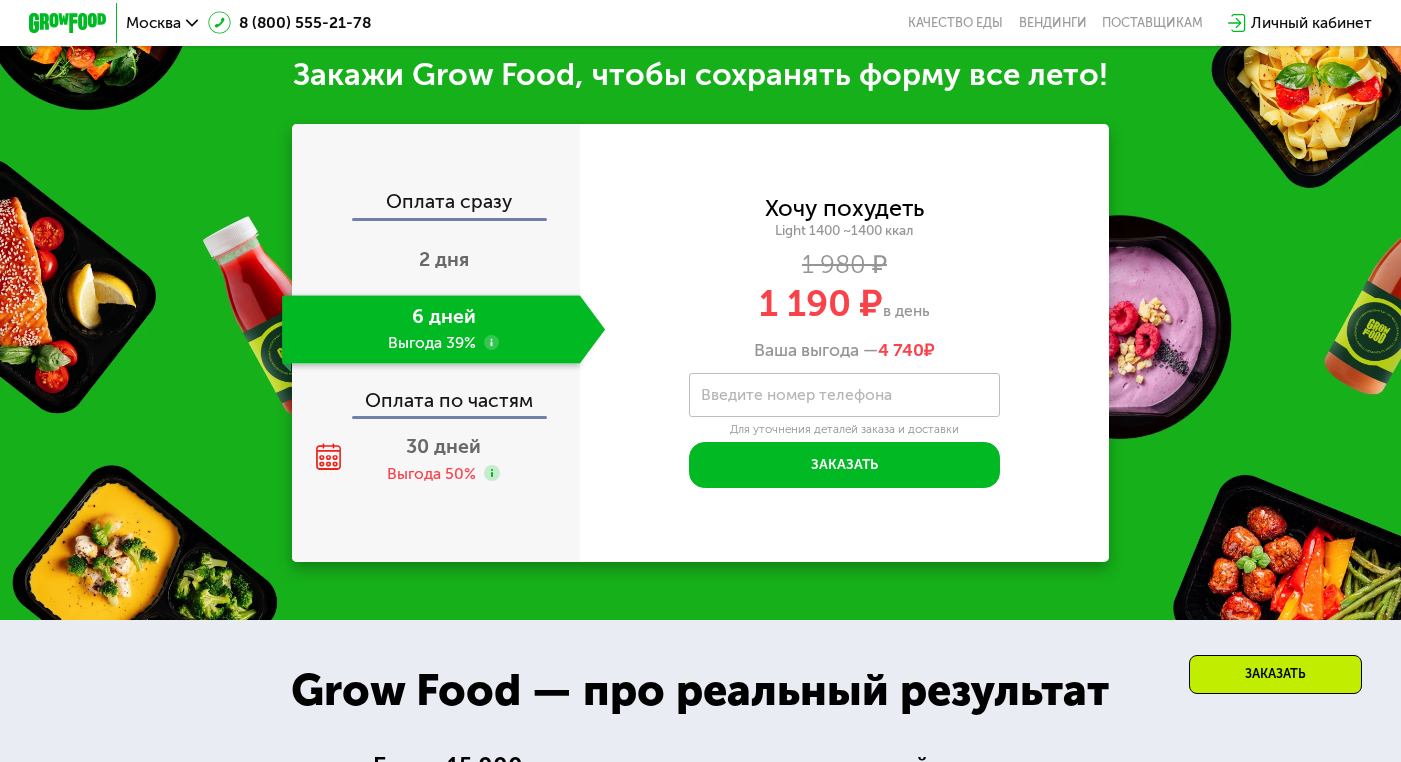 scroll, scrollTop: 1940, scrollLeft: 0, axis: vertical 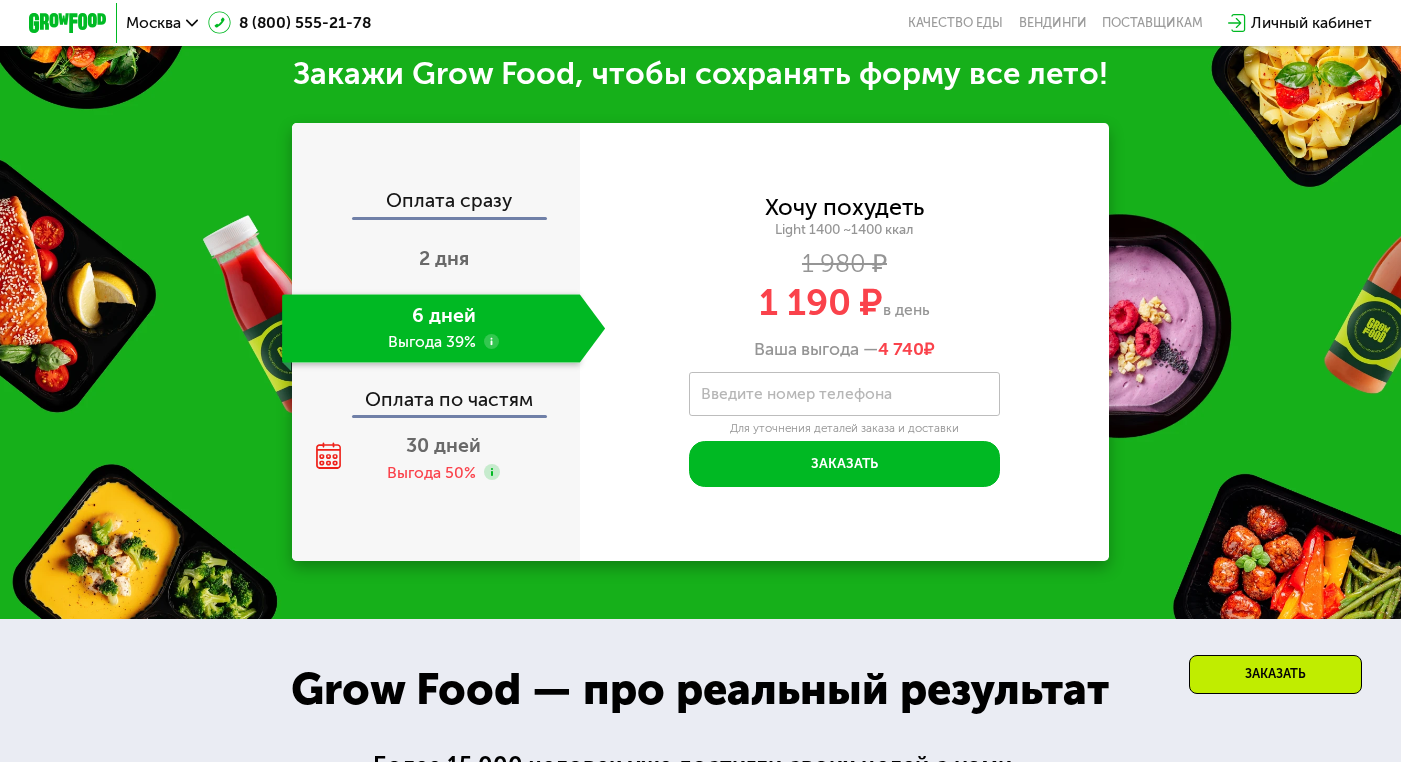click on "Оплата сразу" 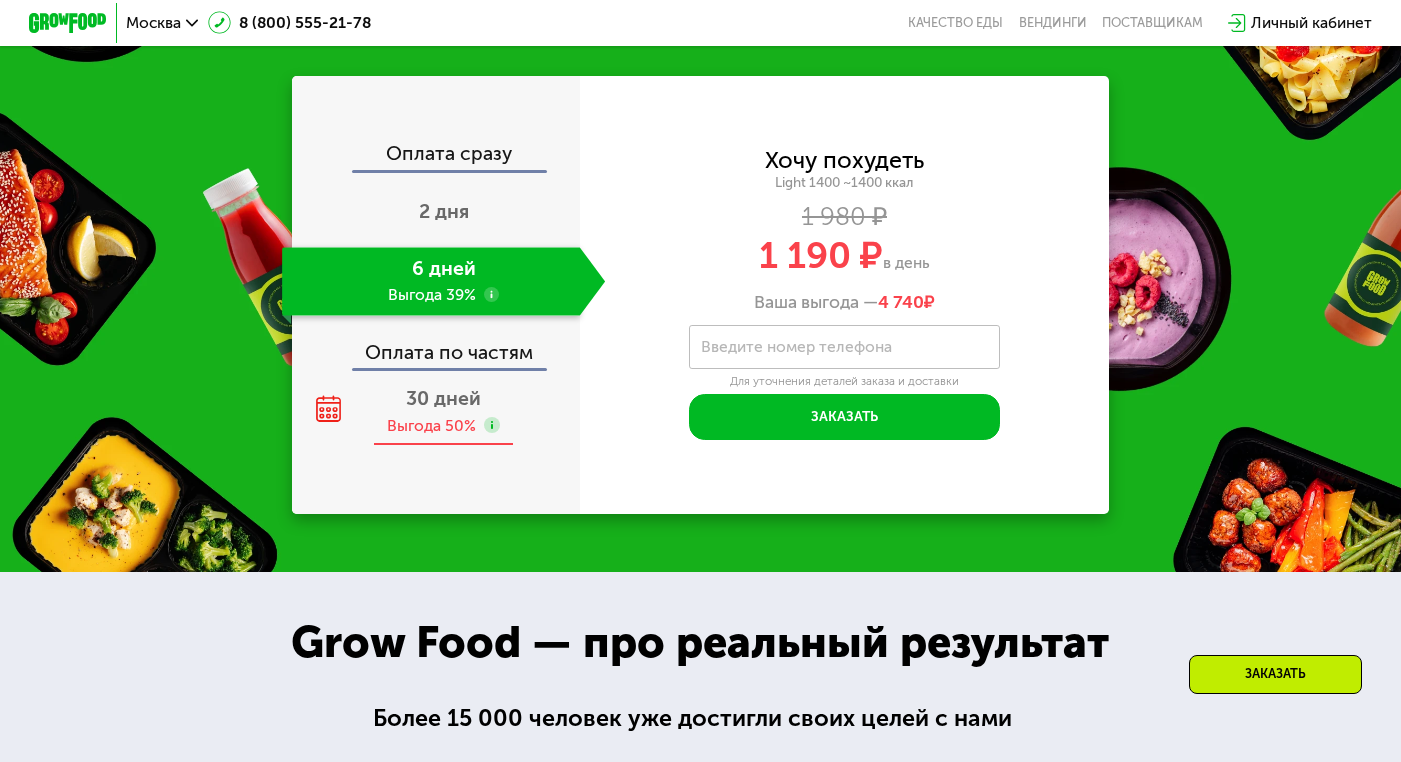 scroll, scrollTop: 1998, scrollLeft: 0, axis: vertical 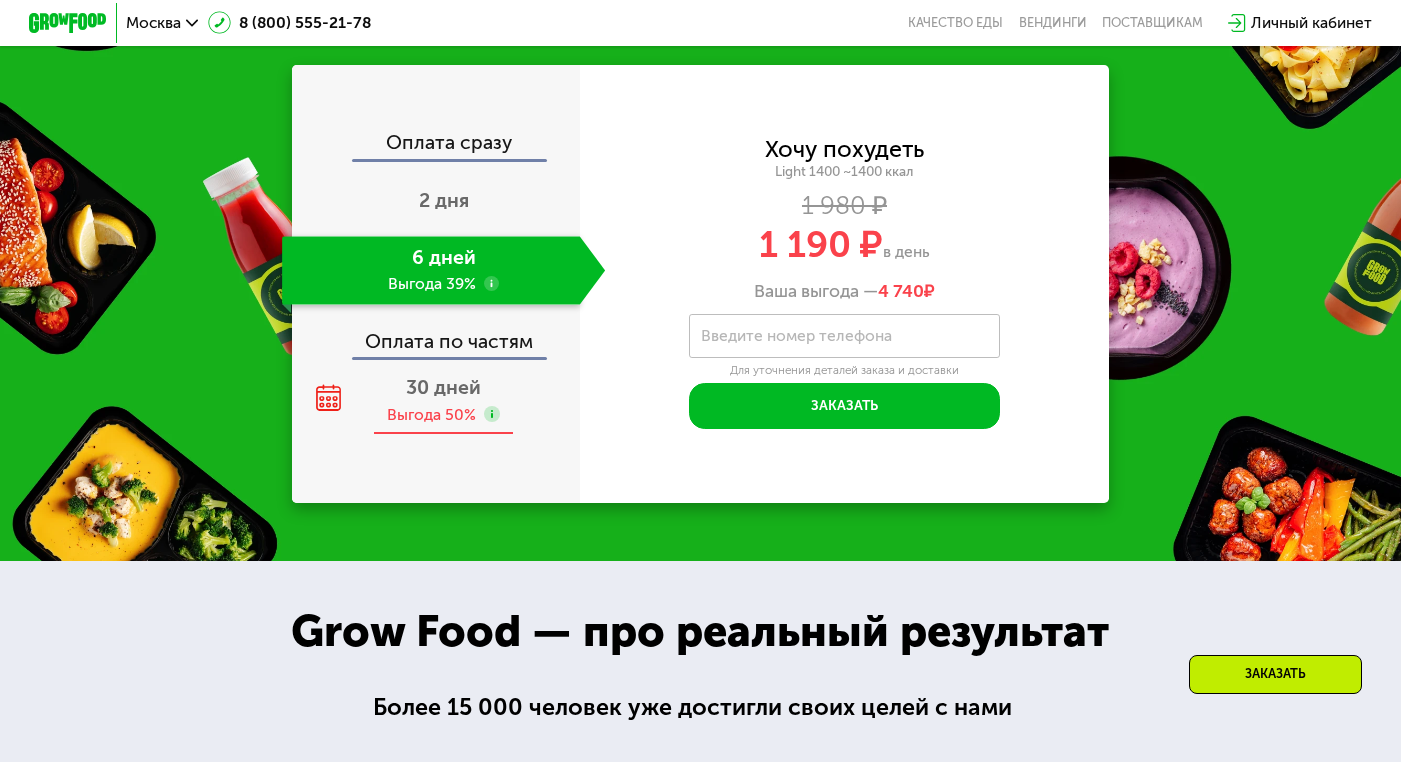 click on "Выгода 50%" at bounding box center (431, 414) 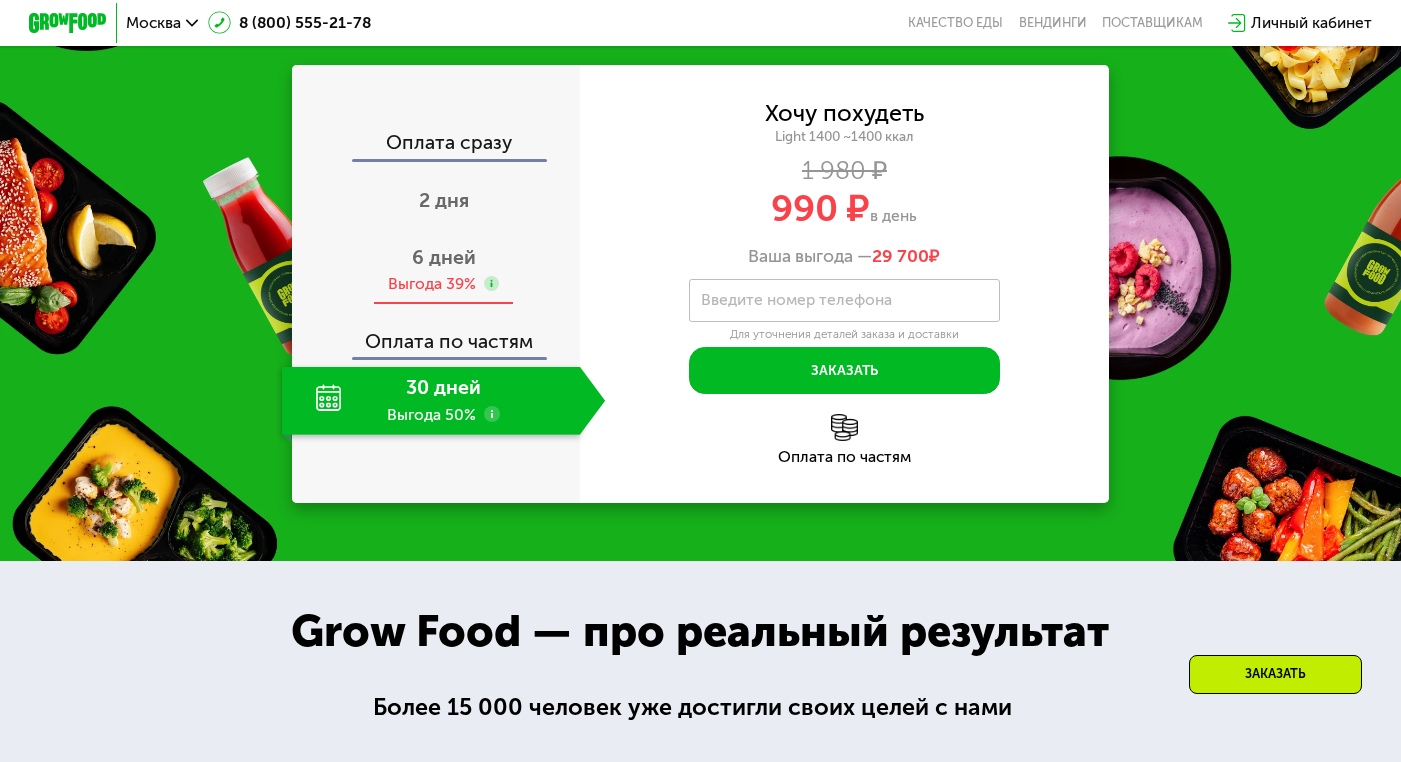 click on "Выгода 39%" at bounding box center [432, 283] 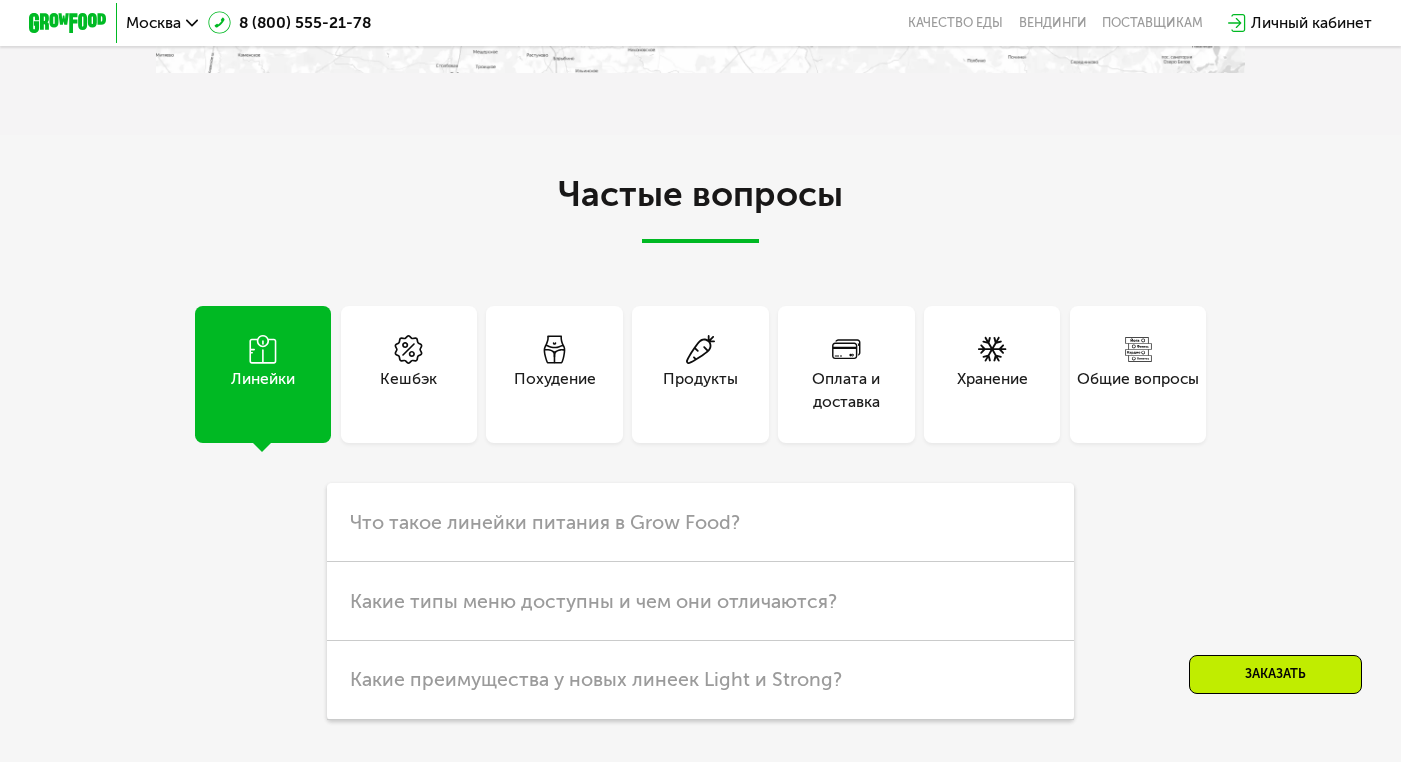 scroll, scrollTop: 4540, scrollLeft: 0, axis: vertical 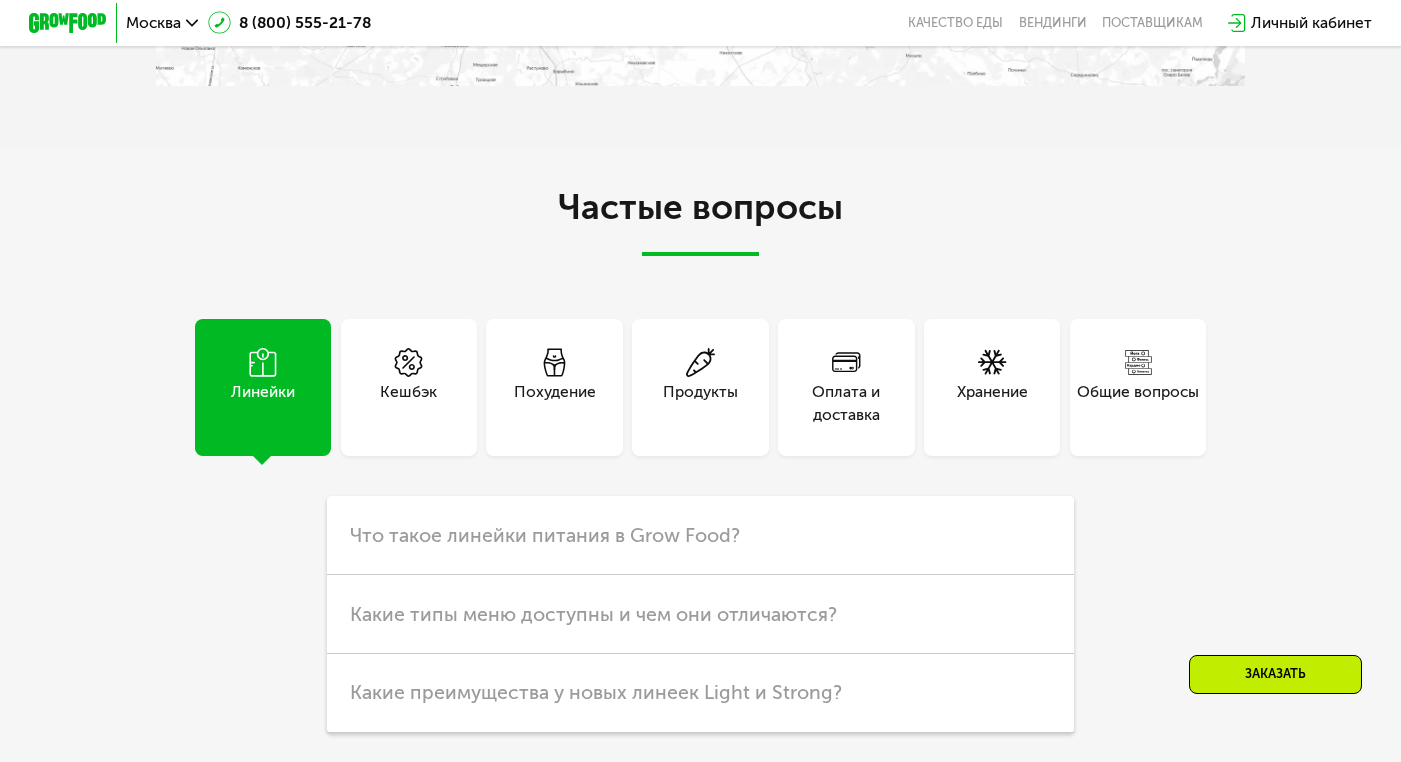click on "Похудение" at bounding box center [555, 403] 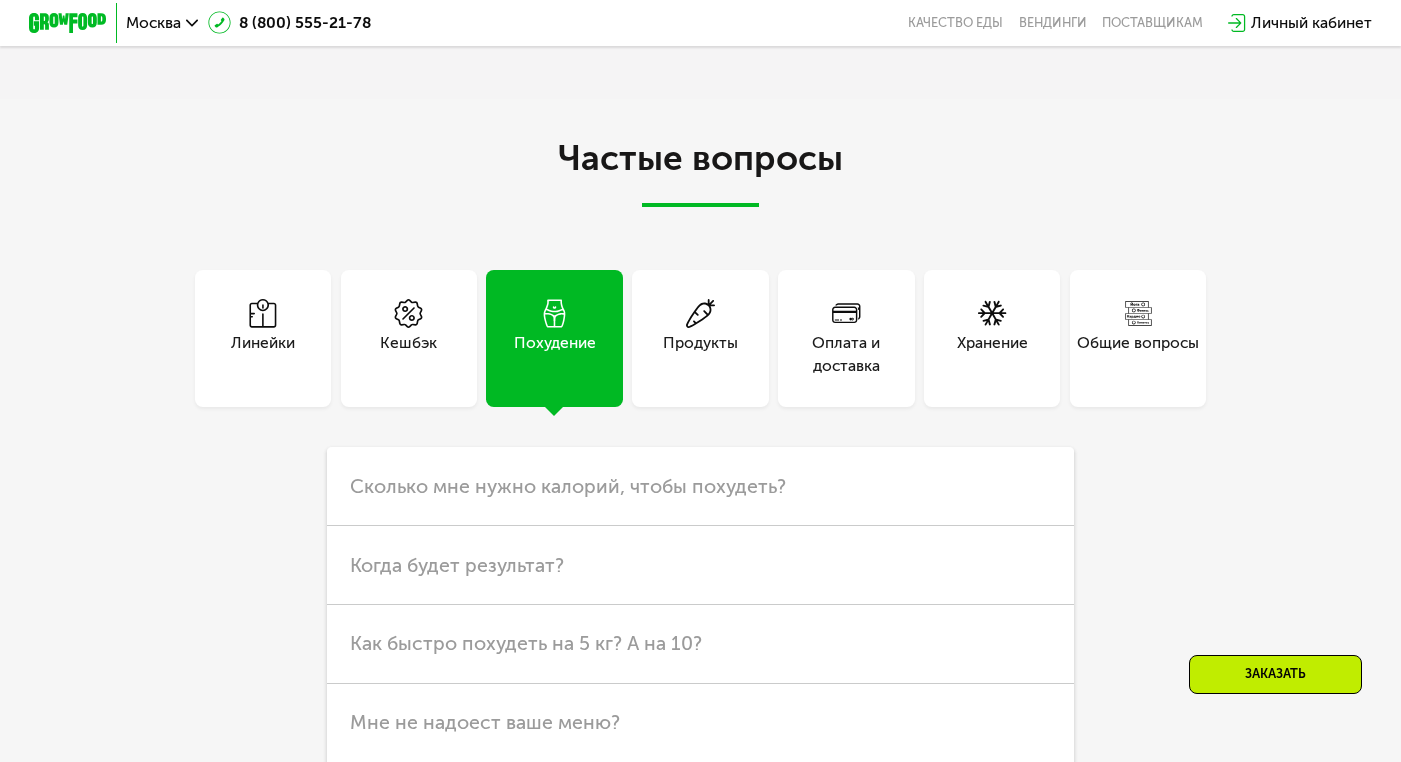 scroll, scrollTop: 4621, scrollLeft: 0, axis: vertical 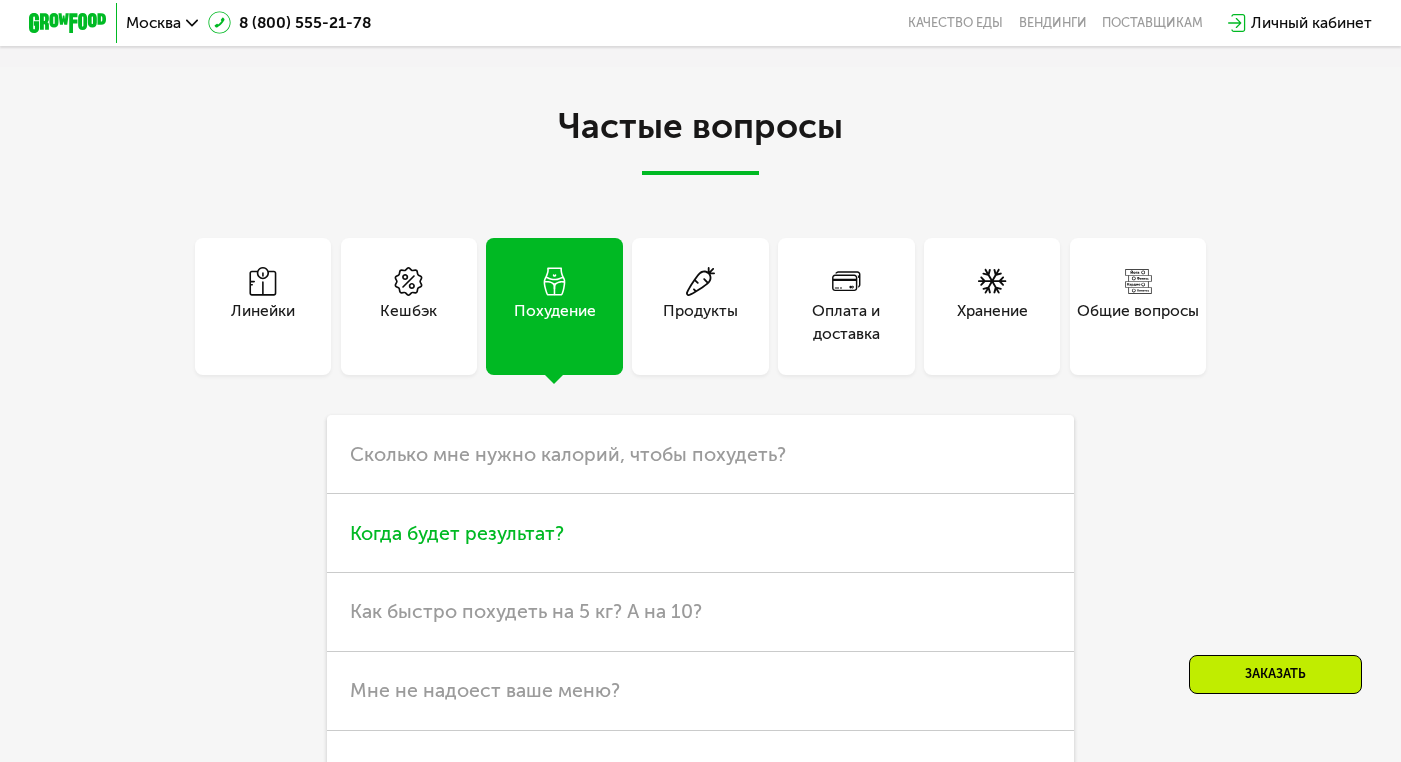 click on "Когда будет результат?" at bounding box center (457, 533) 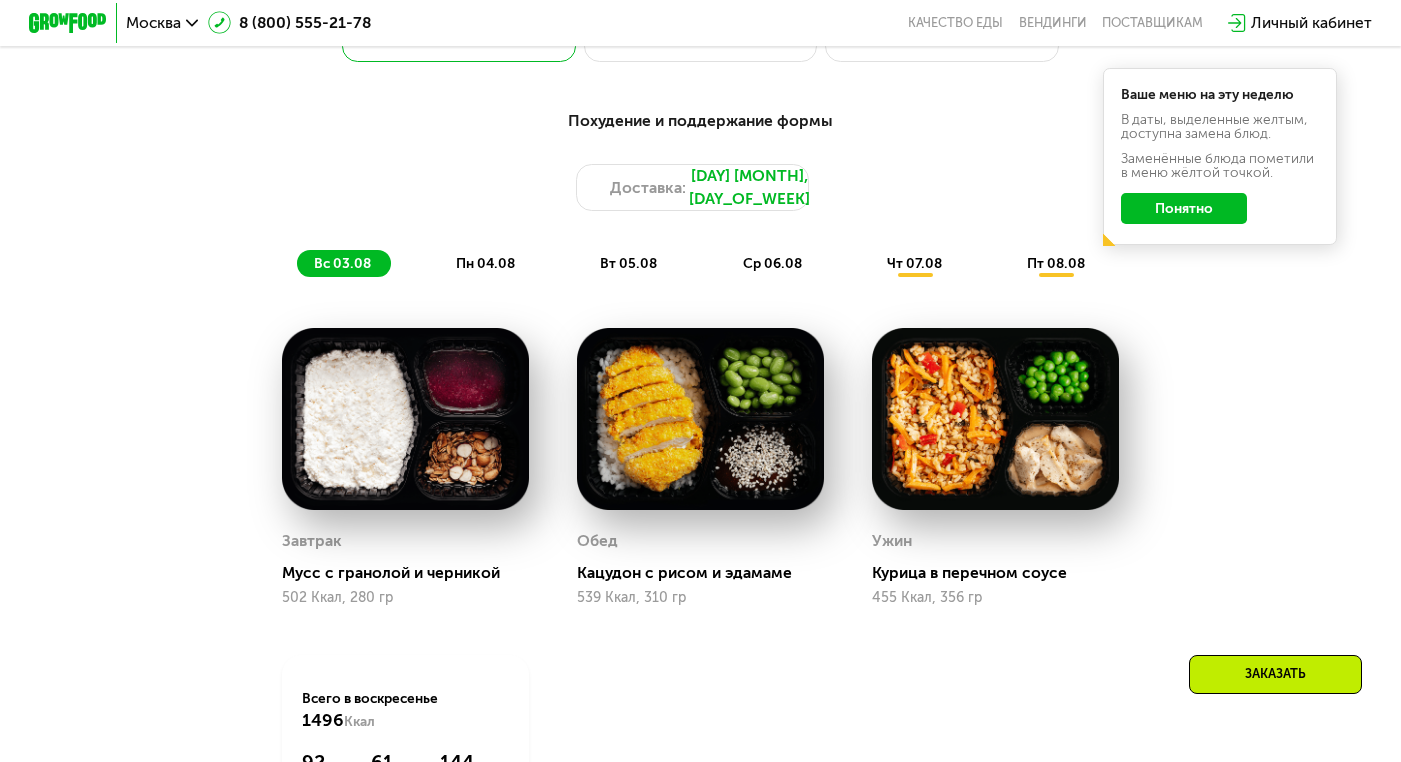 scroll, scrollTop: 975, scrollLeft: 0, axis: vertical 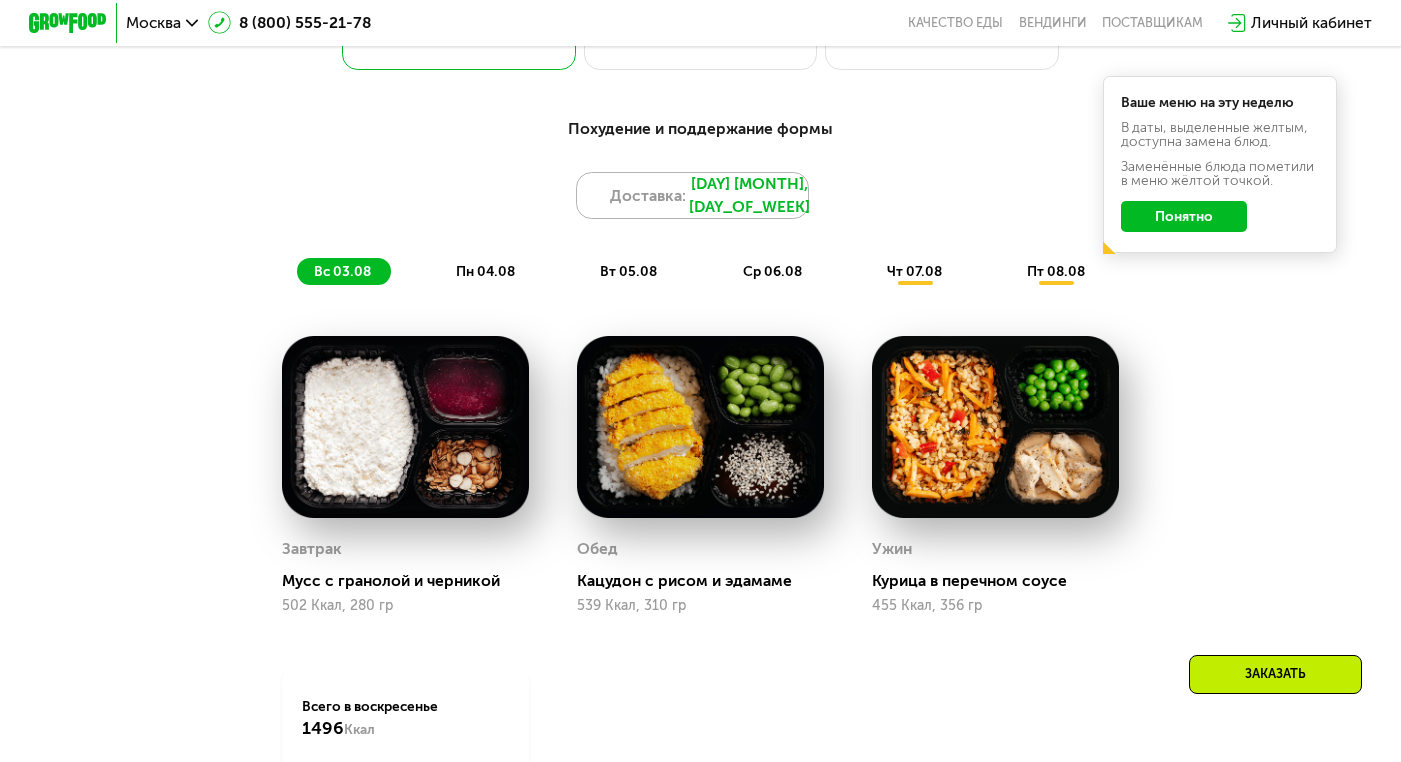 click on "[DAY] [MONTH], [DAY_OF_WEEK]" at bounding box center [749, 195] 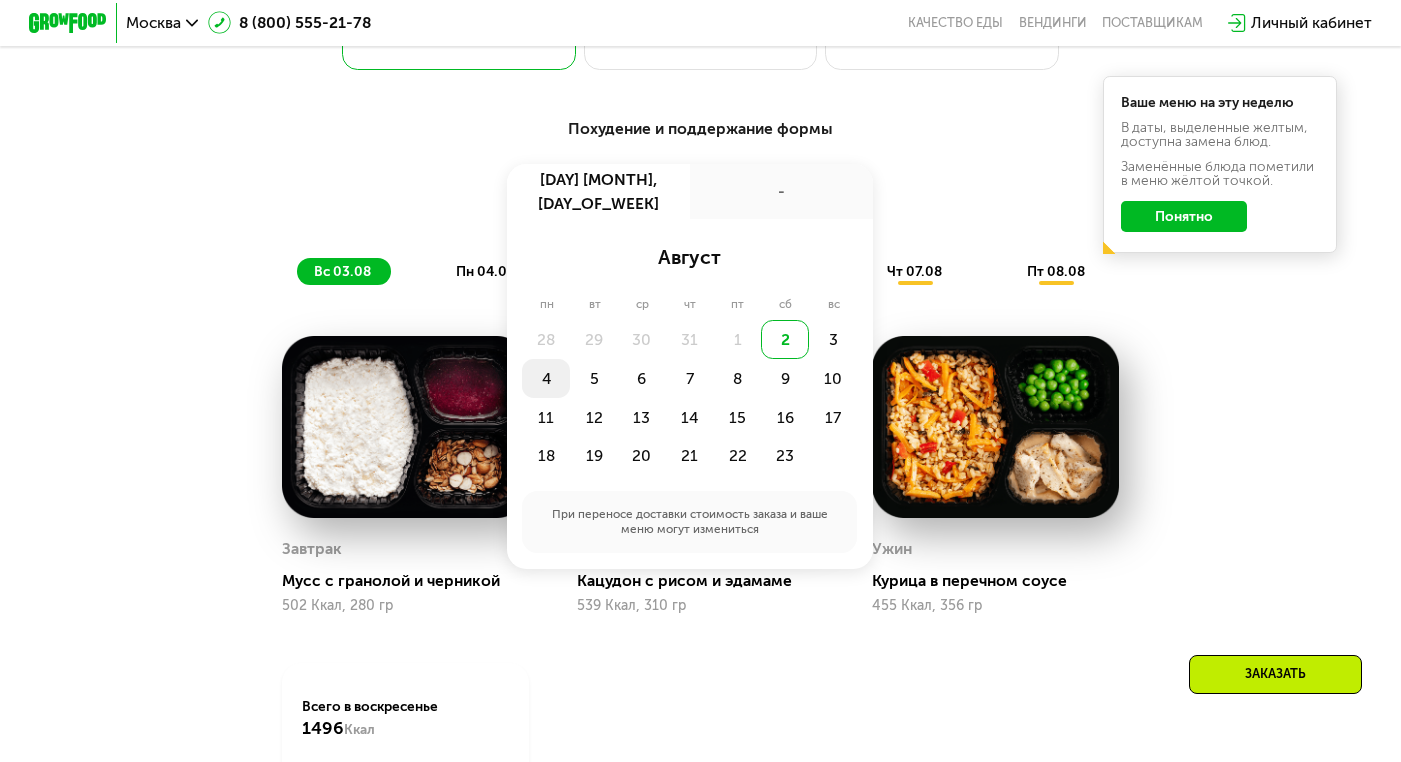 click on "4" 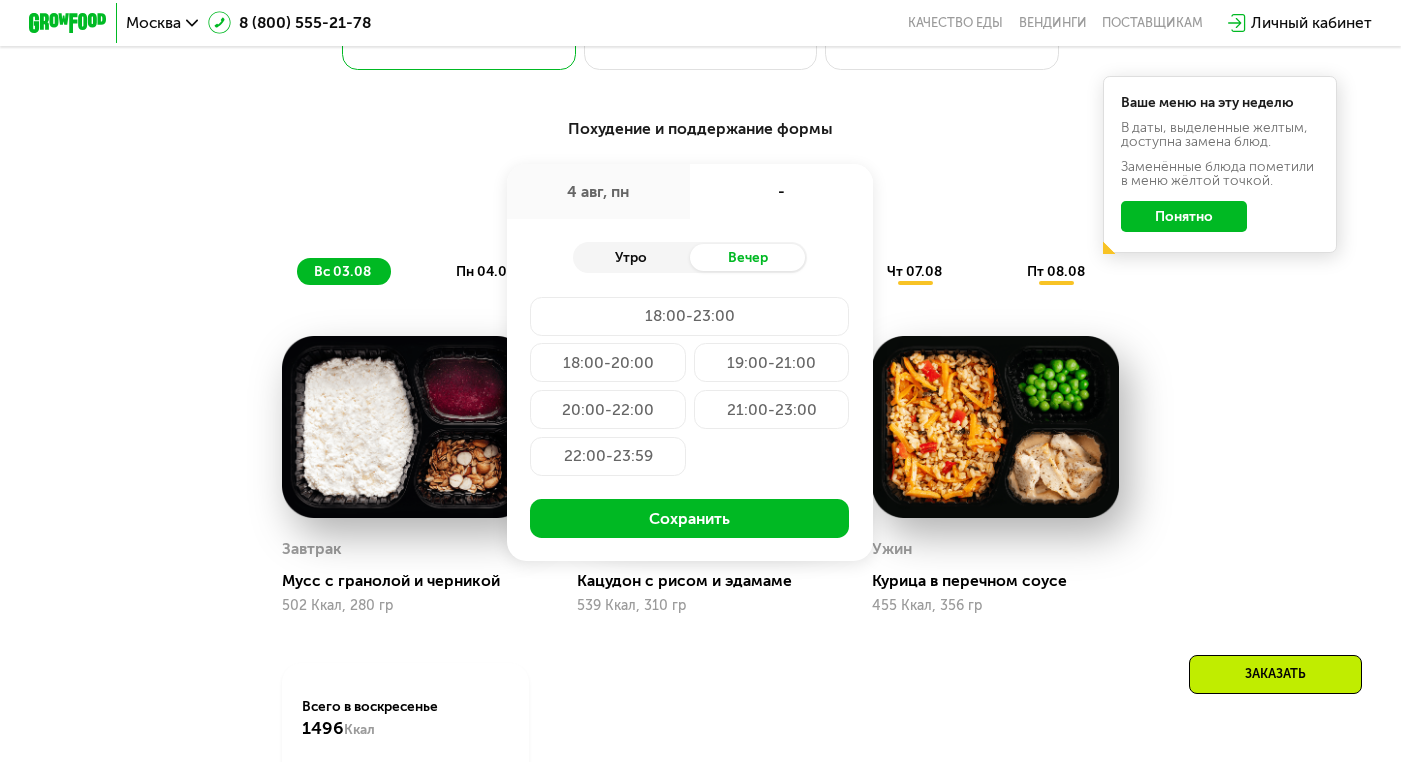 click on "Утро" at bounding box center [631, 257] 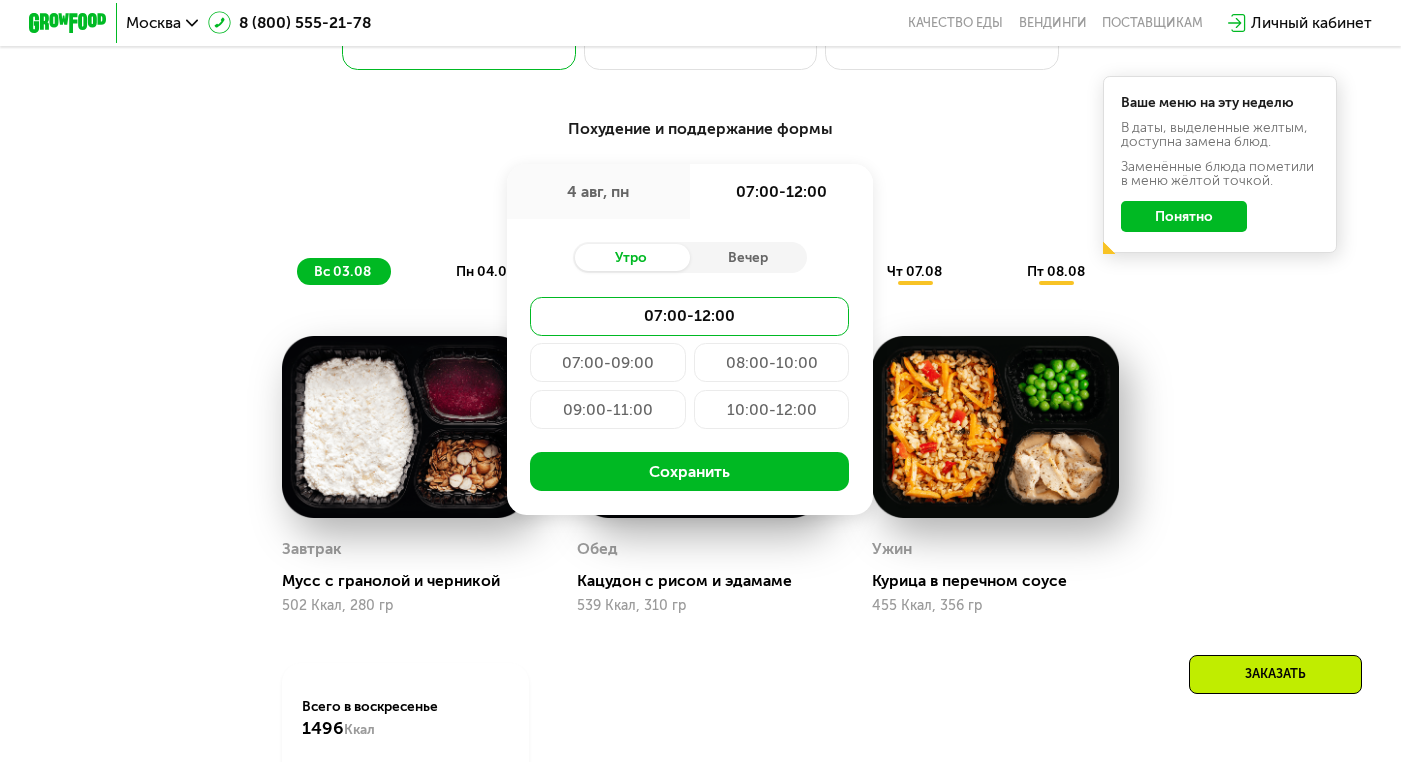 click on "09:00-11:00" 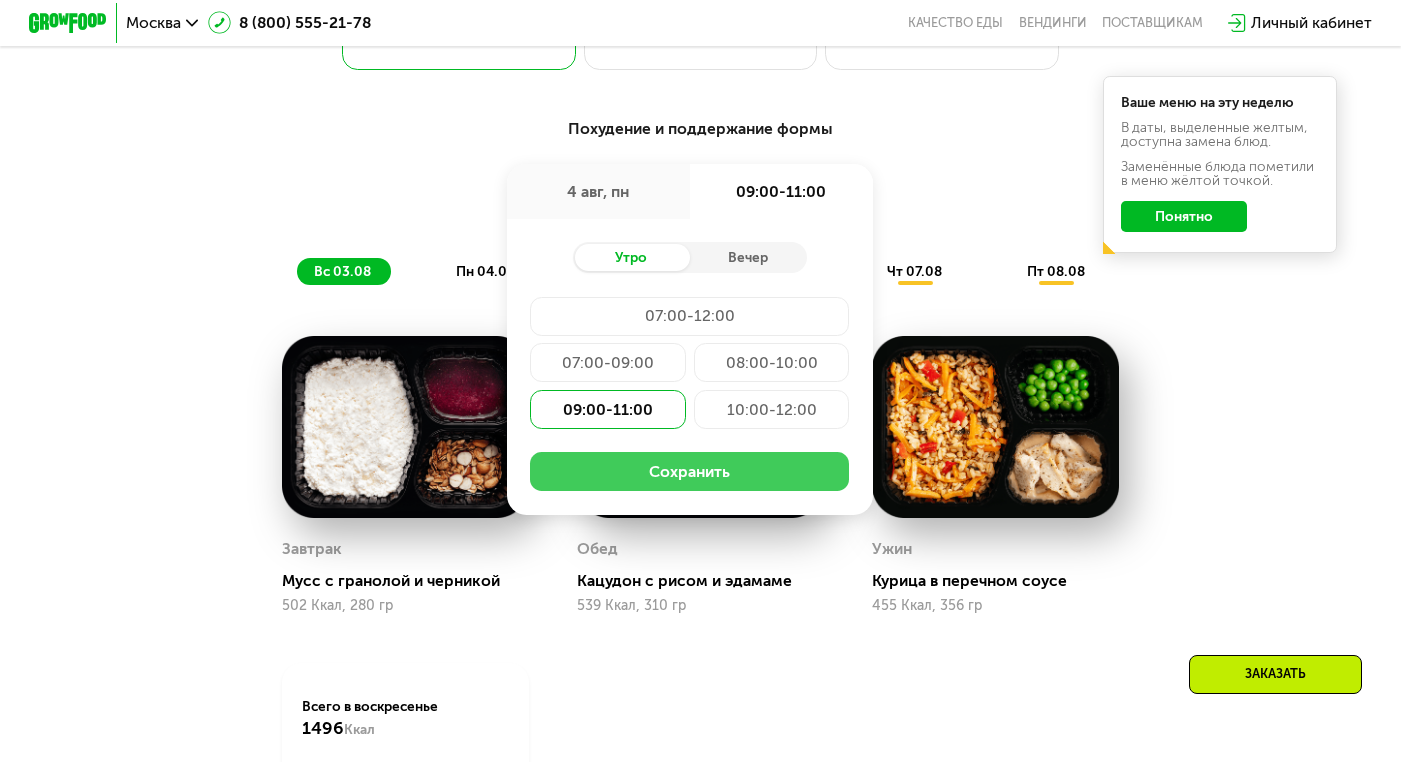 click on "Сохранить" at bounding box center [689, 471] 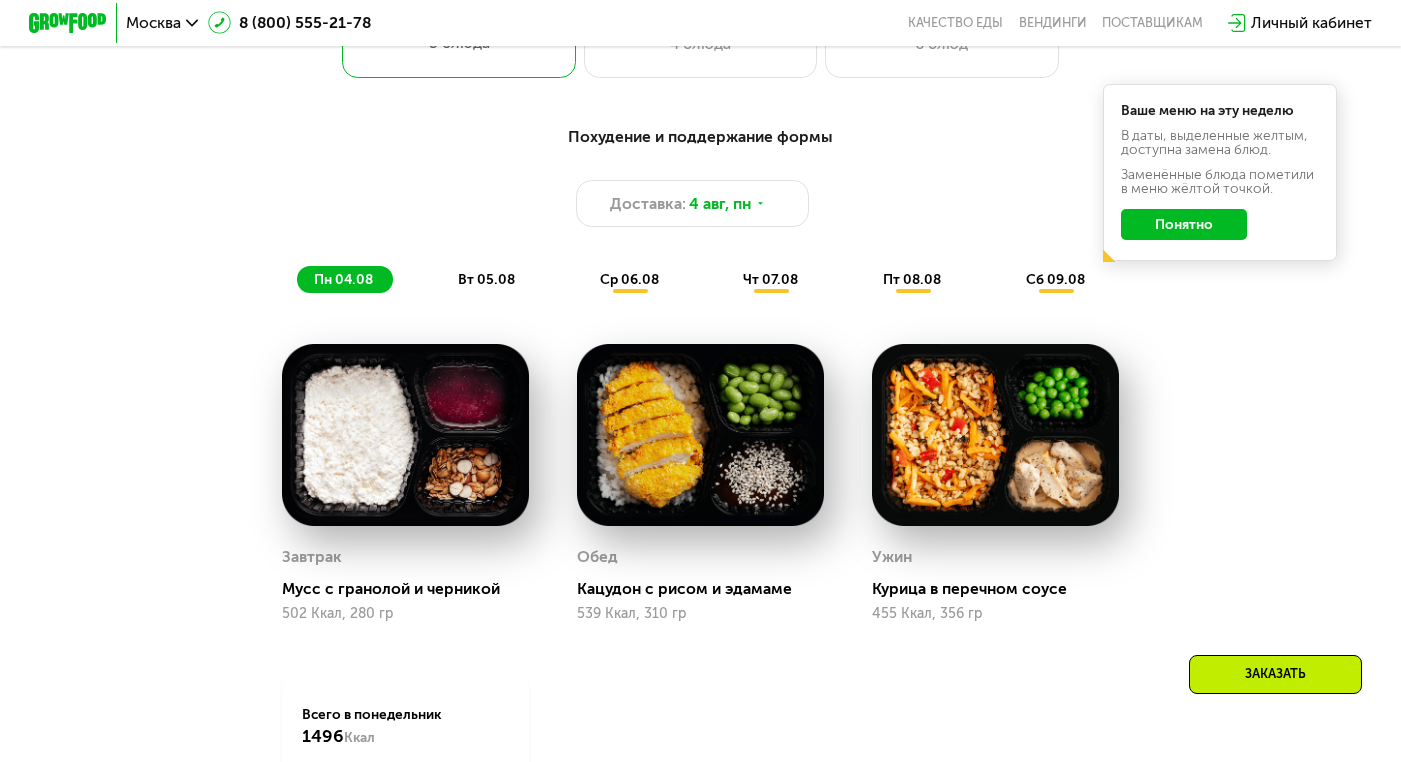 scroll, scrollTop: 938, scrollLeft: 0, axis: vertical 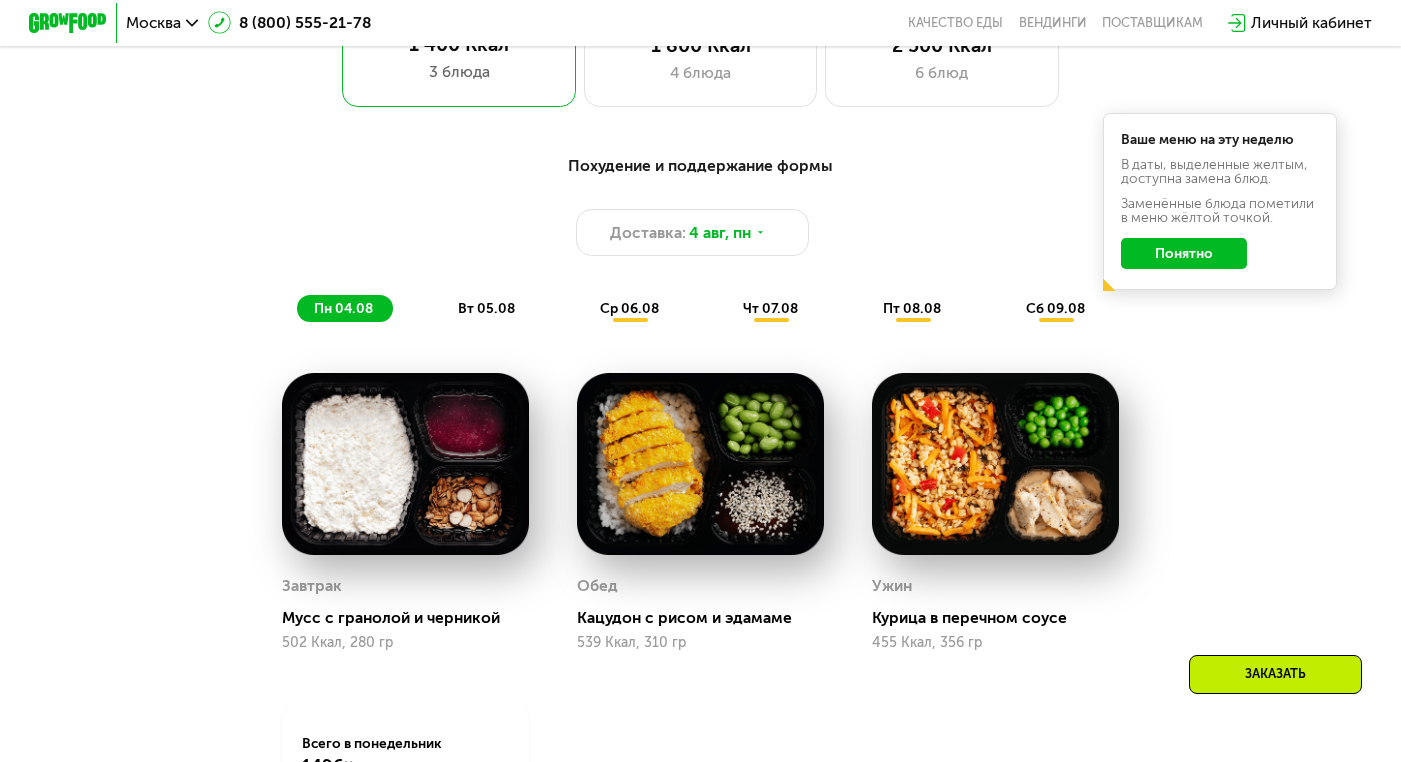 click on "пн 04.08 вт 05.08 ср 06.08 чт 07.08 пт 08.08 сб 09.08" at bounding box center [701, 308] 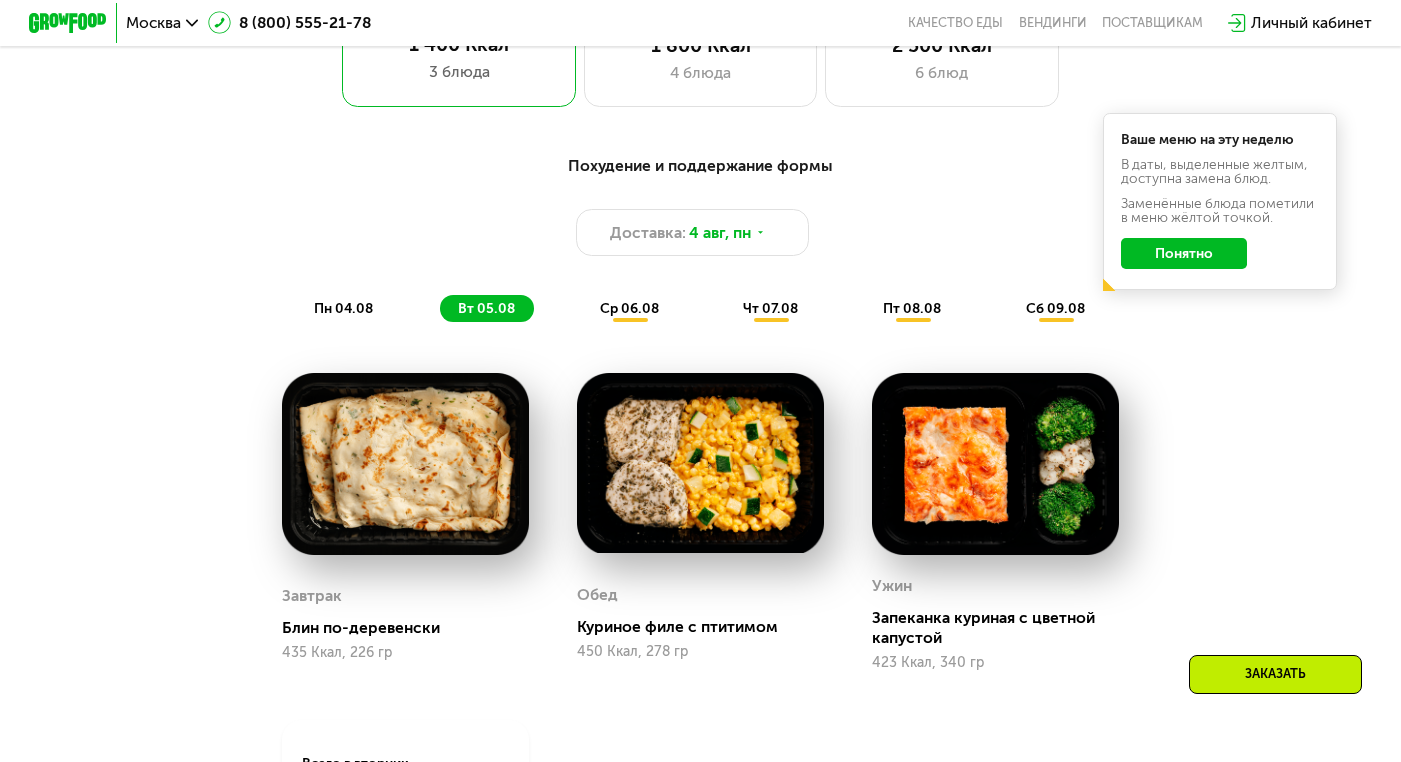 click on "Похудение и поддержание формы Доставка: [MONTH] [DAY], [DAY_OF_WEEK] [DAY_OF_WEEK] [DAY].[MONTH] [DAY_OF_WEEK] [DAY].[MONTH] [DAY_OF_WEEK] [DAY].[MONTH] [DAY_OF_WEEK] [DAY].[MONTH] [DAY_OF_WEEK] [DAY].[MONTH] [DAY_OF_WEEK]" at bounding box center [701, 238] 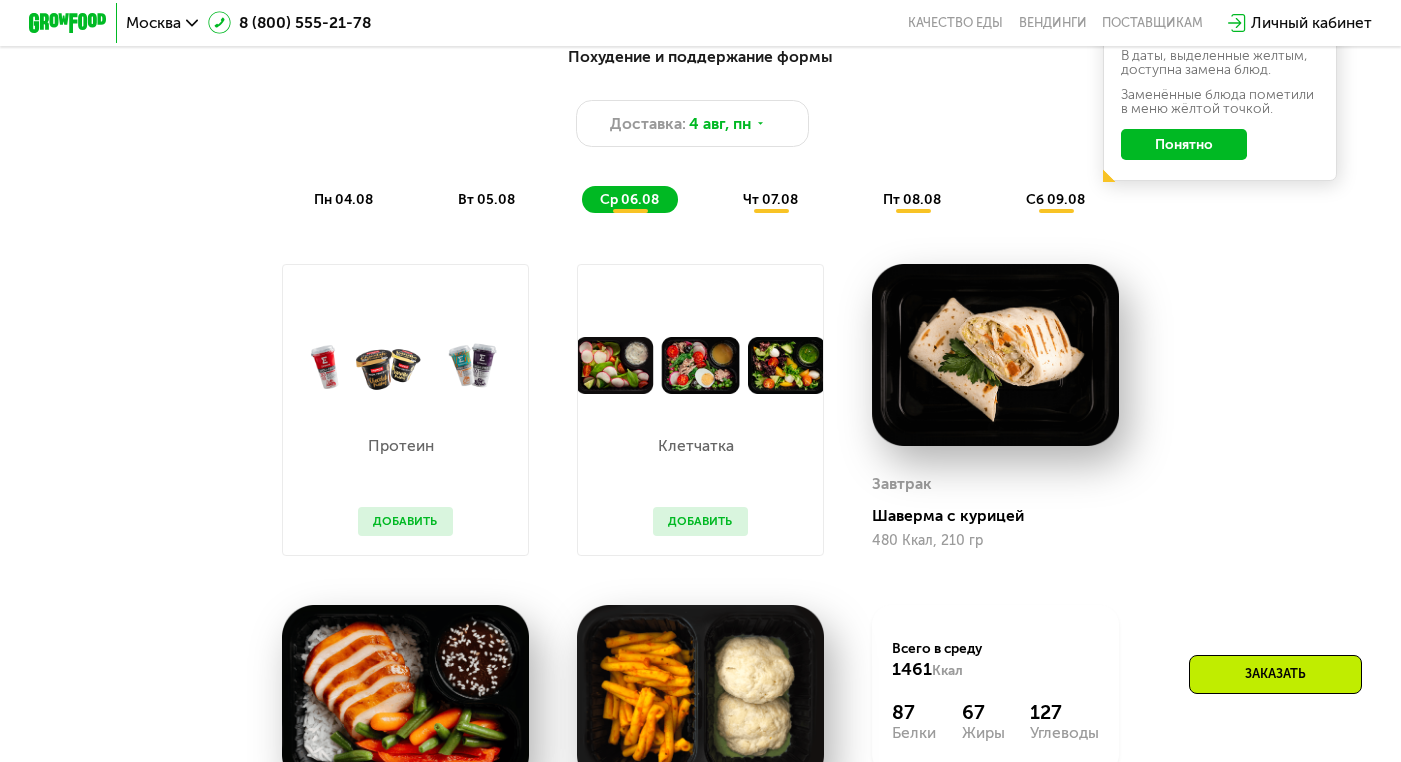 scroll, scrollTop: 1067, scrollLeft: 0, axis: vertical 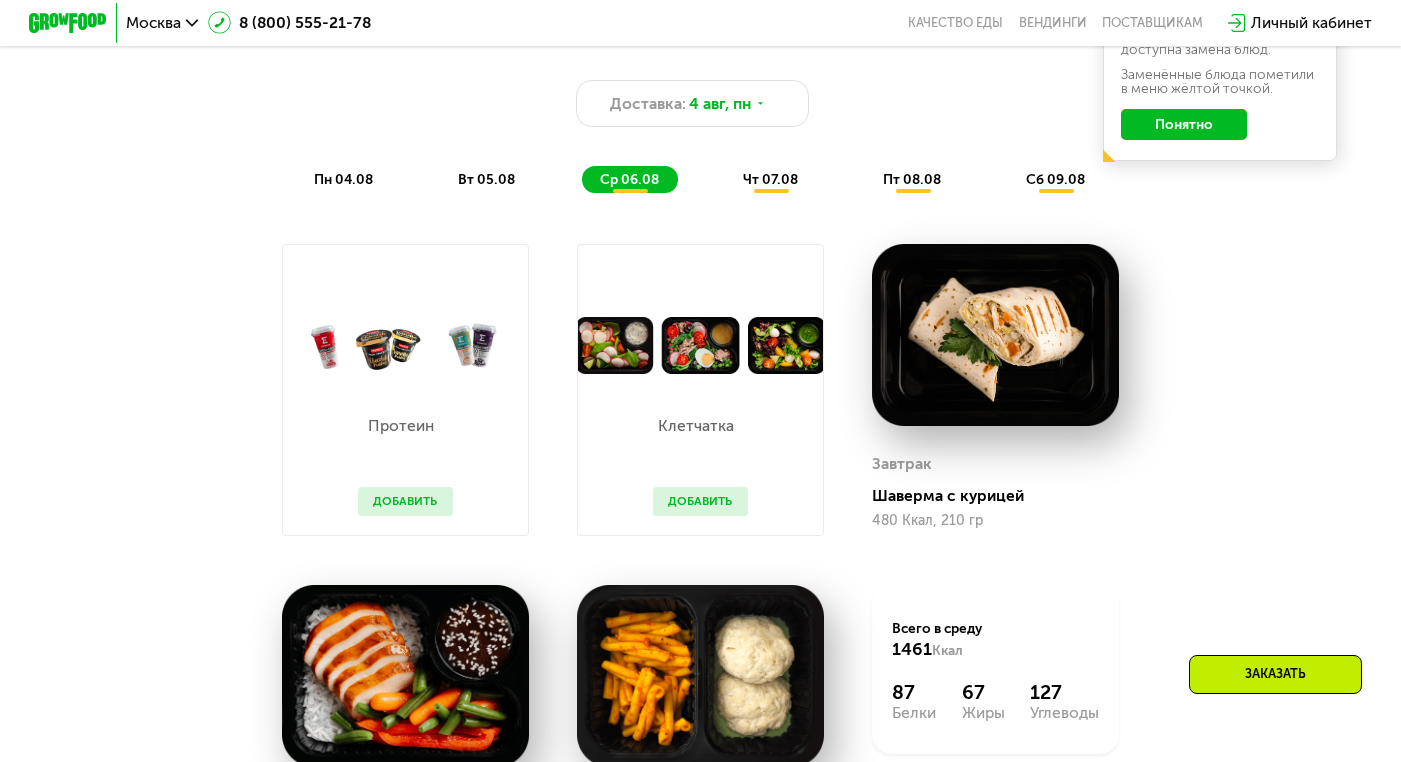 click on "Добавить" at bounding box center (405, 501) 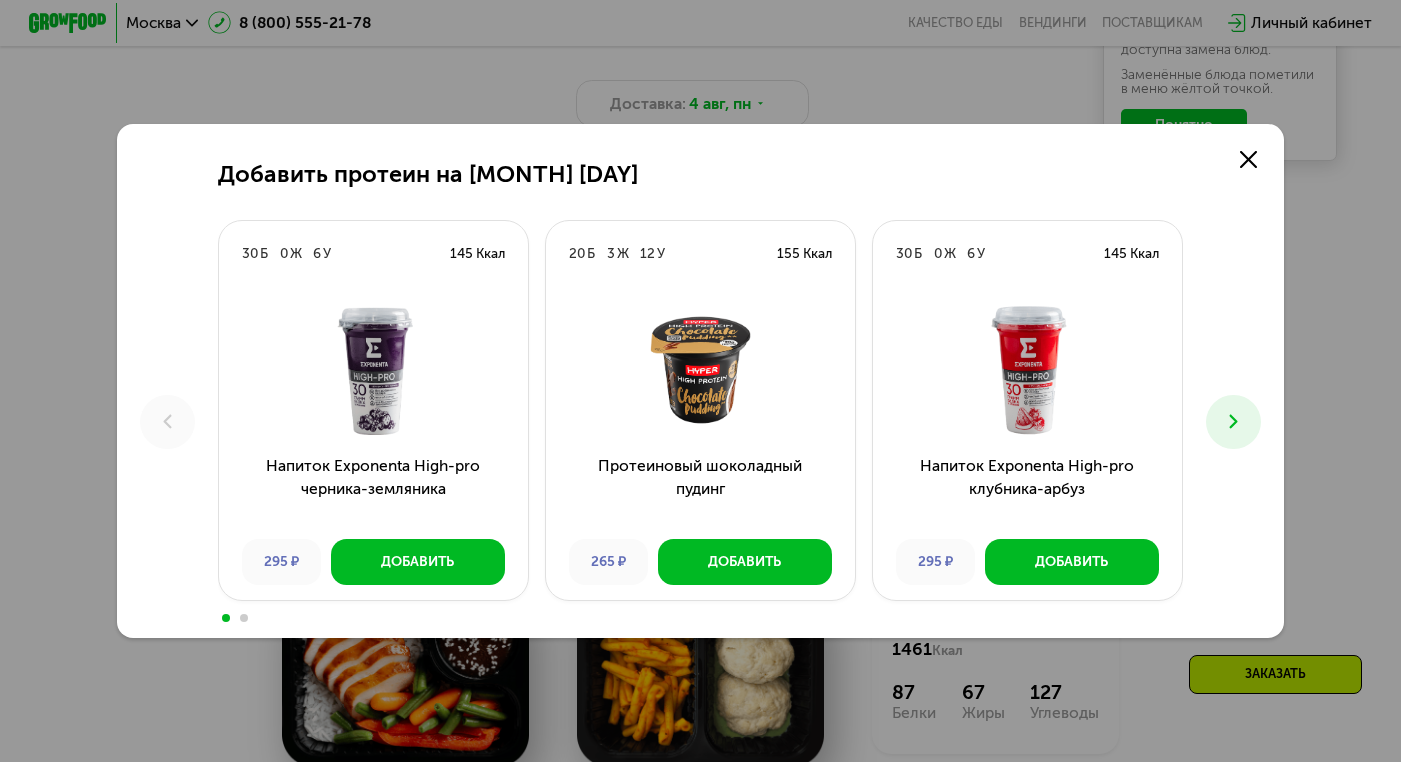 click 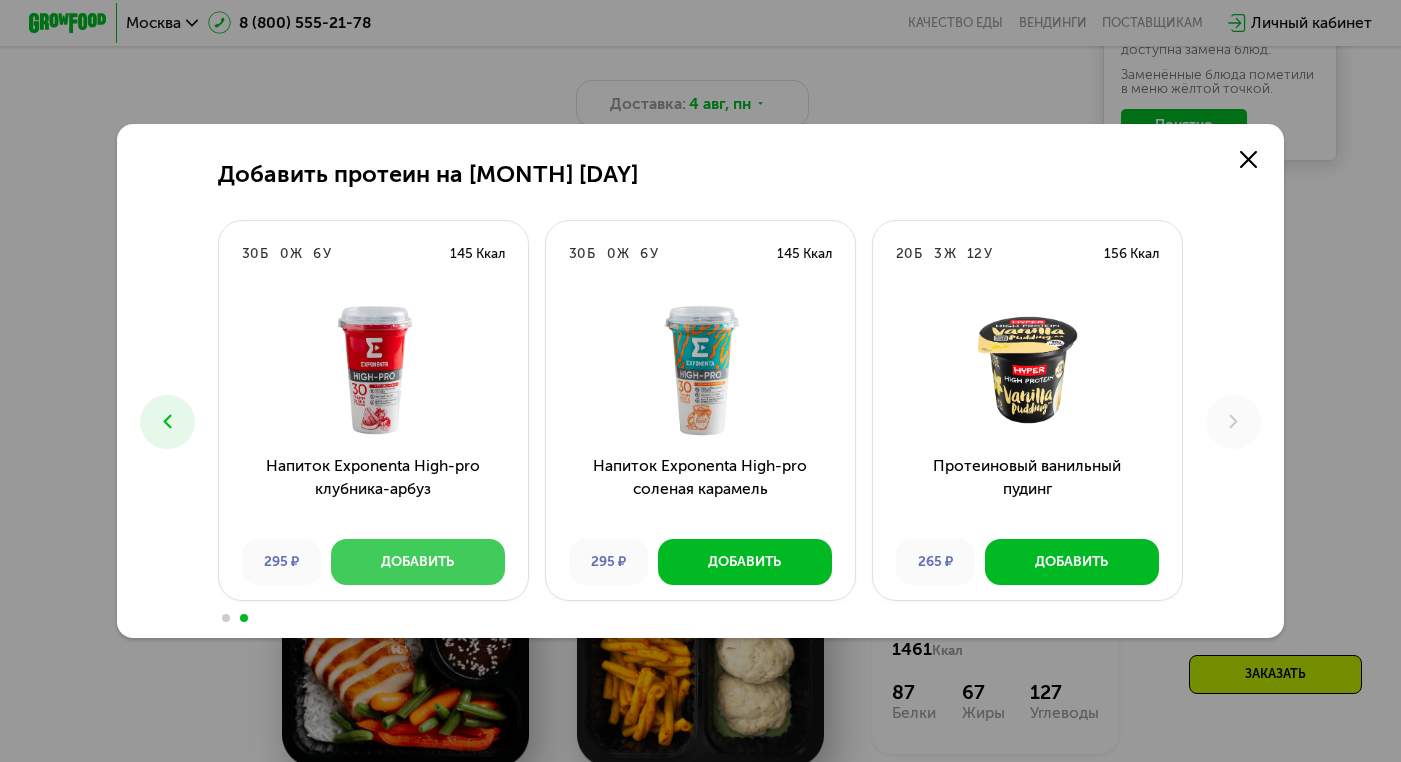 click on "Добавить" at bounding box center (417, 561) 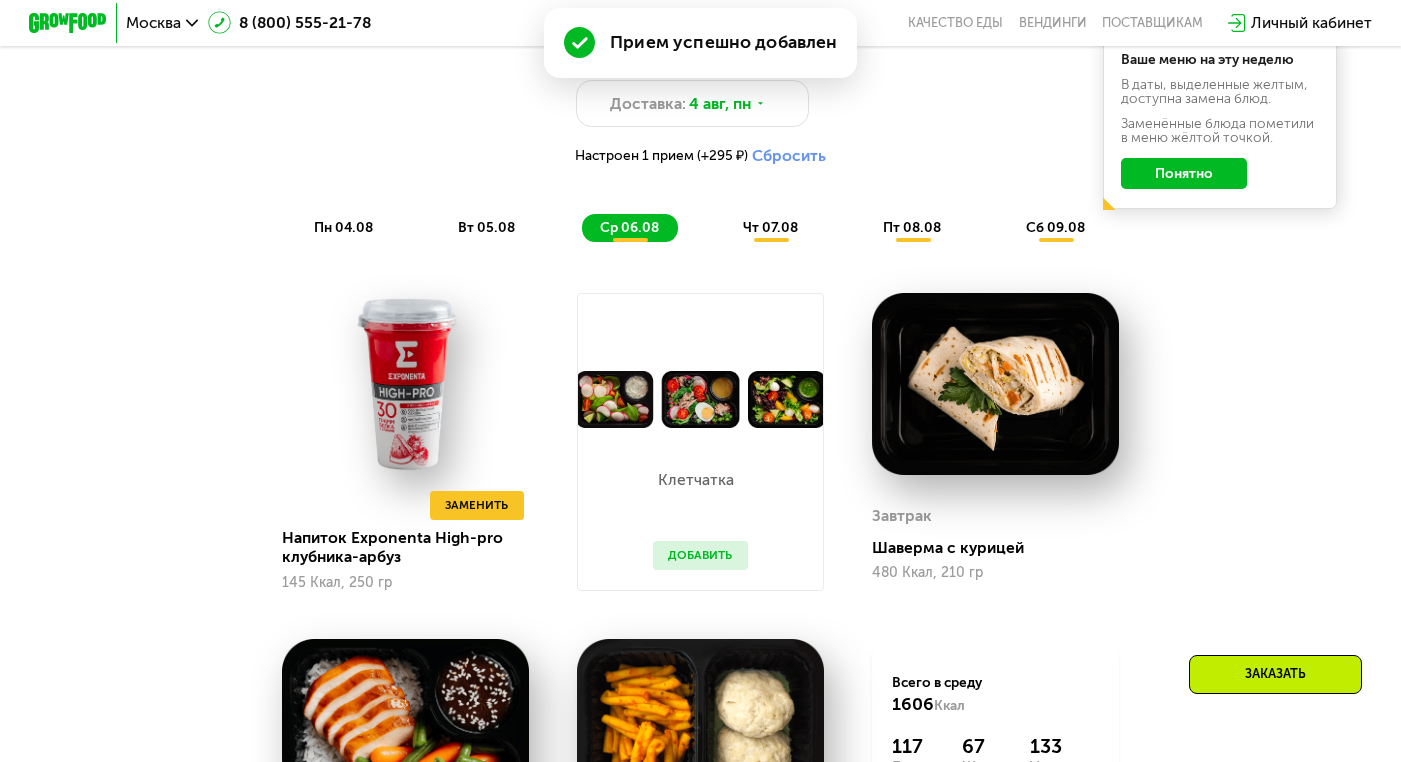 click on "Клетчатка  Добавить" at bounding box center [700, 508] 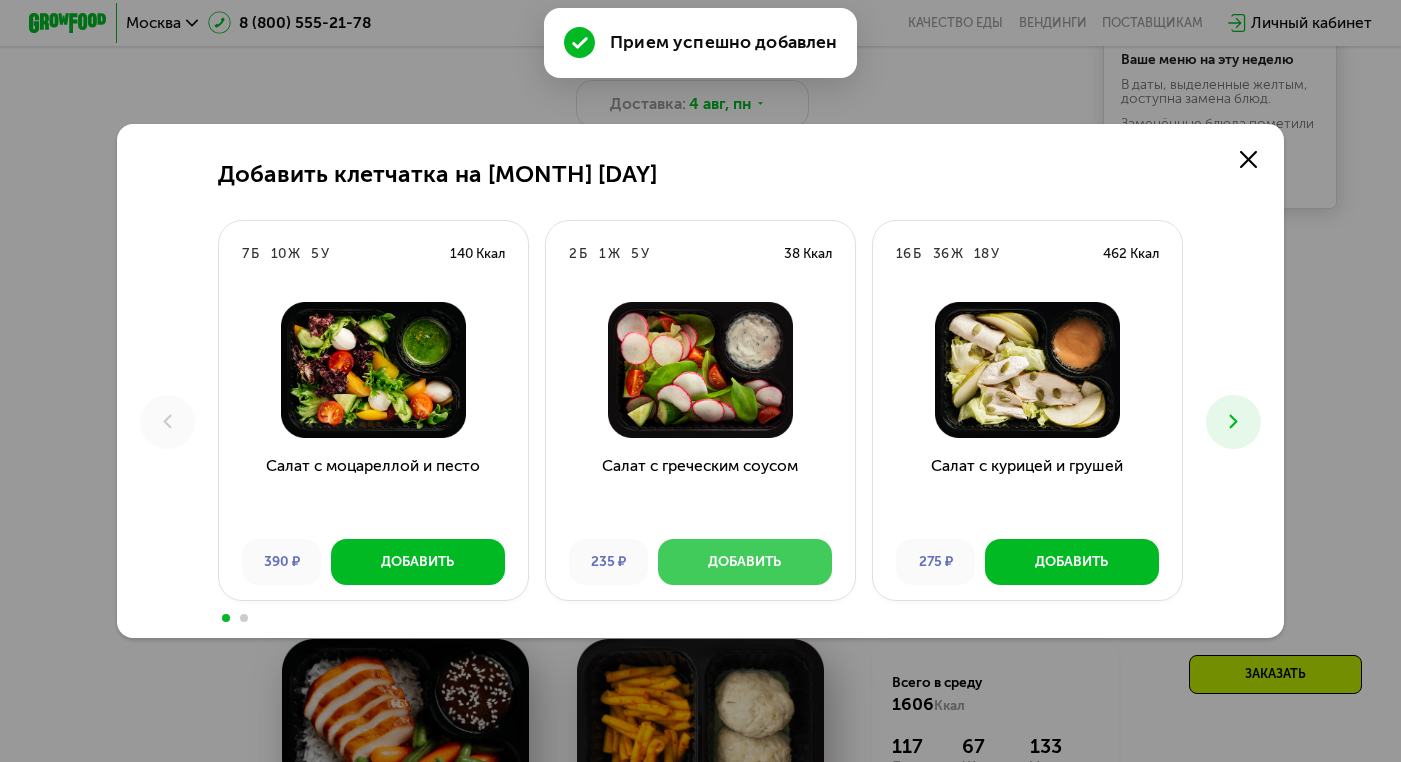 click on "Добавить" at bounding box center [744, 561] 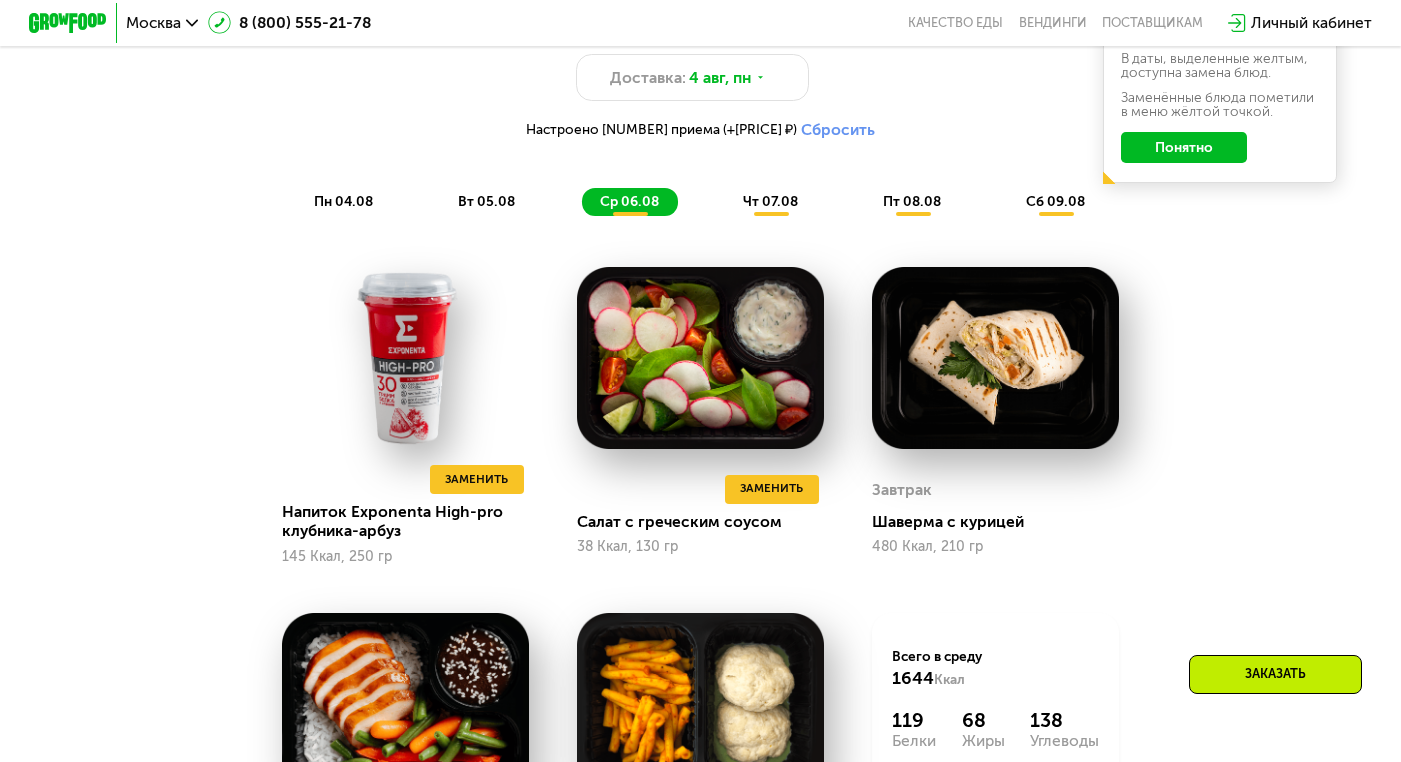 scroll, scrollTop: 1067, scrollLeft: 0, axis: vertical 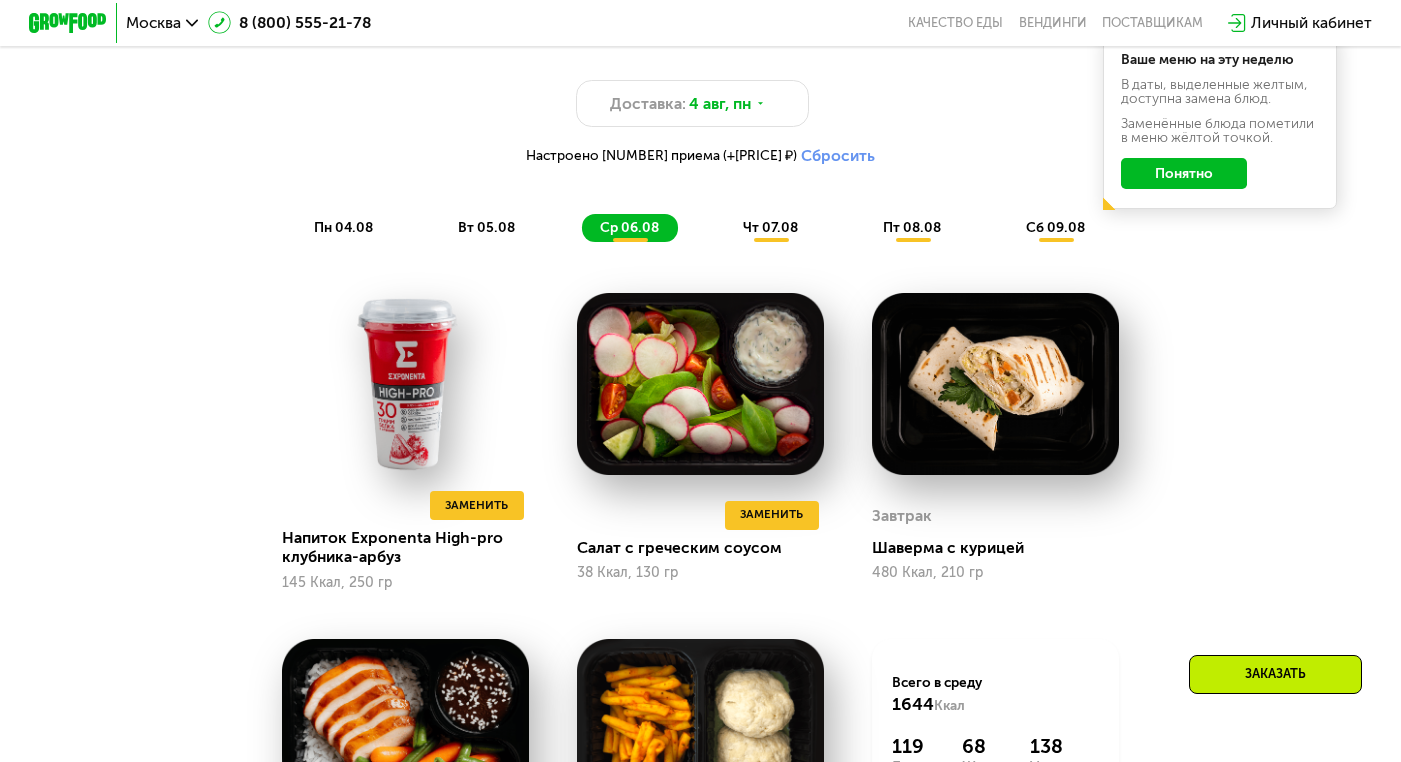 click on "чт 07.08" at bounding box center (770, 227) 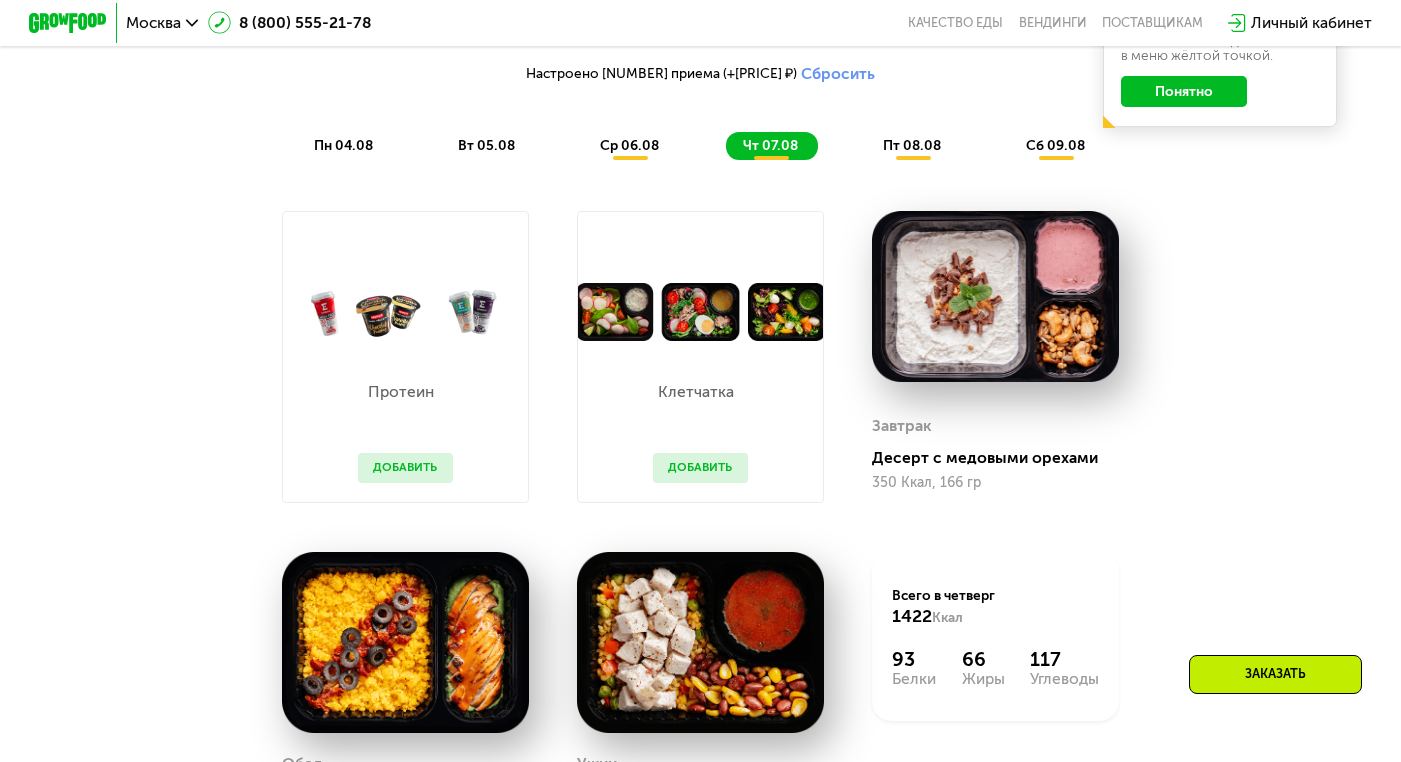scroll, scrollTop: 1138, scrollLeft: 0, axis: vertical 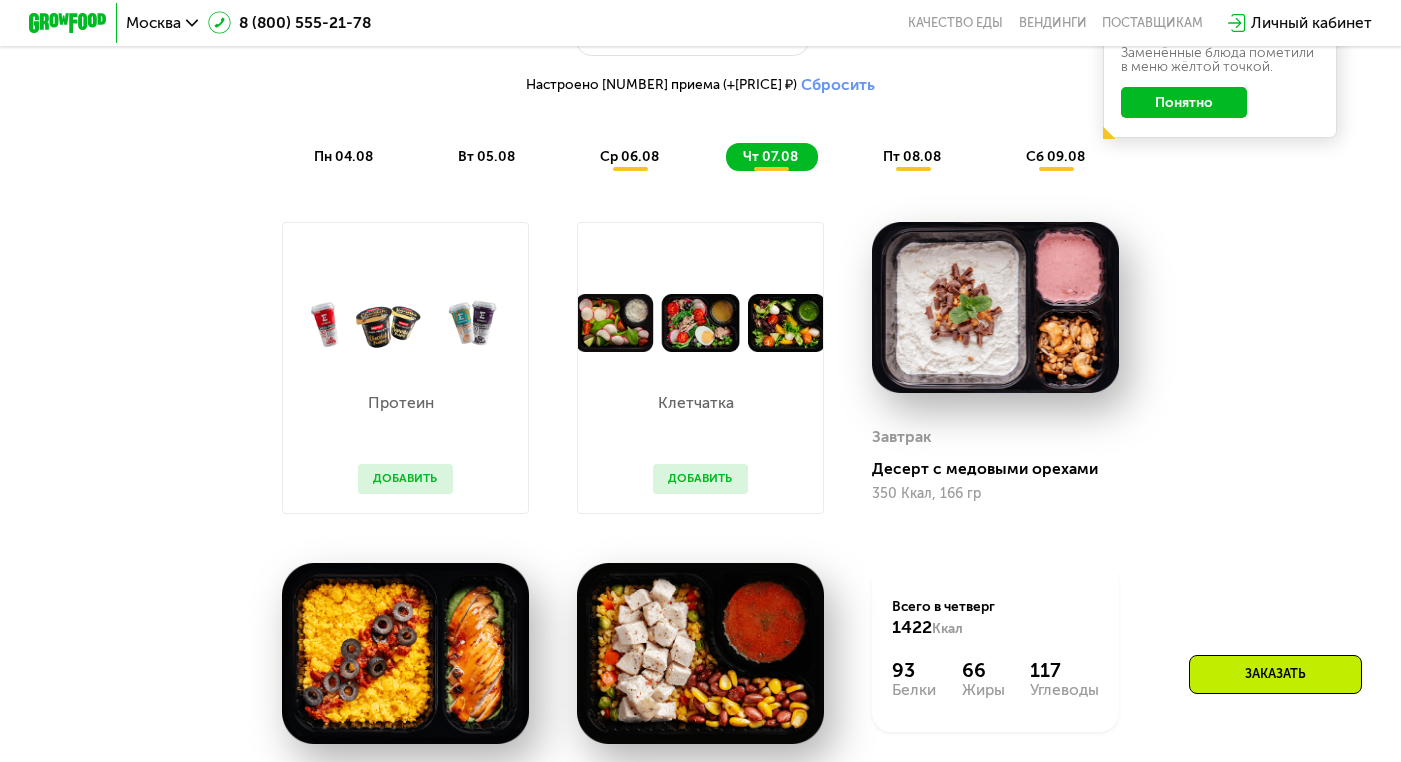 click on "пт 08.08" 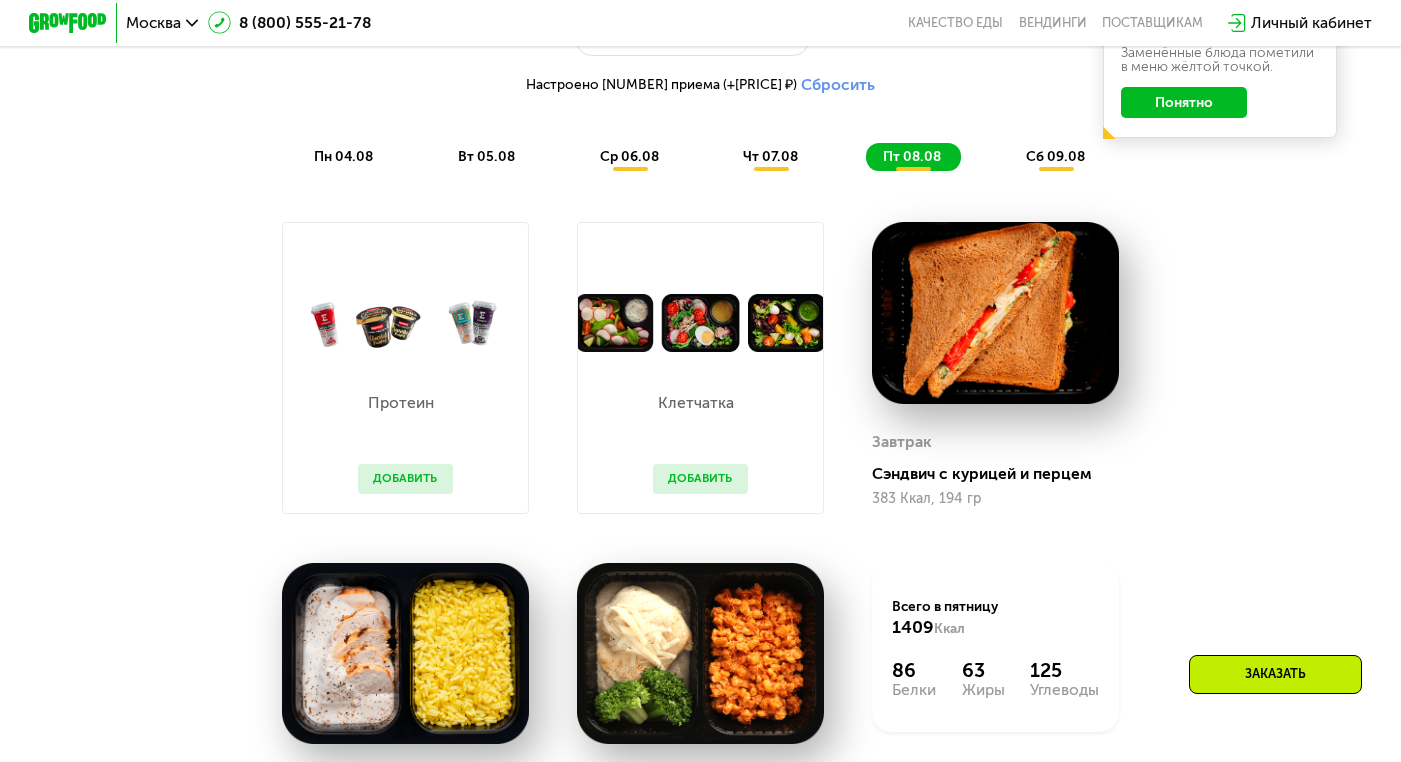 click on "сб 09.08" at bounding box center (1055, 156) 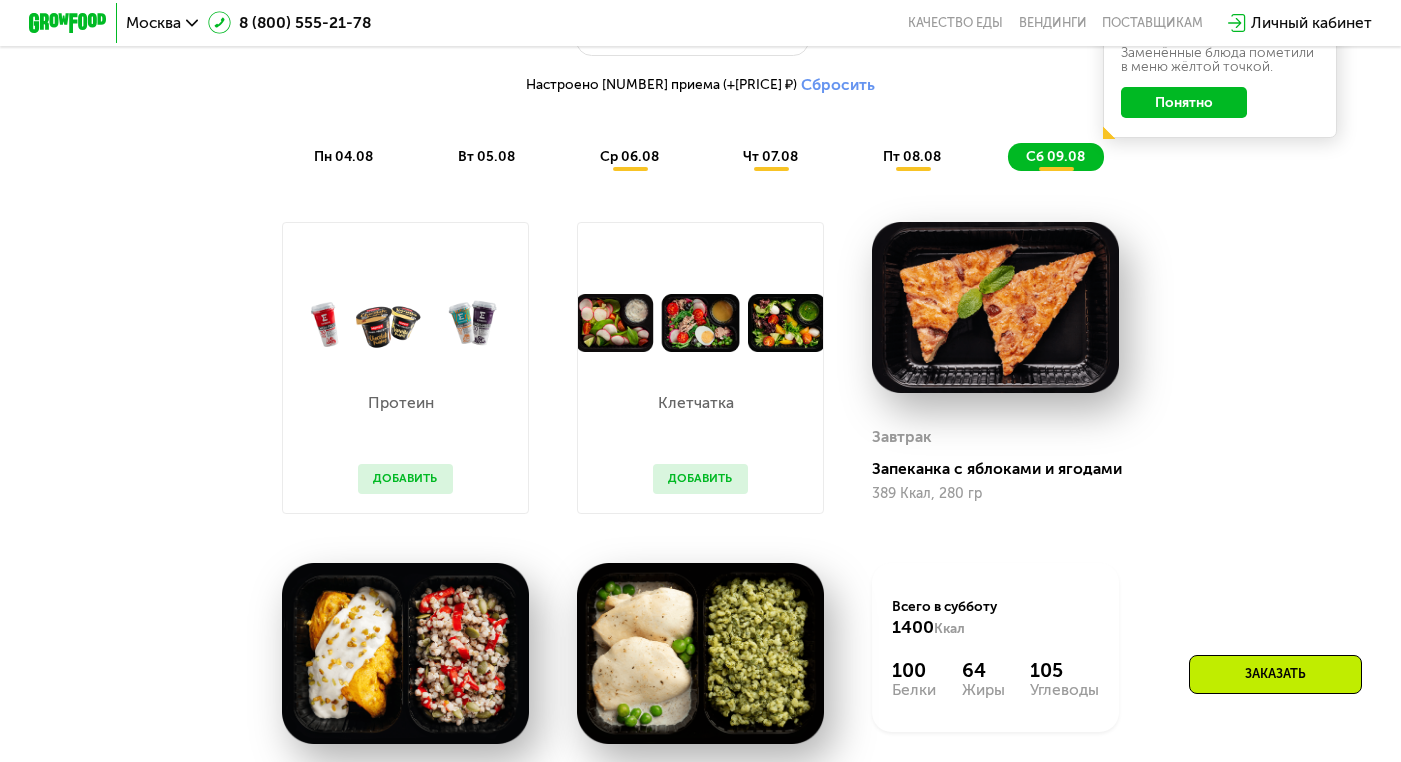 click on "пн 04.08" at bounding box center (343, 156) 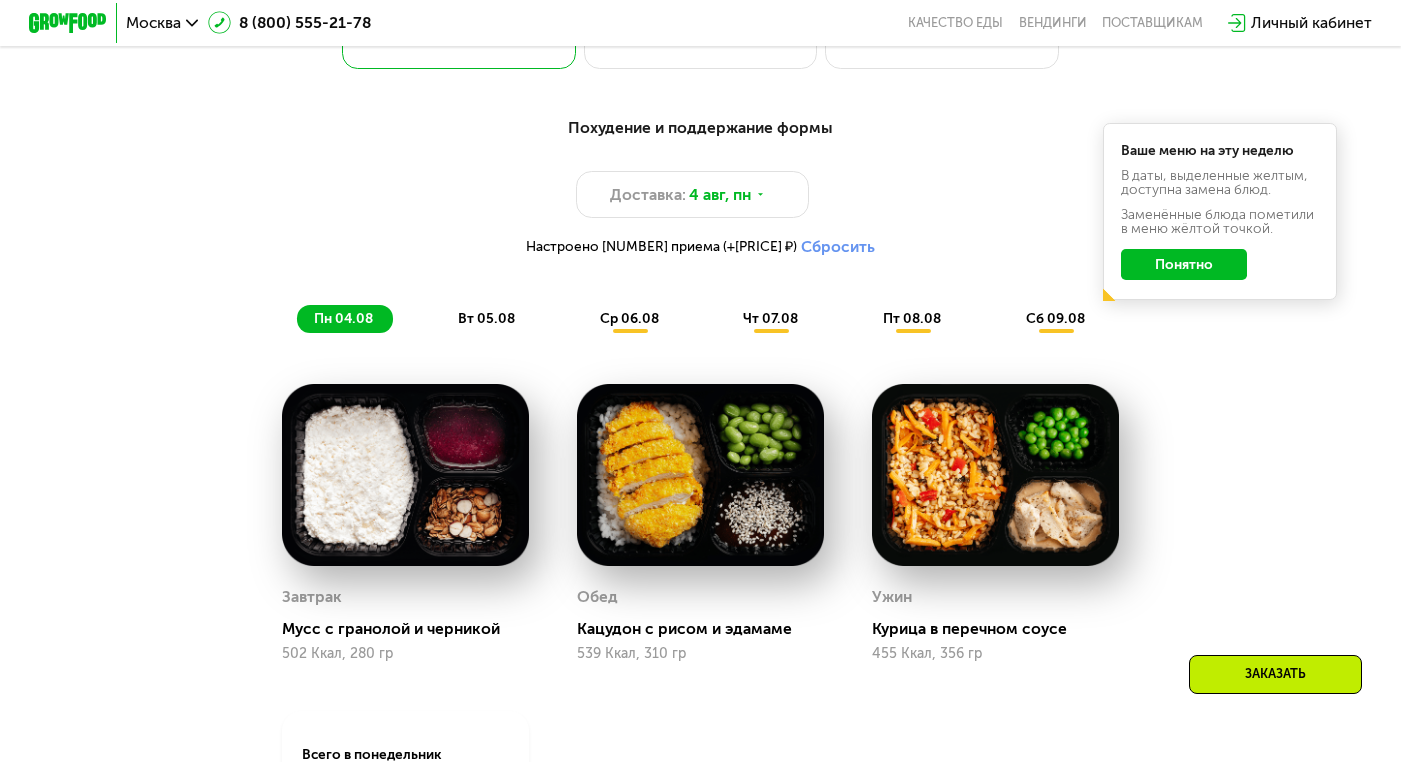 scroll, scrollTop: 950, scrollLeft: 0, axis: vertical 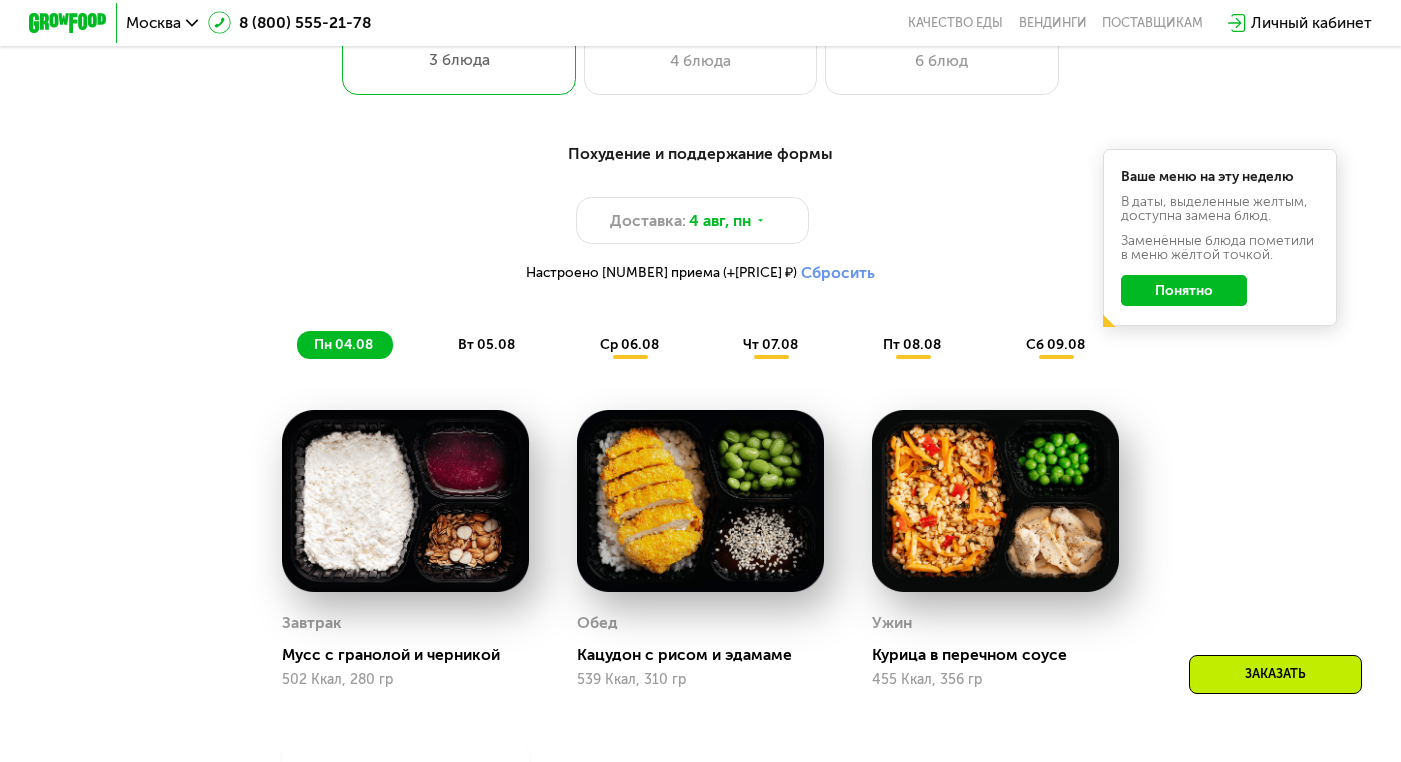 click on "Сбросить" at bounding box center (838, 272) 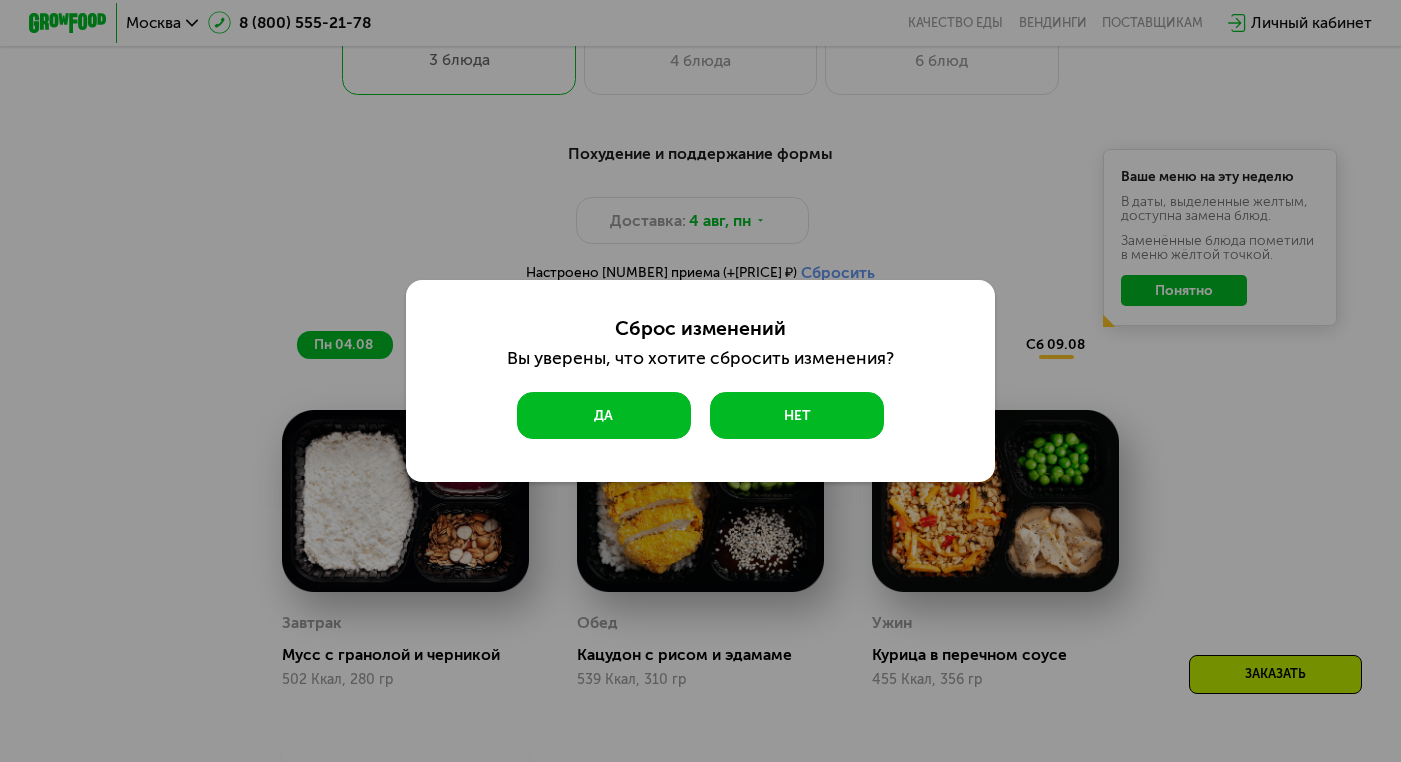 click on "Да" at bounding box center [604, 415] 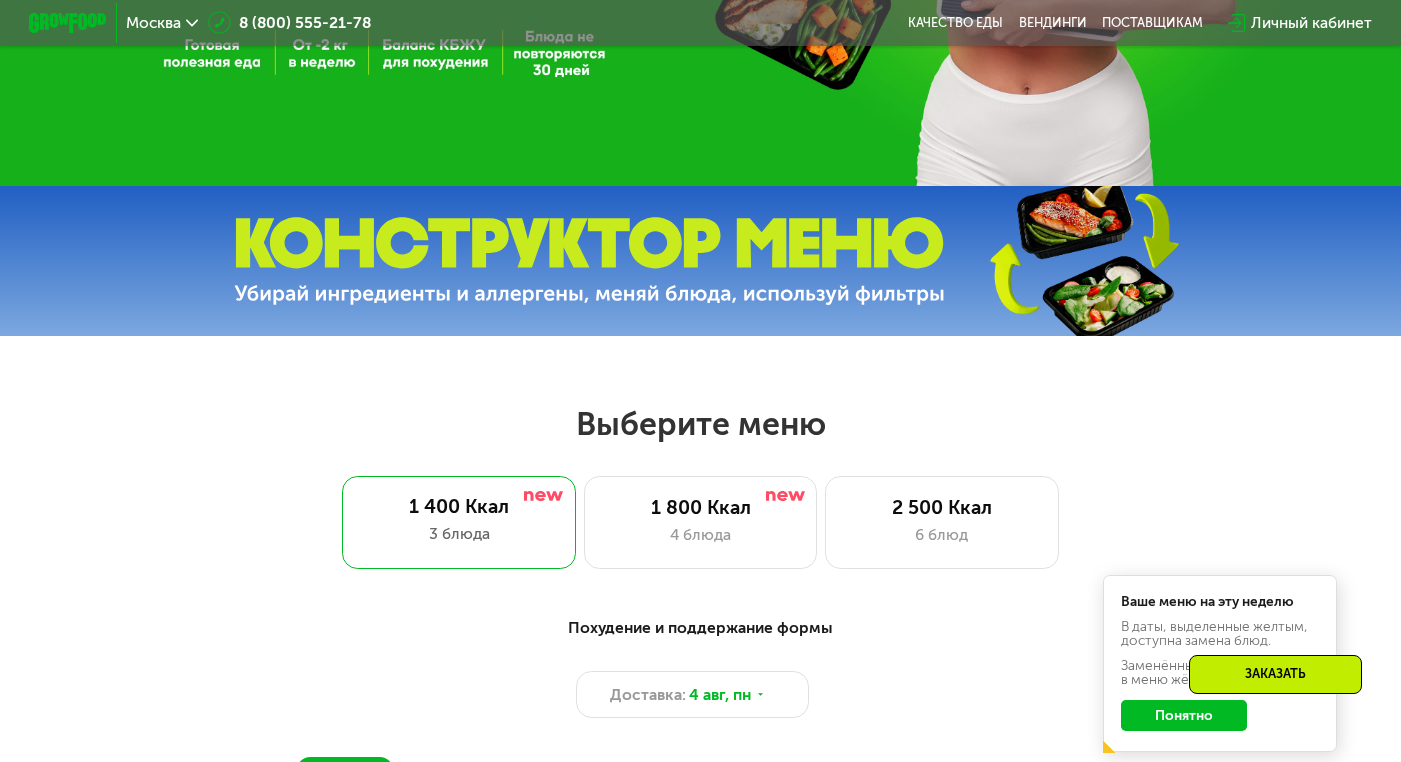 scroll, scrollTop: 474, scrollLeft: 0, axis: vertical 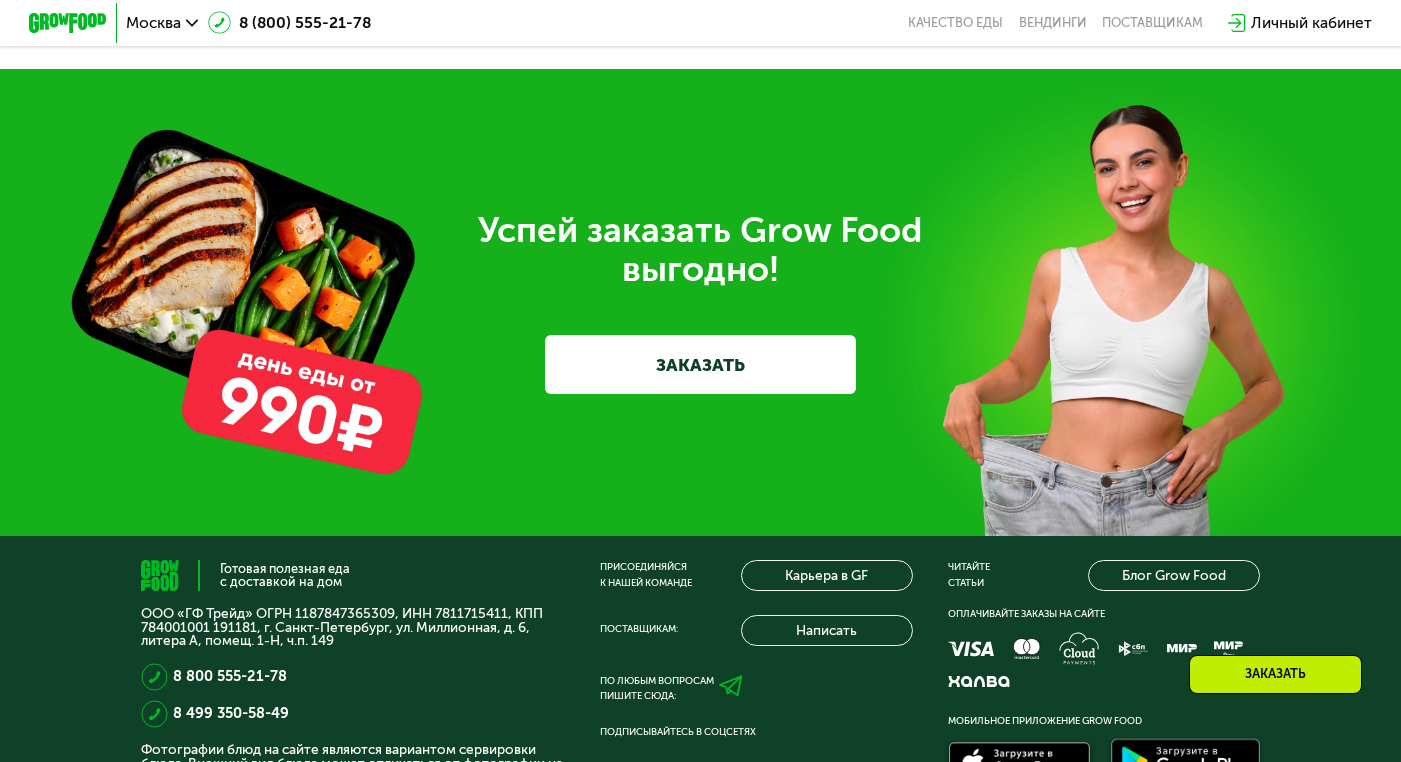 click on "ЗАКАЗАТЬ" at bounding box center [700, 364] 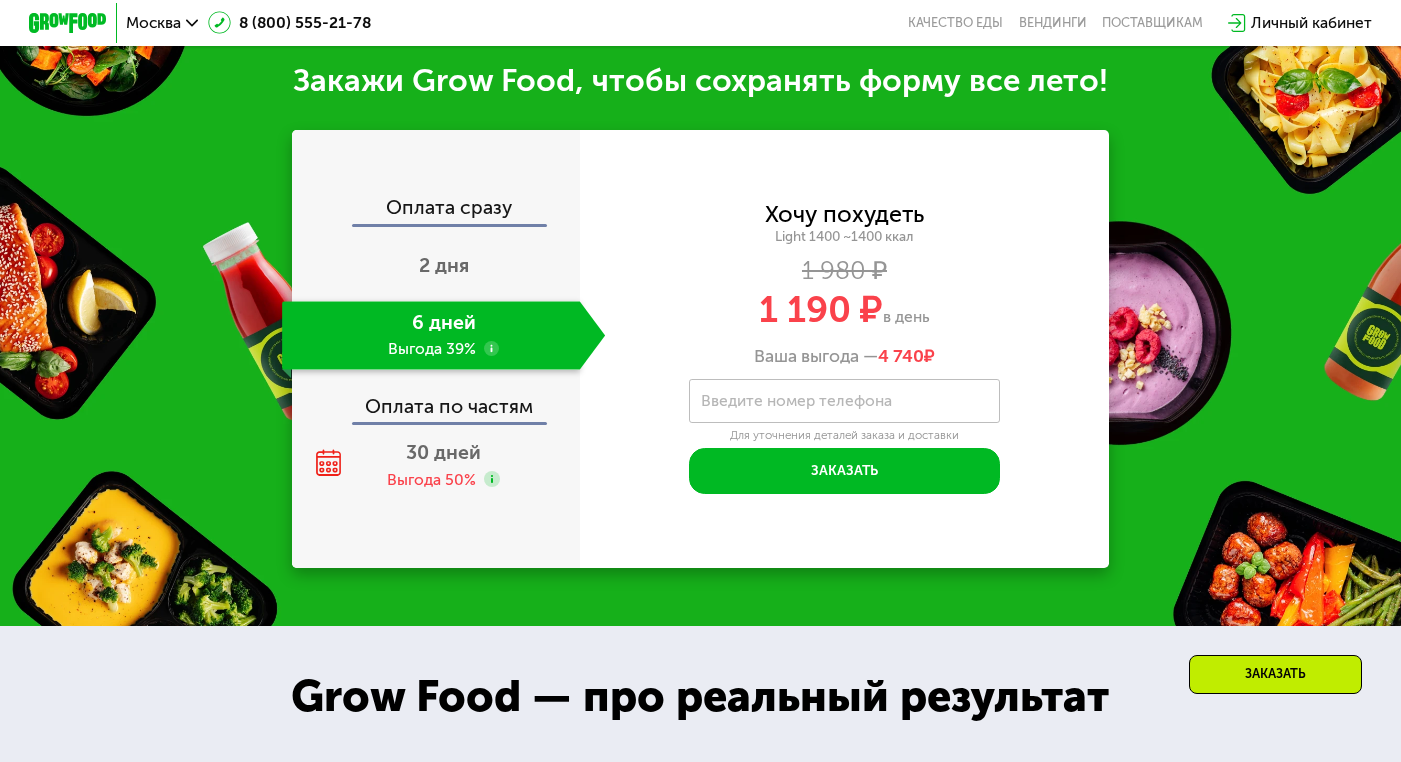scroll, scrollTop: 1886, scrollLeft: 0, axis: vertical 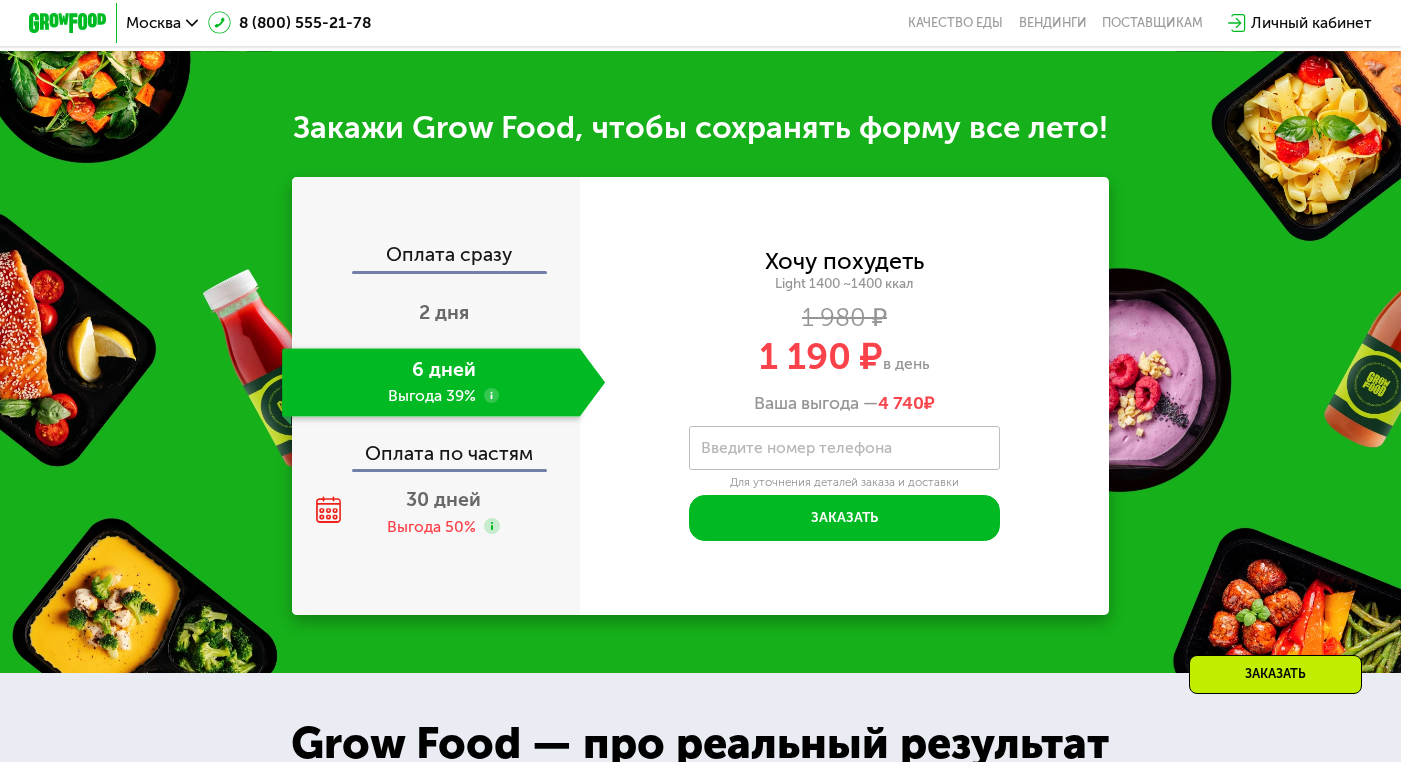 click on "Введите номер телефона" at bounding box center (796, 448) 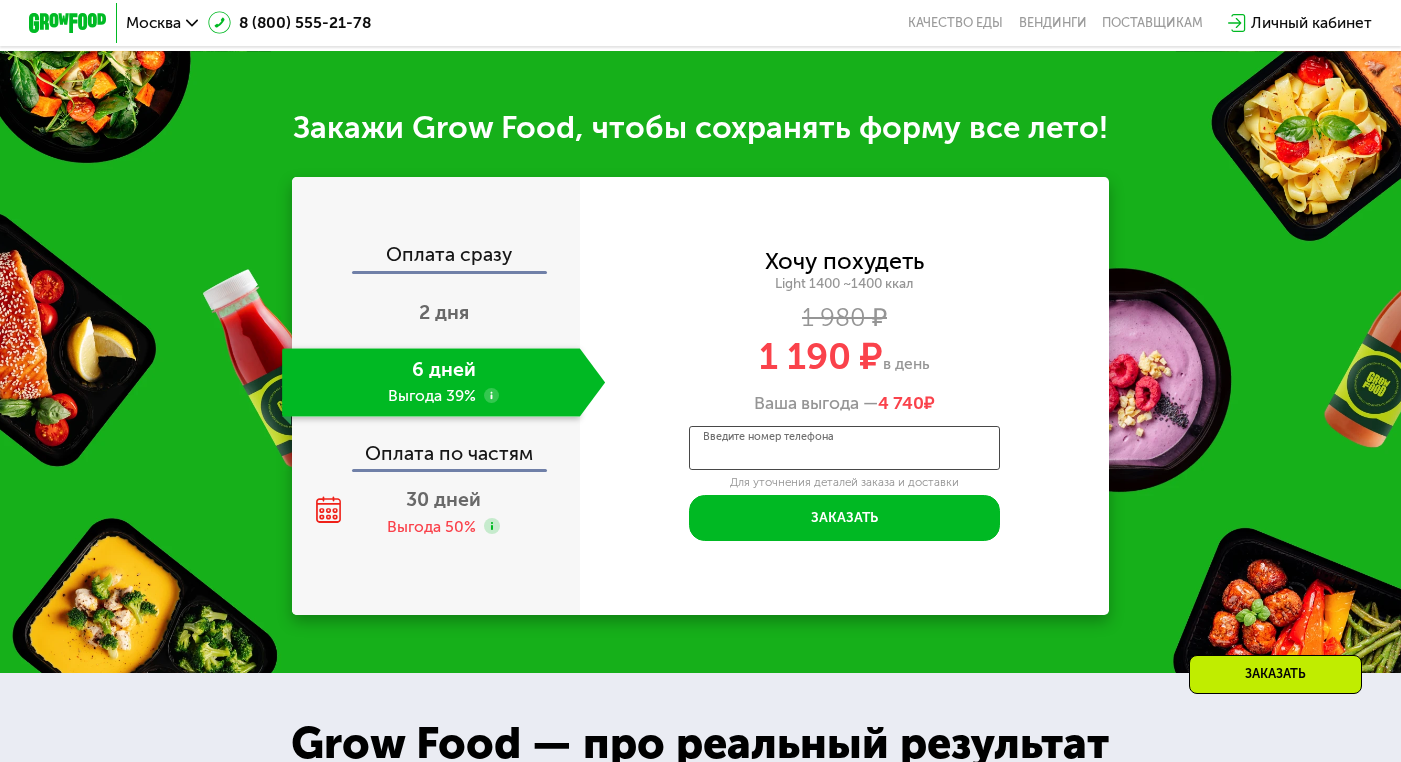 click on "Введите номер телефона" at bounding box center [844, 448] 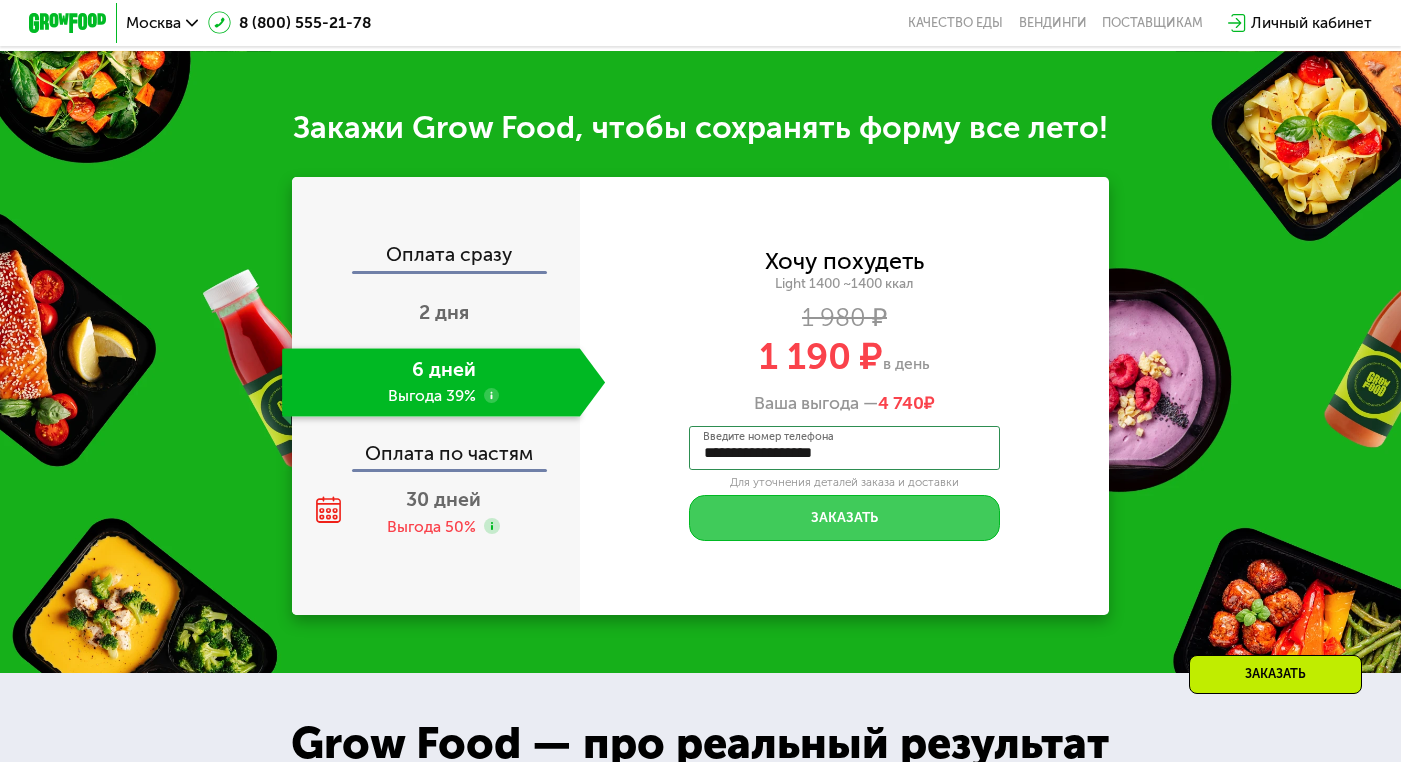 type on "**********" 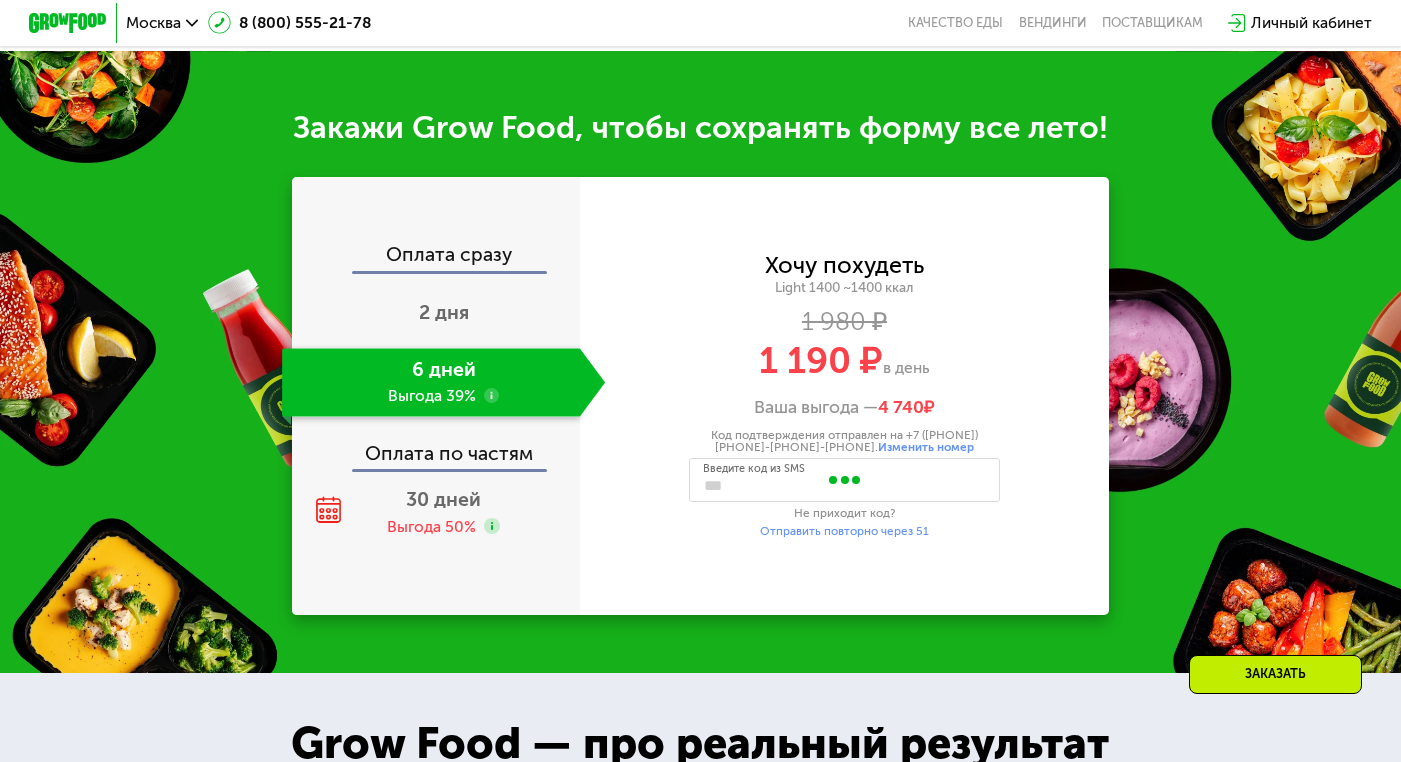 type on "****" 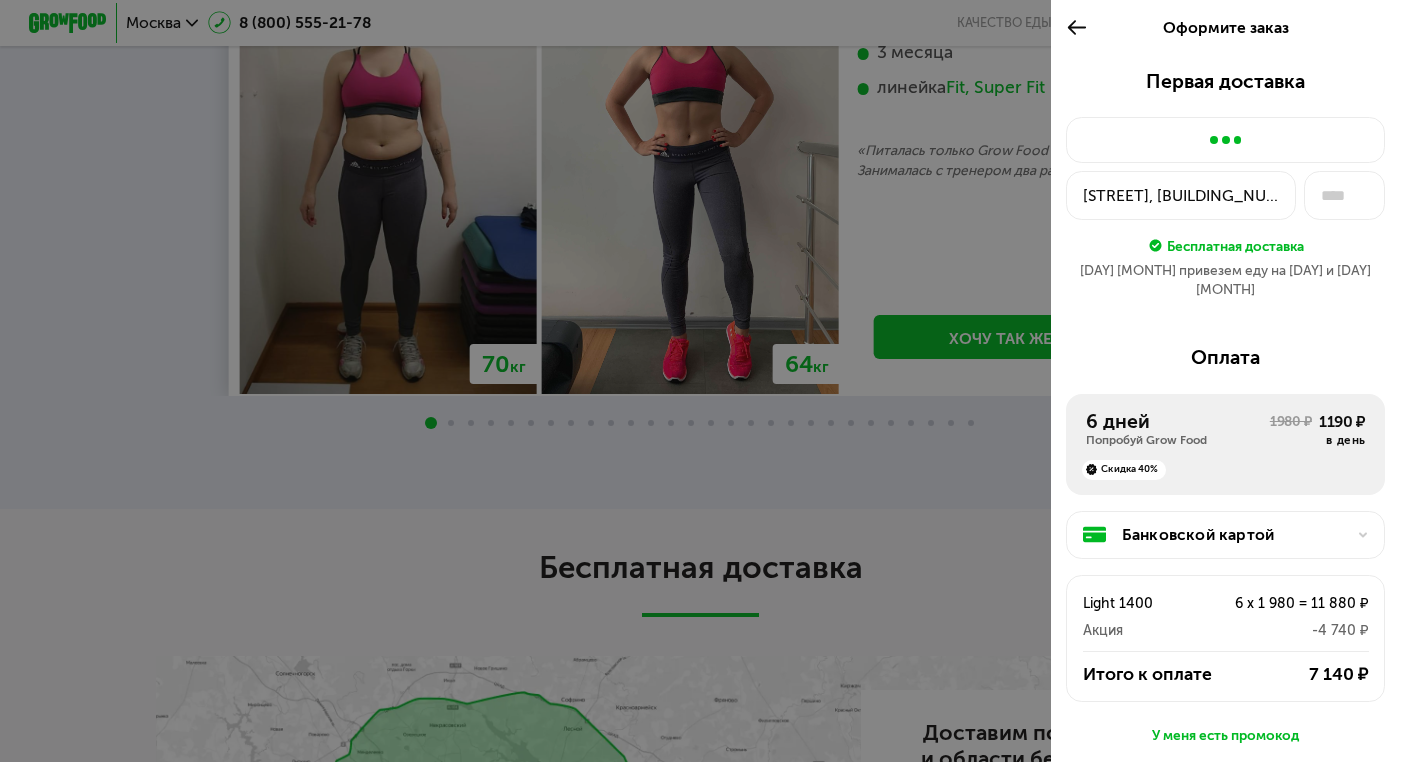 scroll, scrollTop: 3464, scrollLeft: 0, axis: vertical 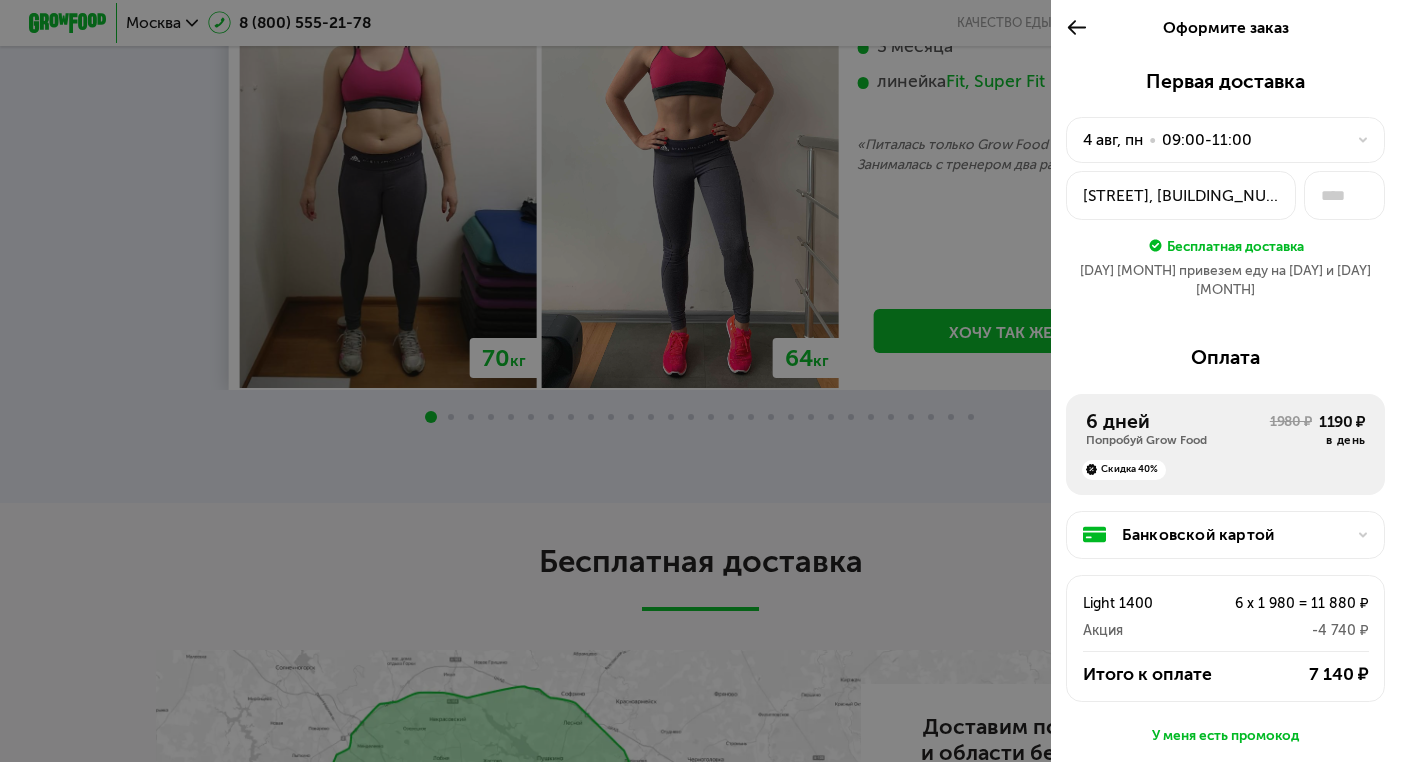 click 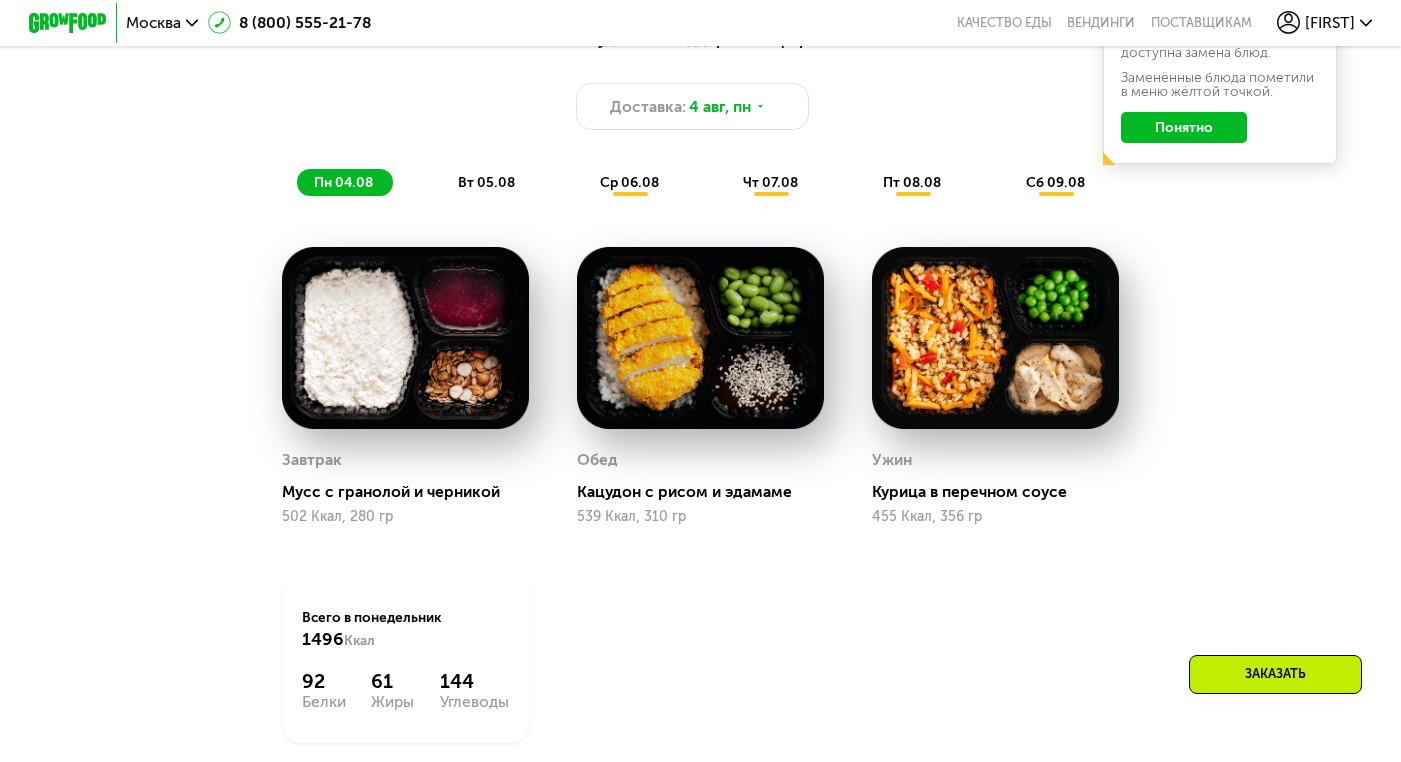 scroll, scrollTop: 1070, scrollLeft: 0, axis: vertical 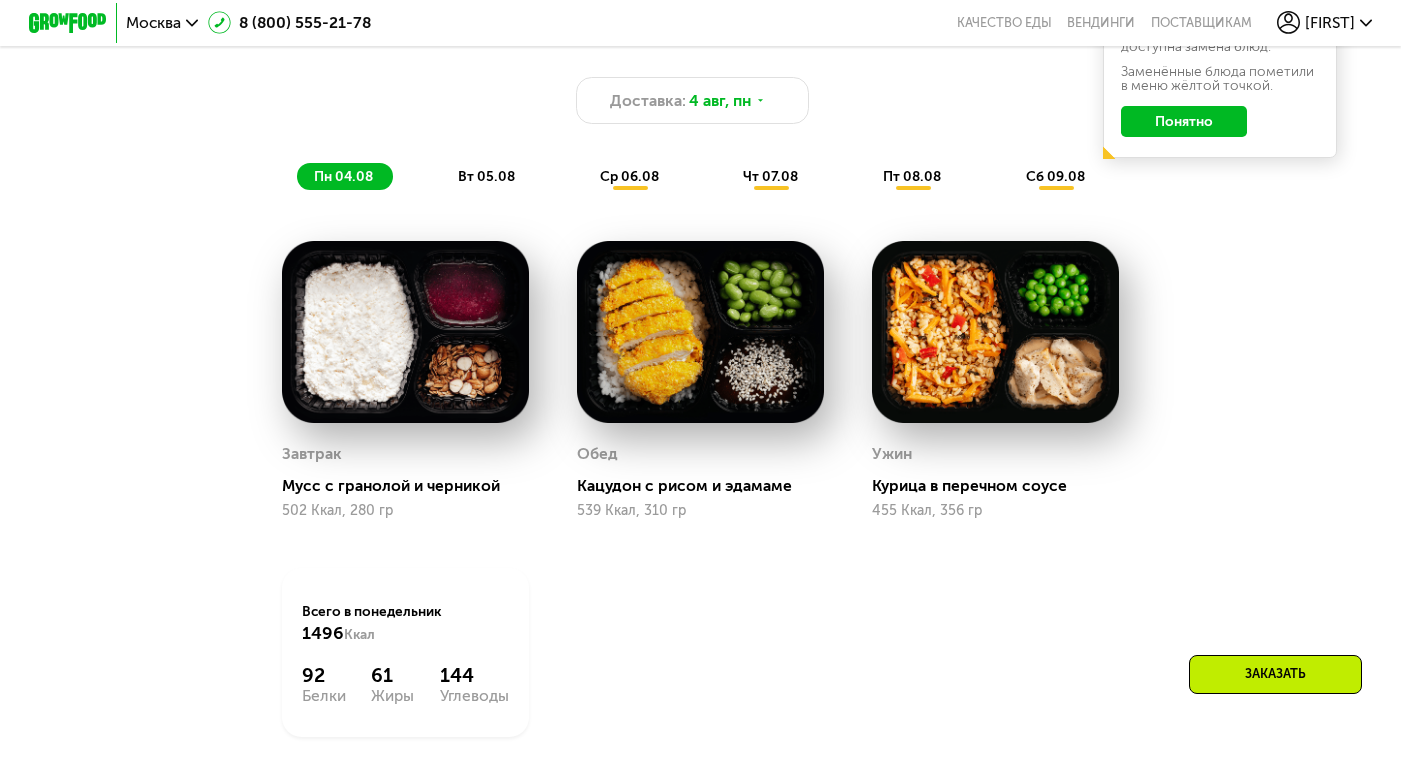 click on "Похудение и поддержание формы Доставка: [MONTH] [DAY], [DAY_OF_WEEK] [DAY_OF_WEEK] [DAY].[MONTH] [DAY_OF_WEEK] [DAY].[MONTH] [DAY_OF_WEEK] [DAY].[MONTH] [DAY_OF_WEEK] [DAY].[MONTH] [DAY_OF_WEEK] [DAY].[MONTH] [DAY_OF_WEEK]" at bounding box center (701, 106) 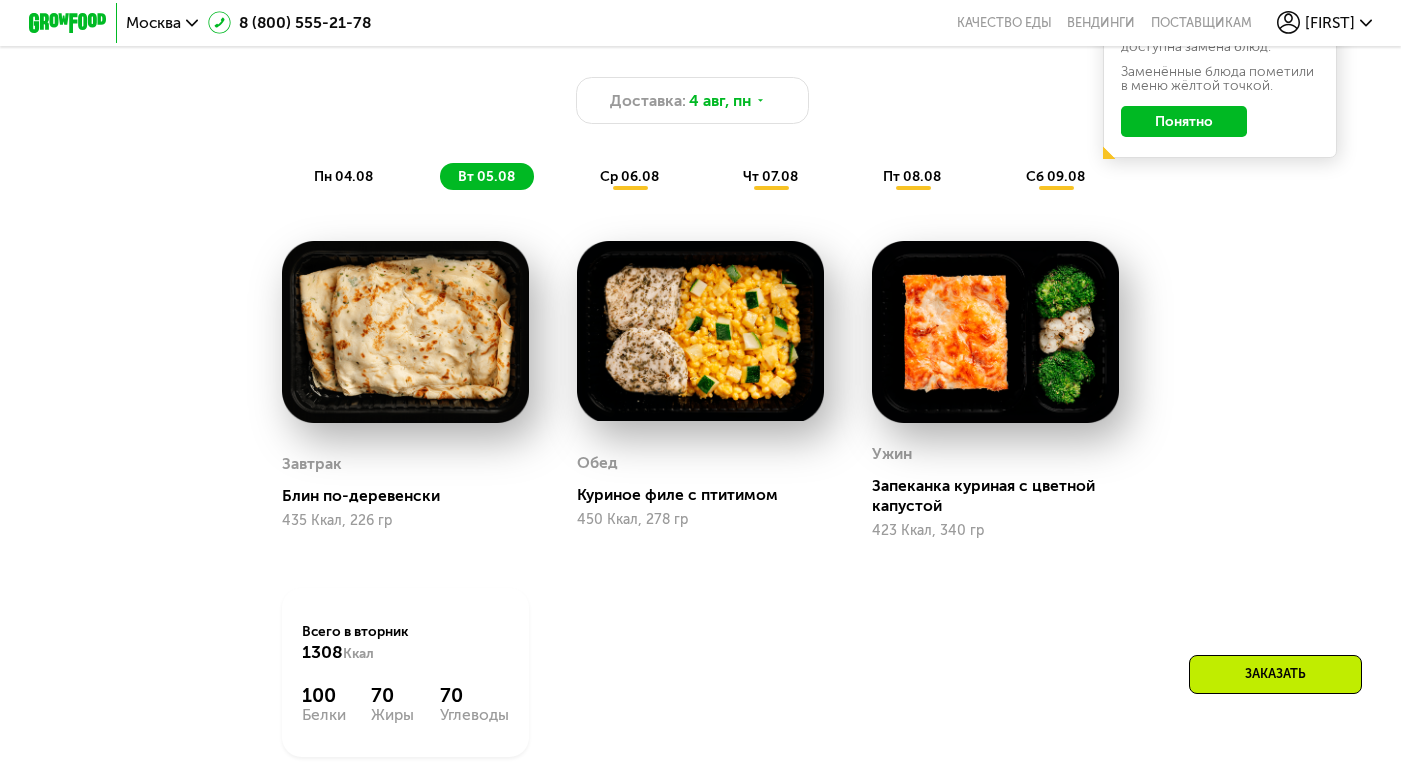 scroll, scrollTop: 1106, scrollLeft: 0, axis: vertical 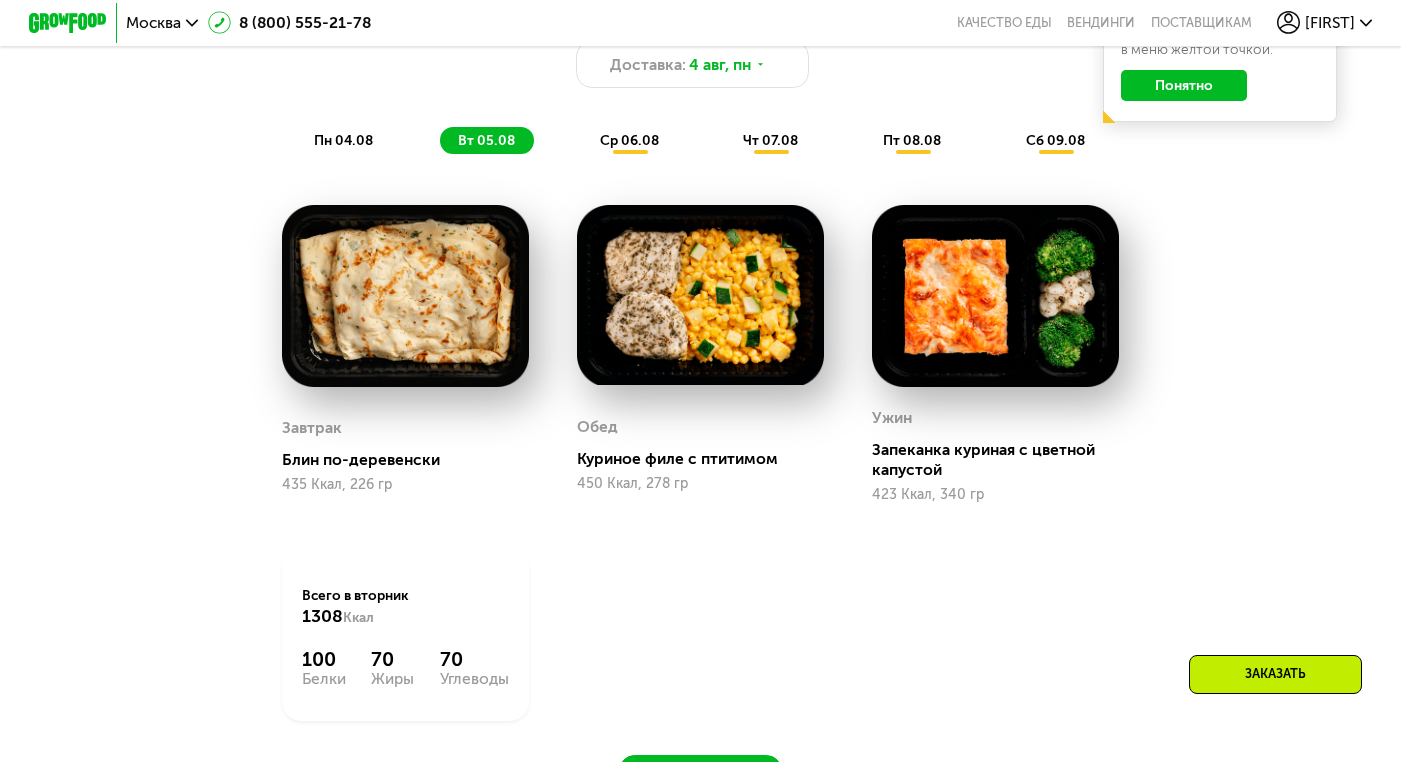 click on "ср 06.08" 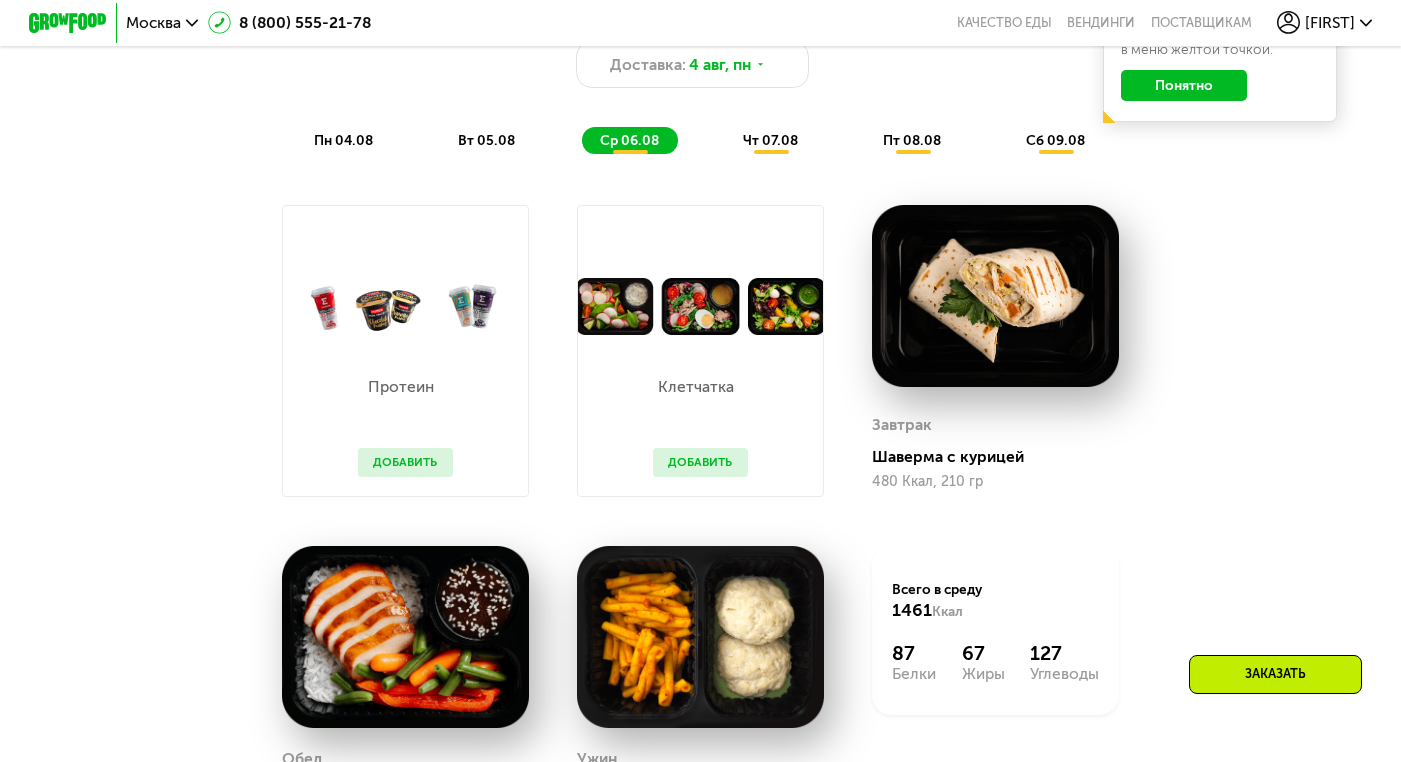 scroll, scrollTop: 1145, scrollLeft: 0, axis: vertical 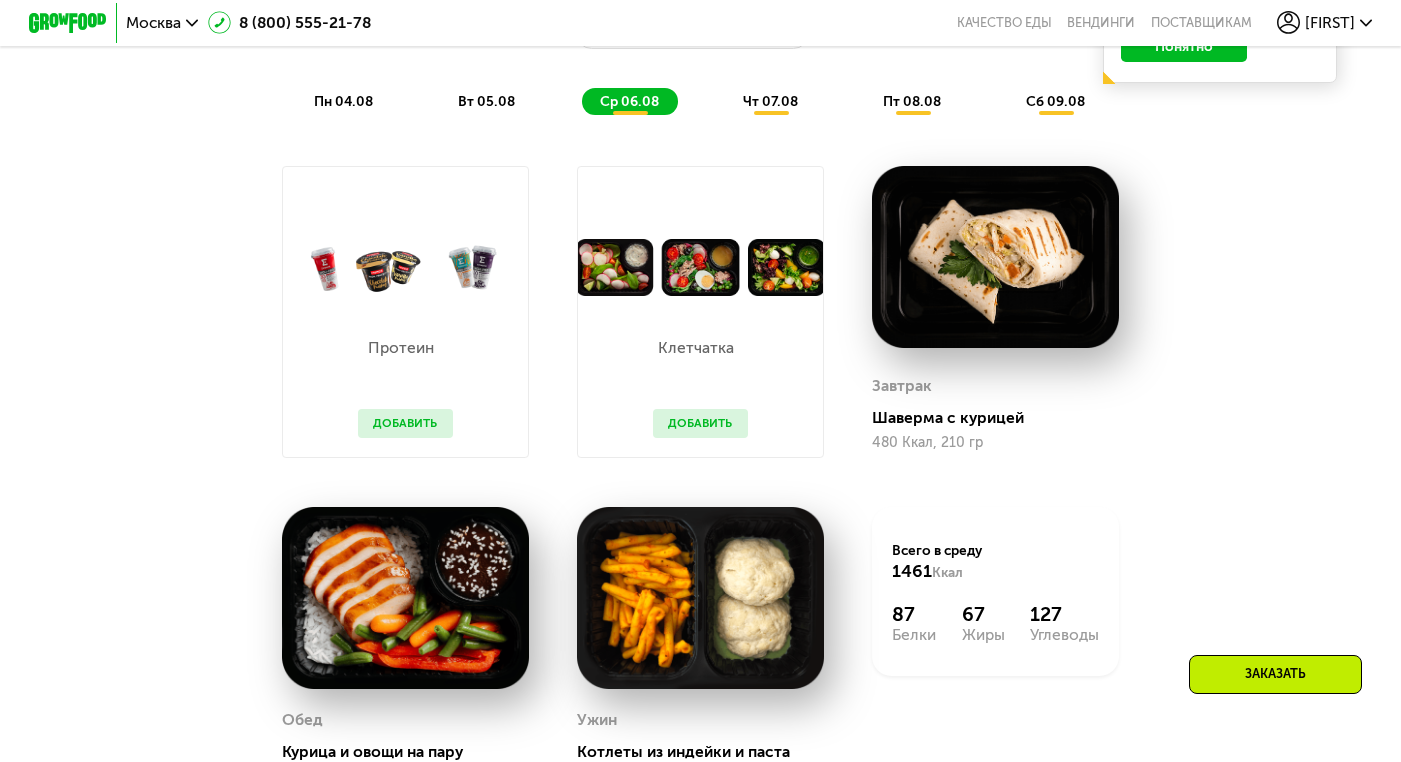 click on "Добавить" at bounding box center [405, 423] 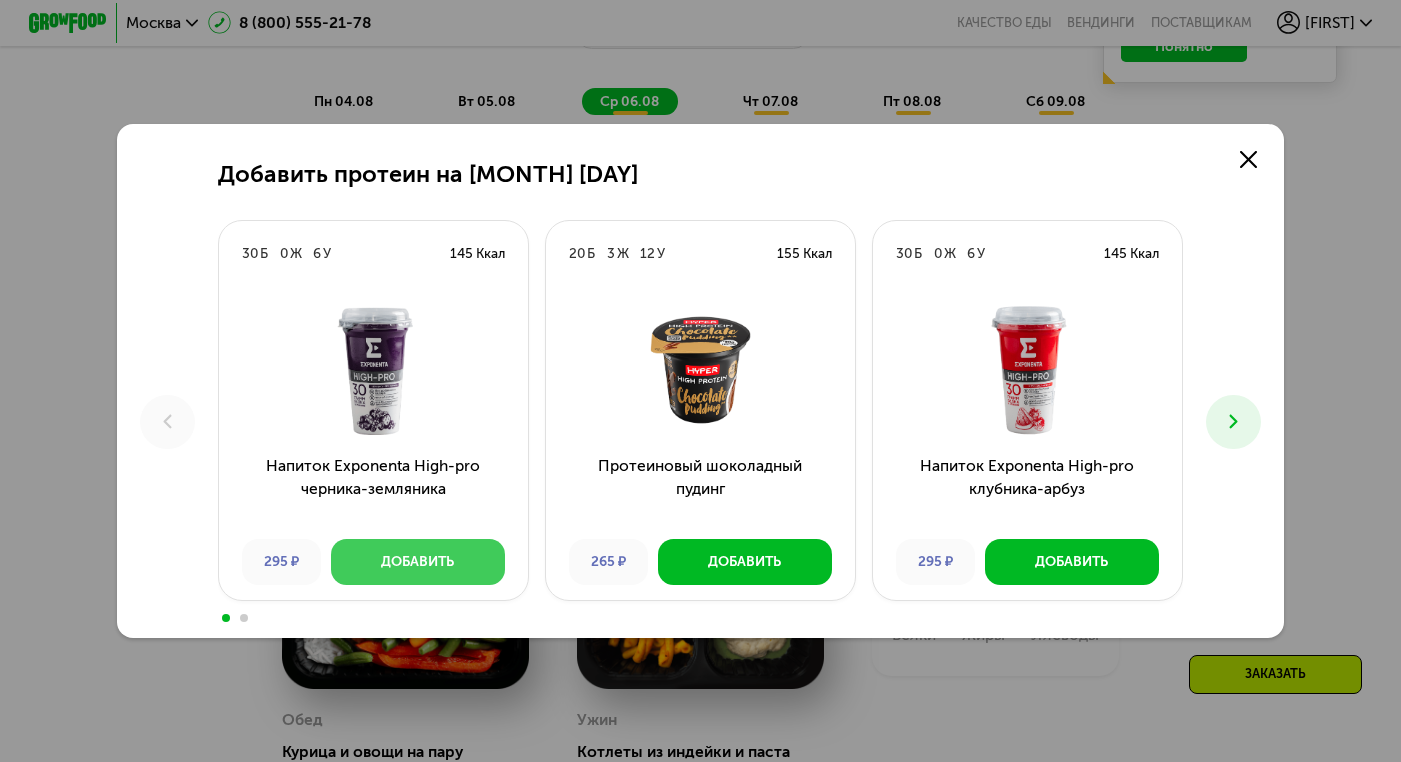 click on "Добавить" at bounding box center [417, 561] 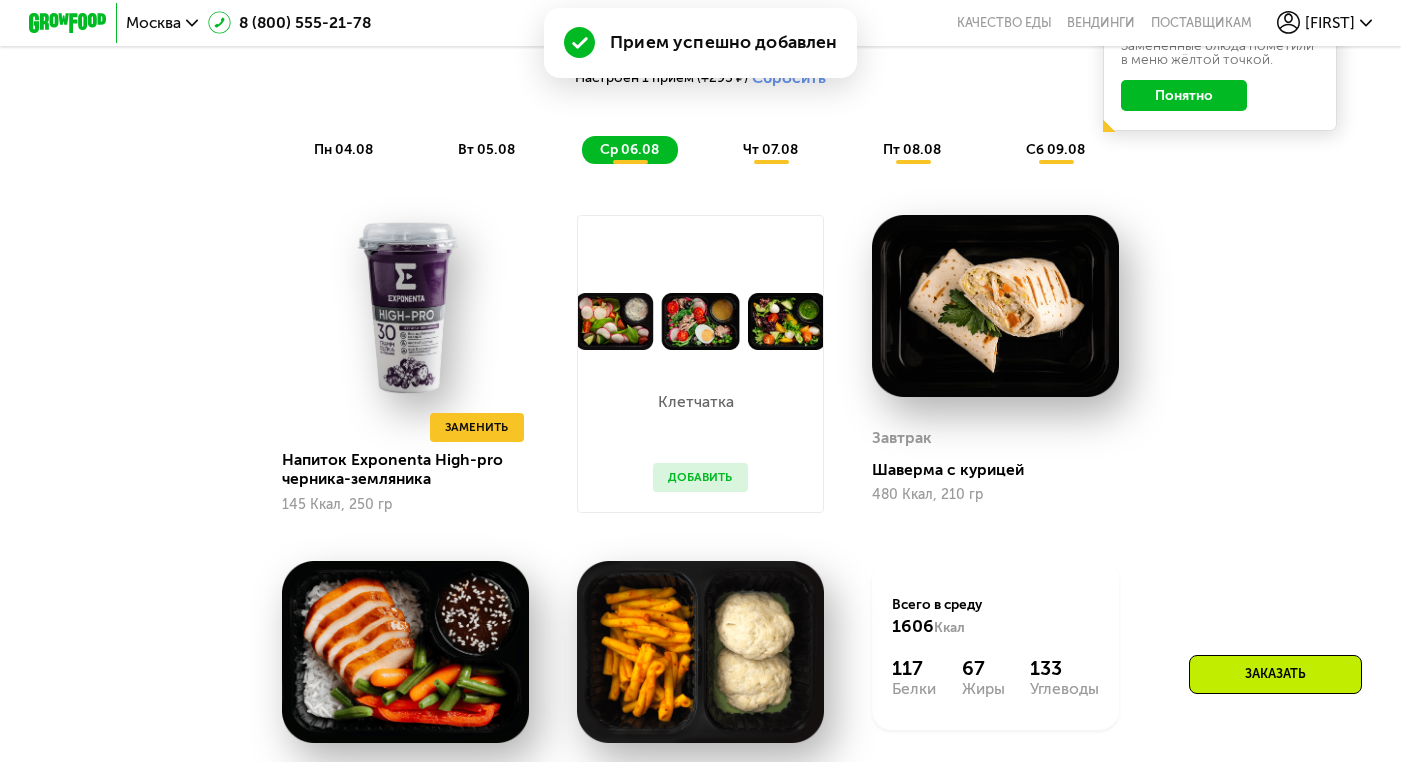 click on "Добавить" at bounding box center [700, 477] 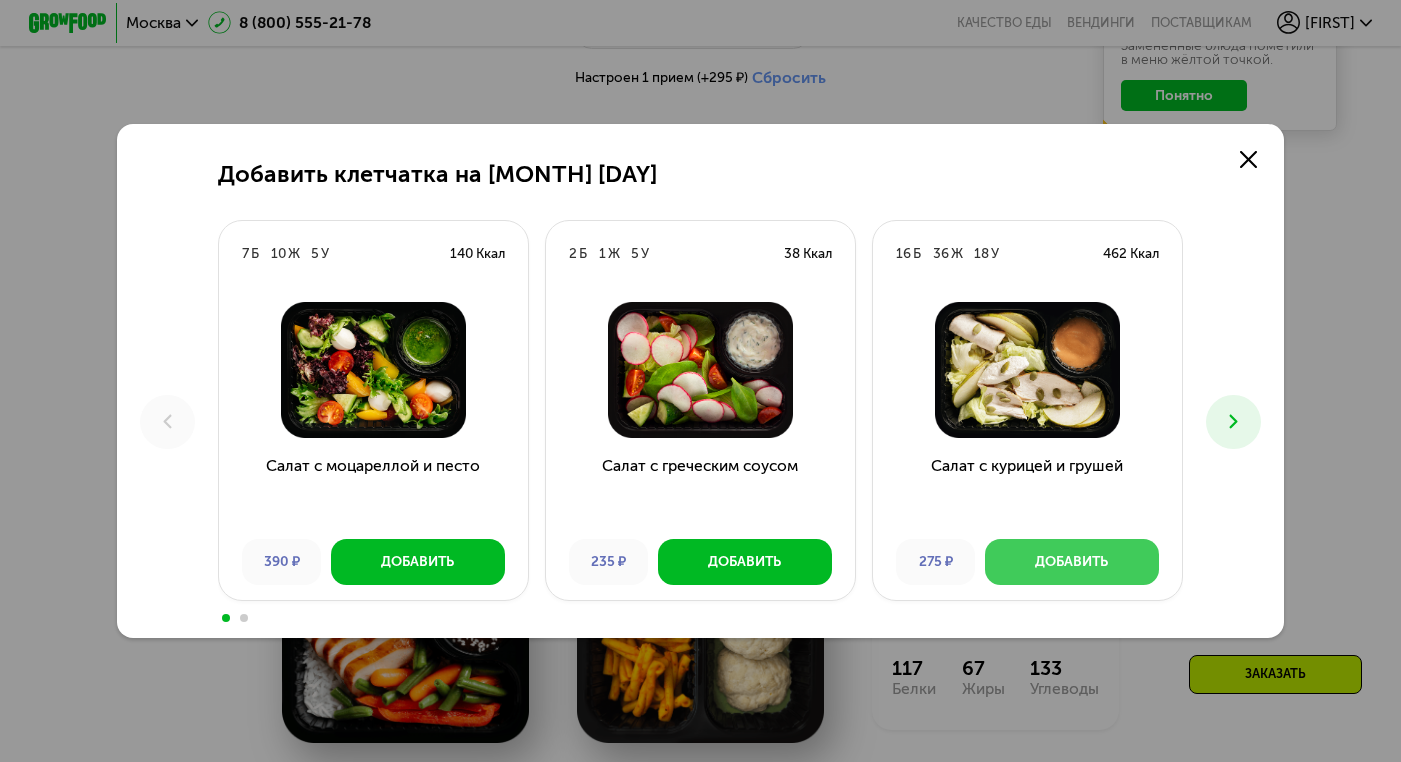 click on "Добавить" at bounding box center (1072, 562) 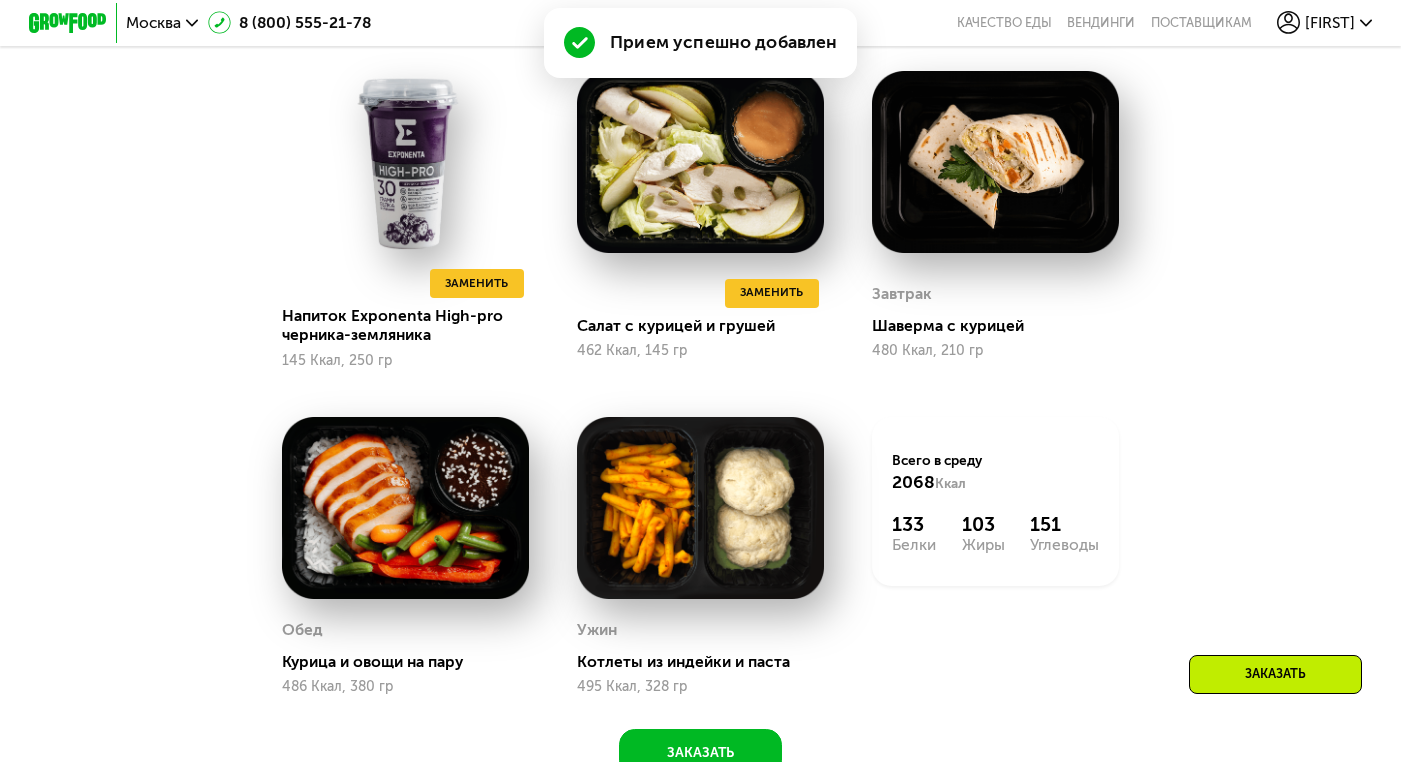 scroll, scrollTop: 1288, scrollLeft: 0, axis: vertical 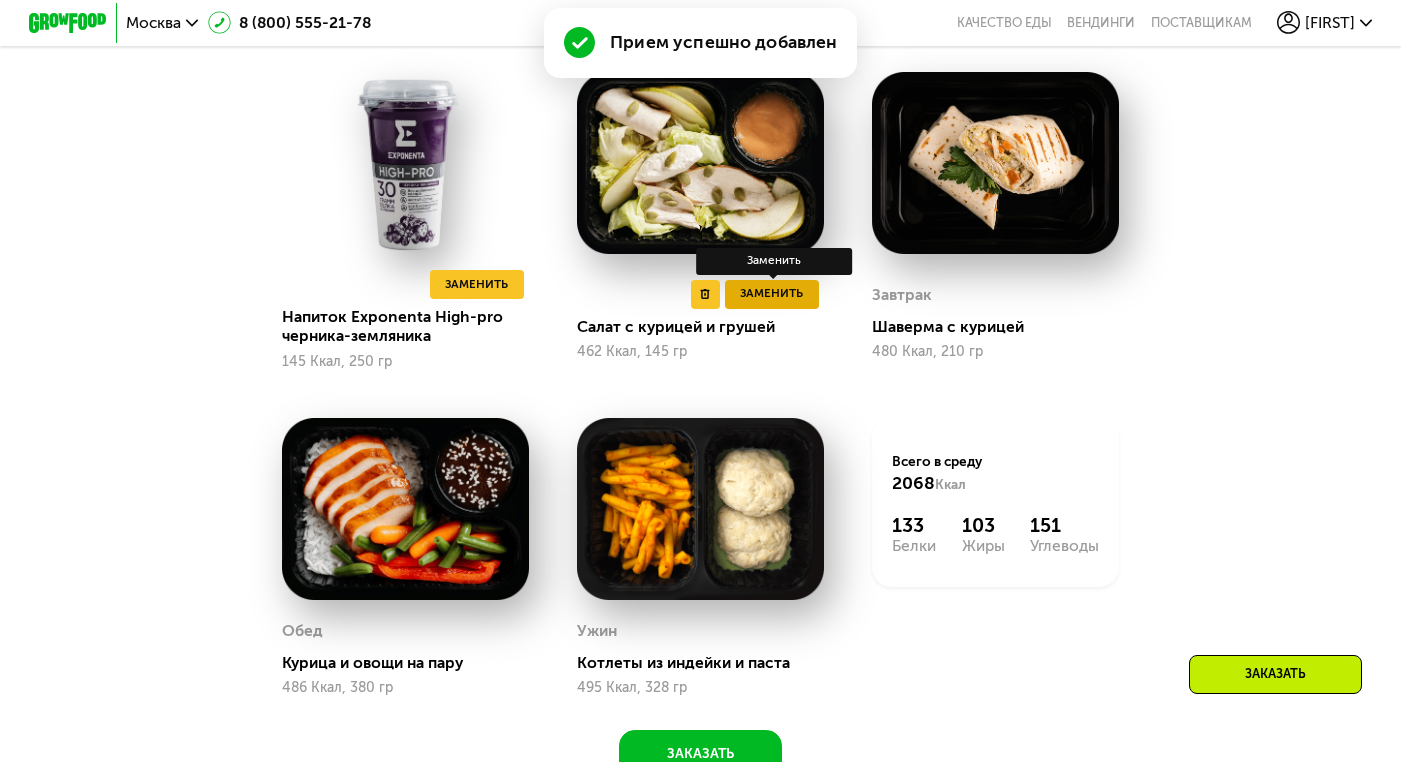 click on "Заменить" at bounding box center (772, 294) 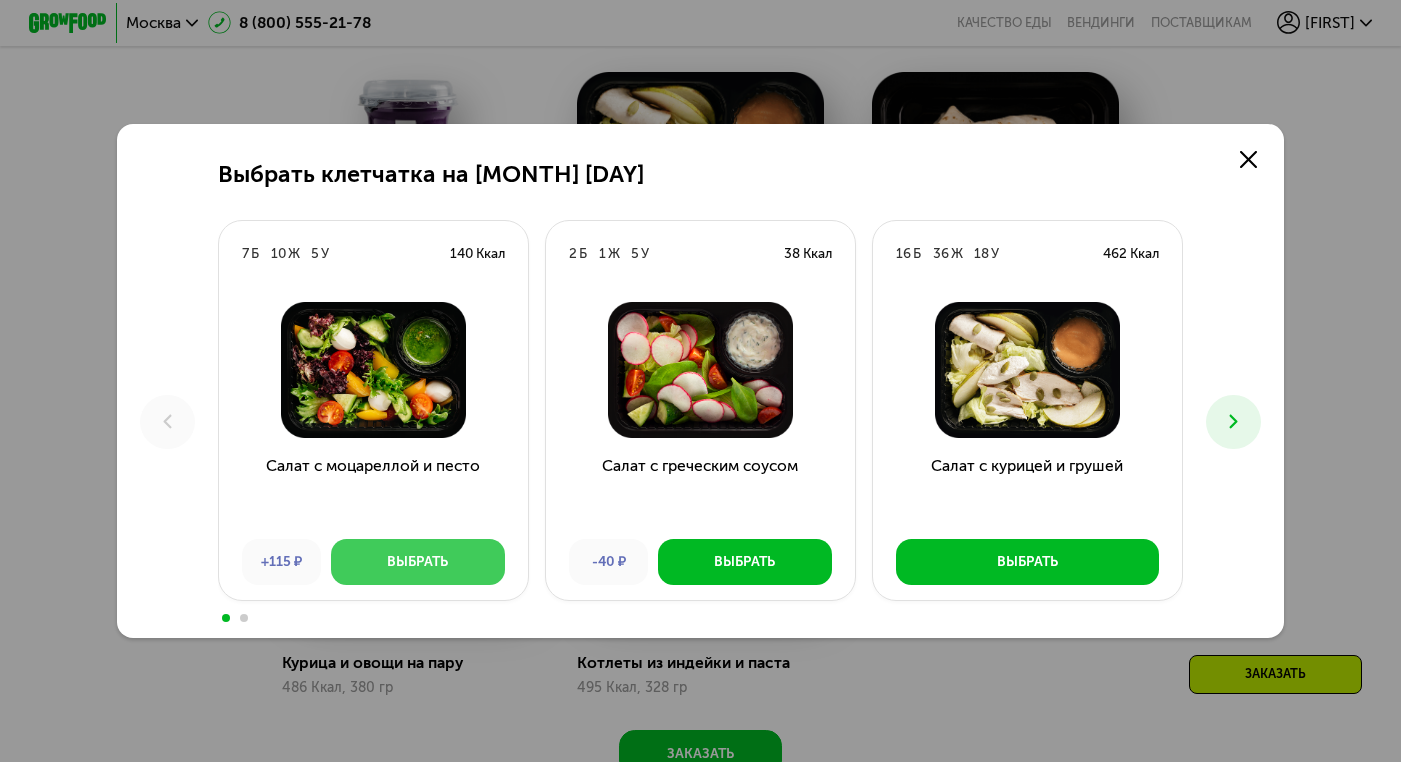 click on "Выбрать" at bounding box center [418, 562] 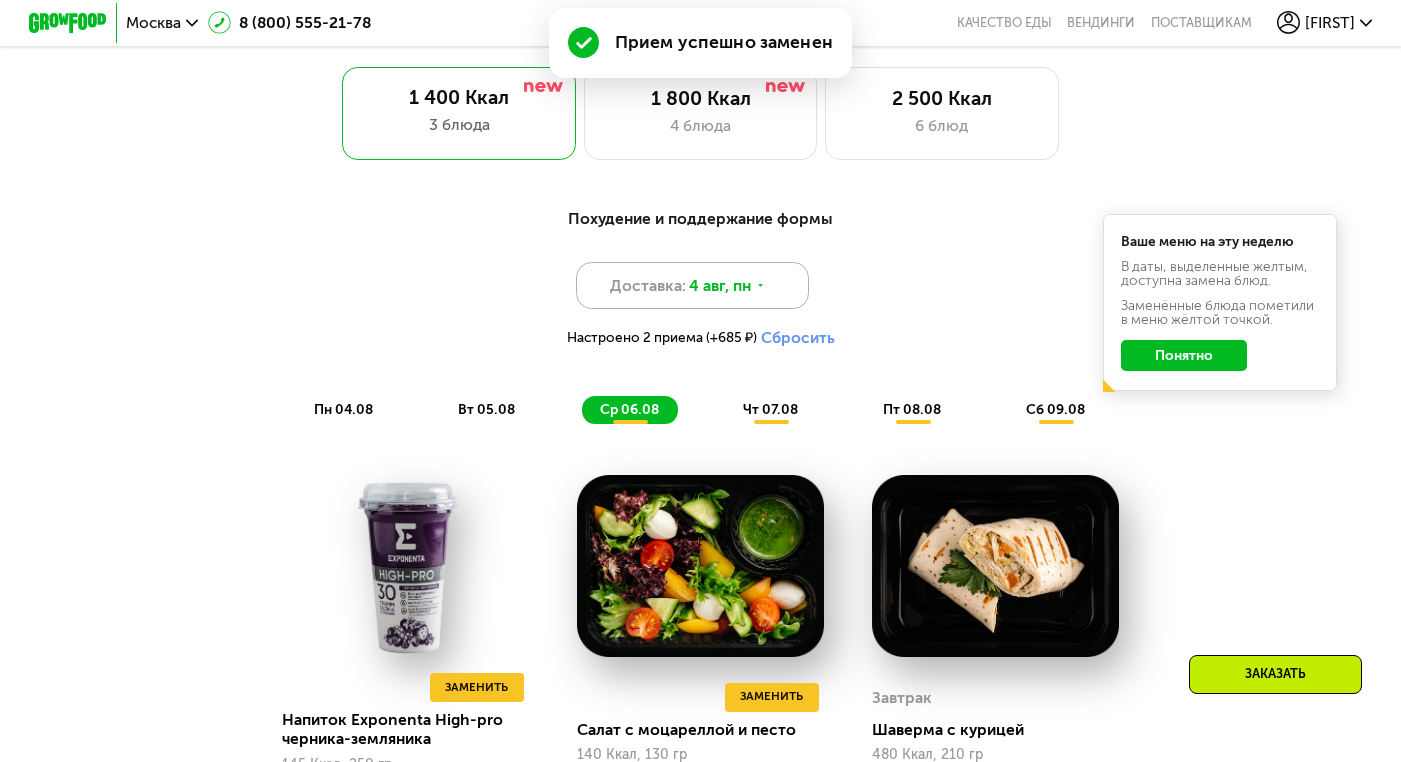 scroll, scrollTop: 908, scrollLeft: 0, axis: vertical 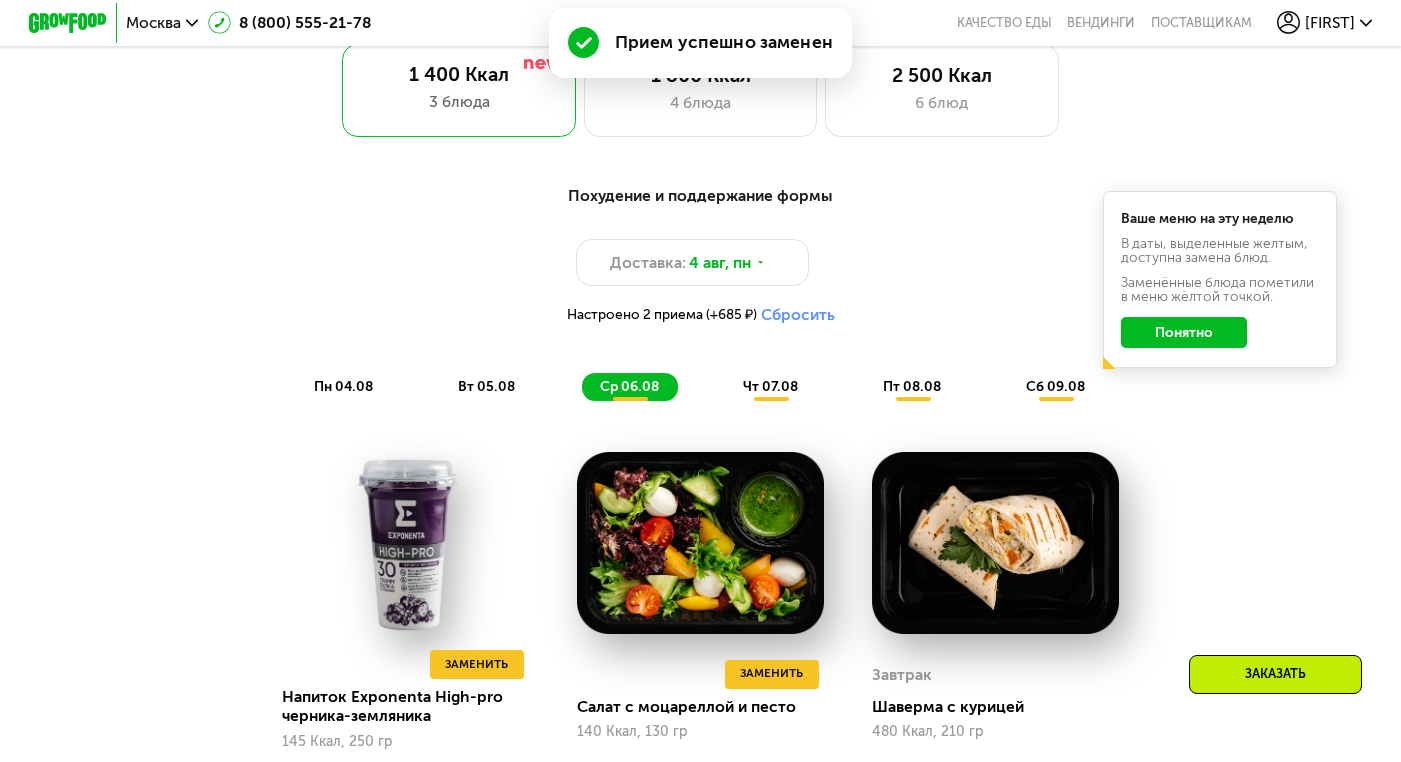 click on "чт 07.08" at bounding box center (770, 386) 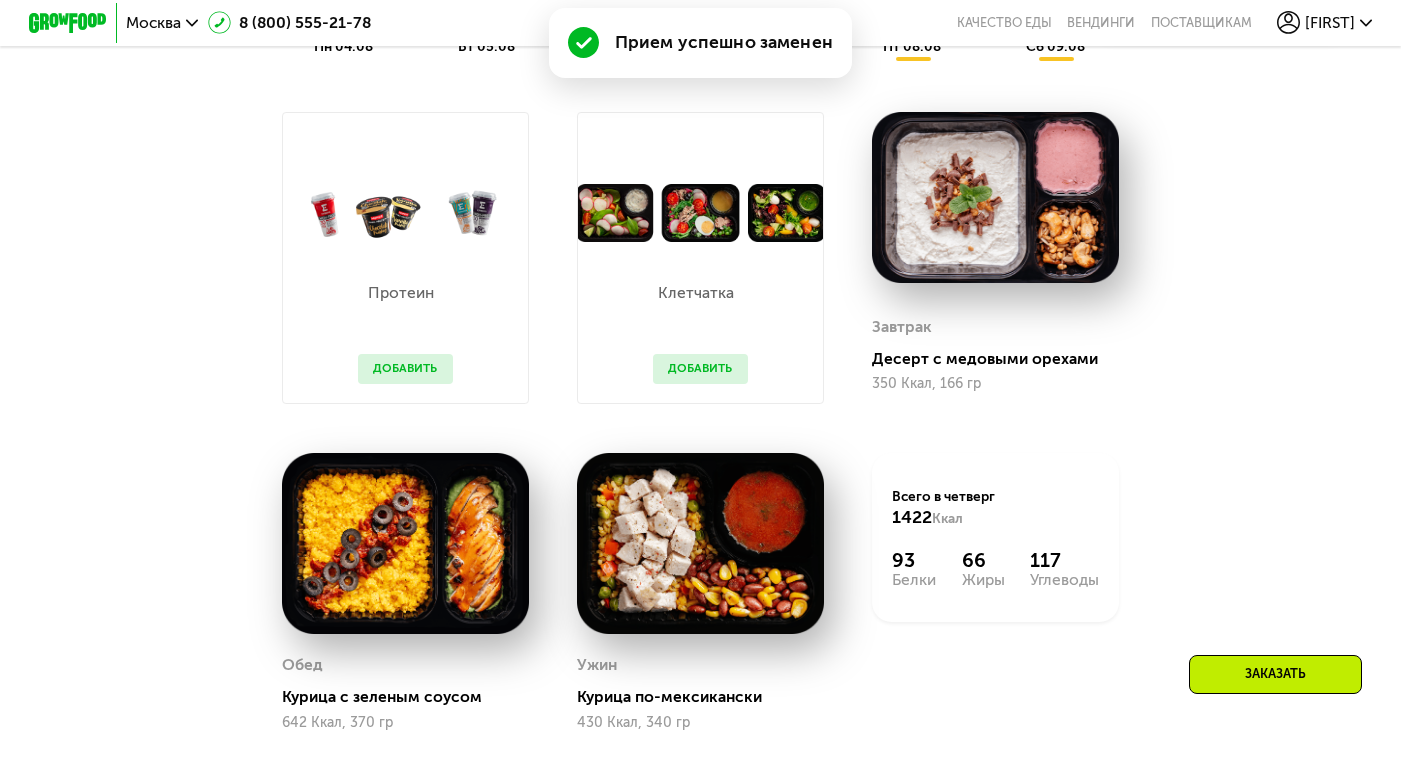 scroll, scrollTop: 1250, scrollLeft: 0, axis: vertical 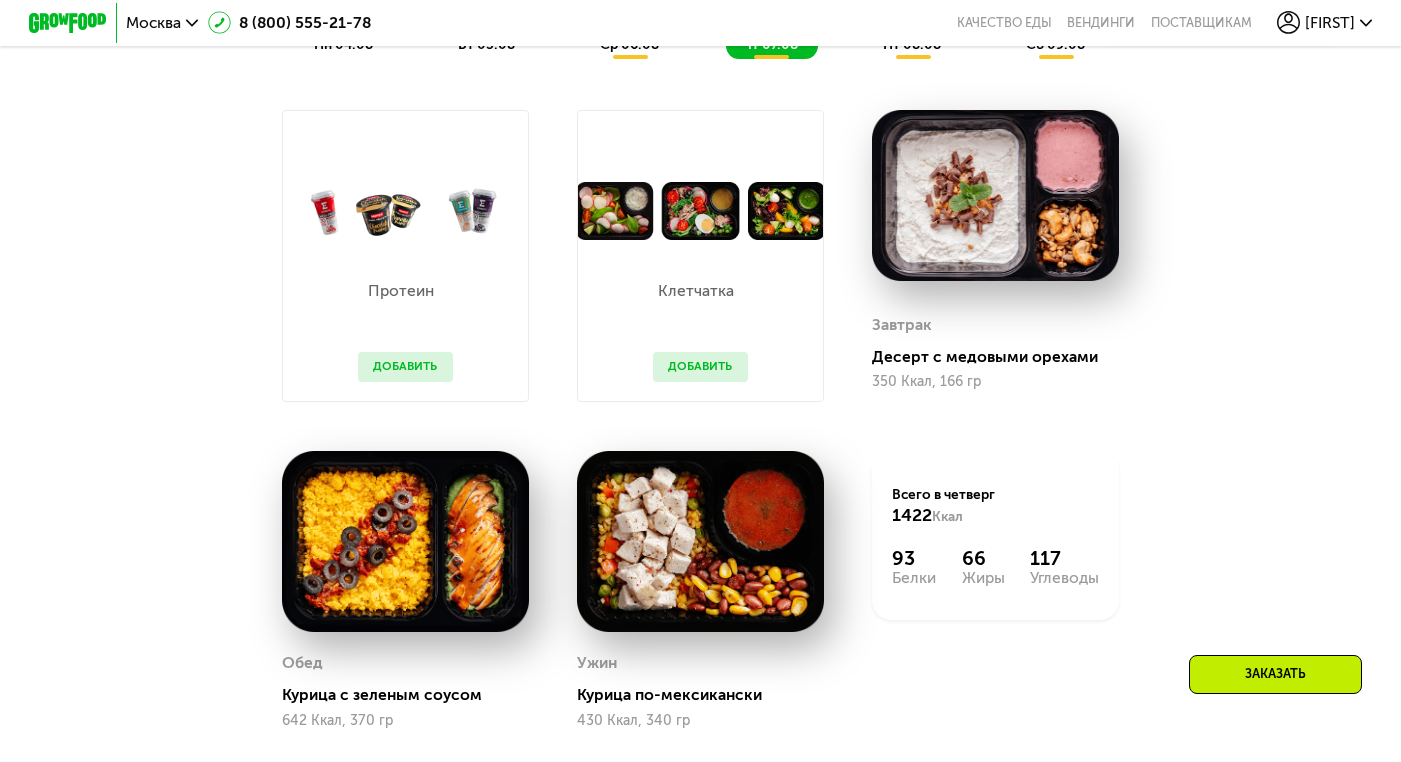click on "Добавить" at bounding box center (700, 366) 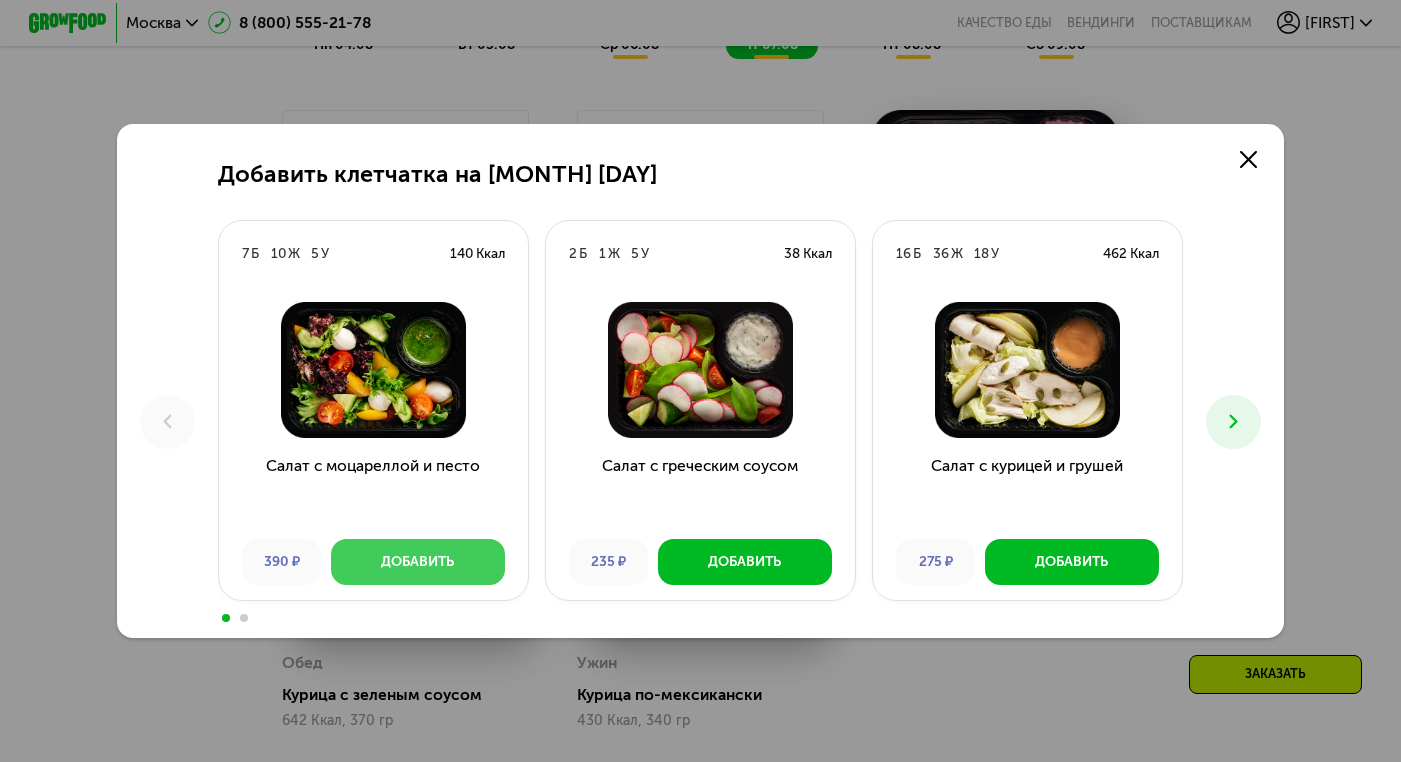 click on "Добавить" at bounding box center (417, 561) 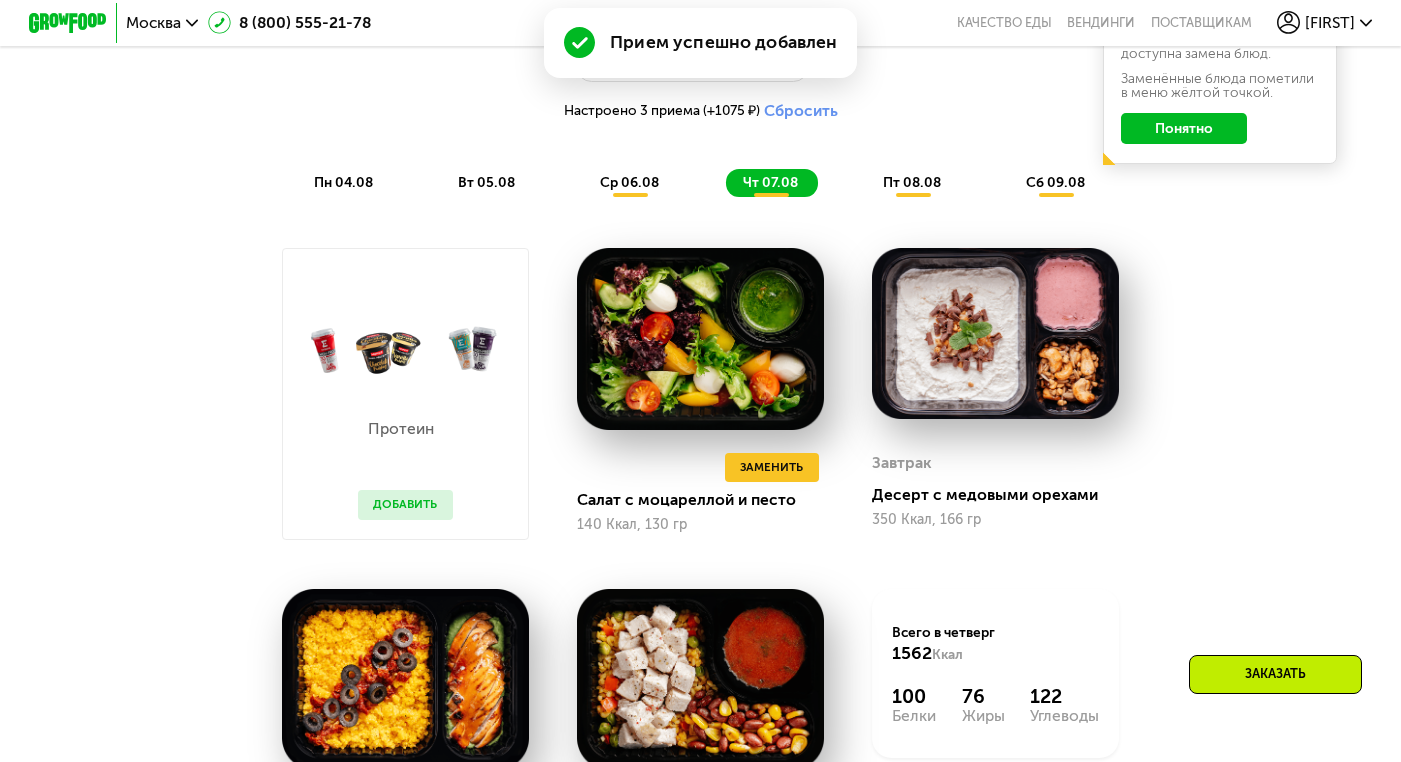 scroll, scrollTop: 1103, scrollLeft: 0, axis: vertical 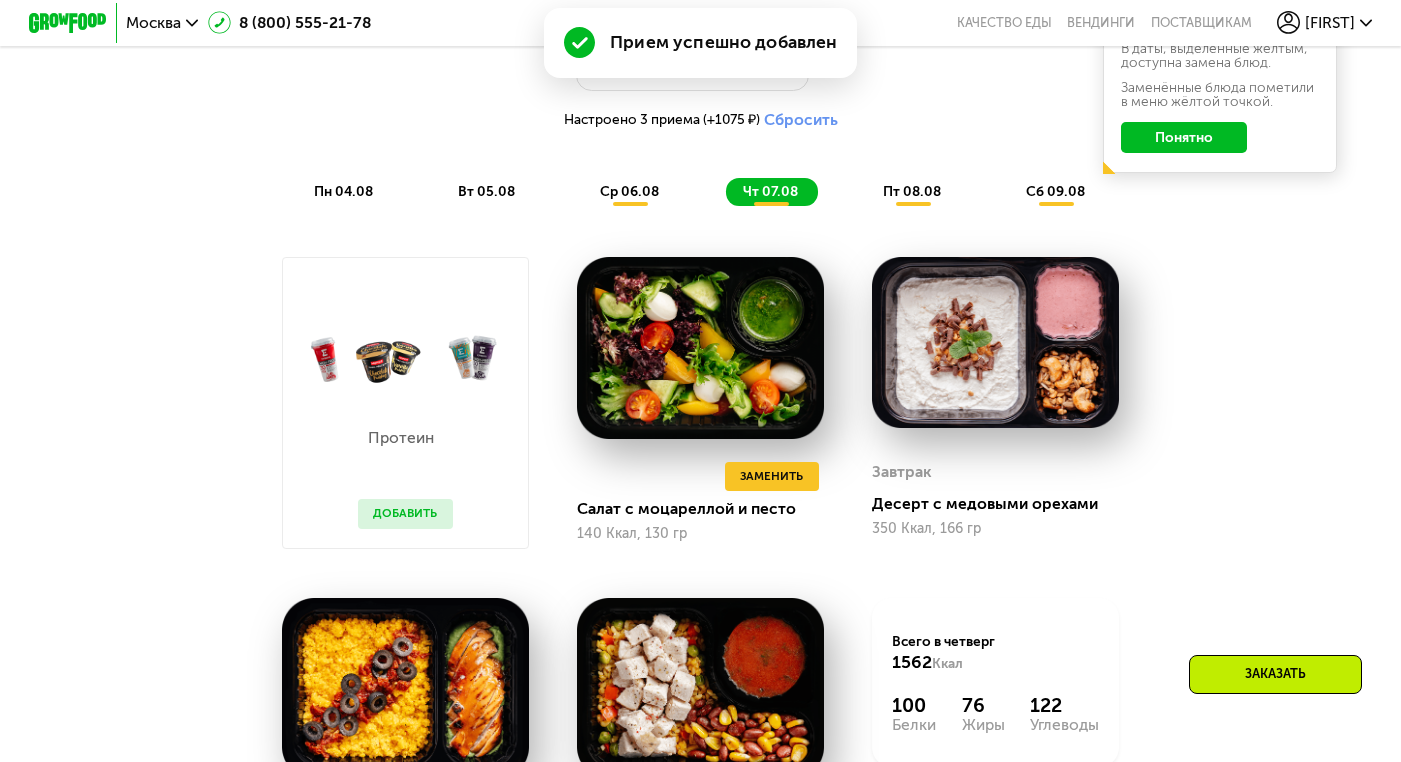 click on "пт 08.08" at bounding box center [912, 191] 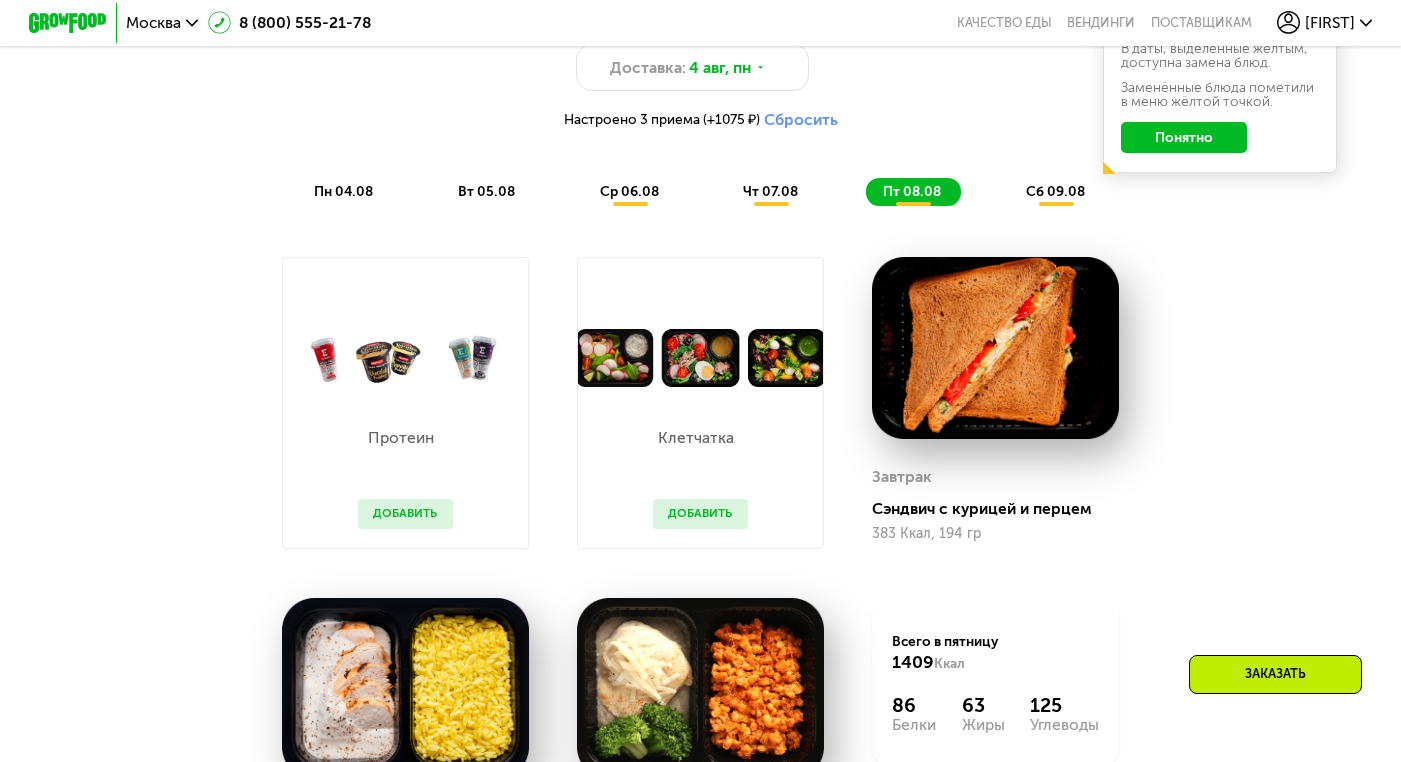 click on "сб 09.08" at bounding box center [1055, 191] 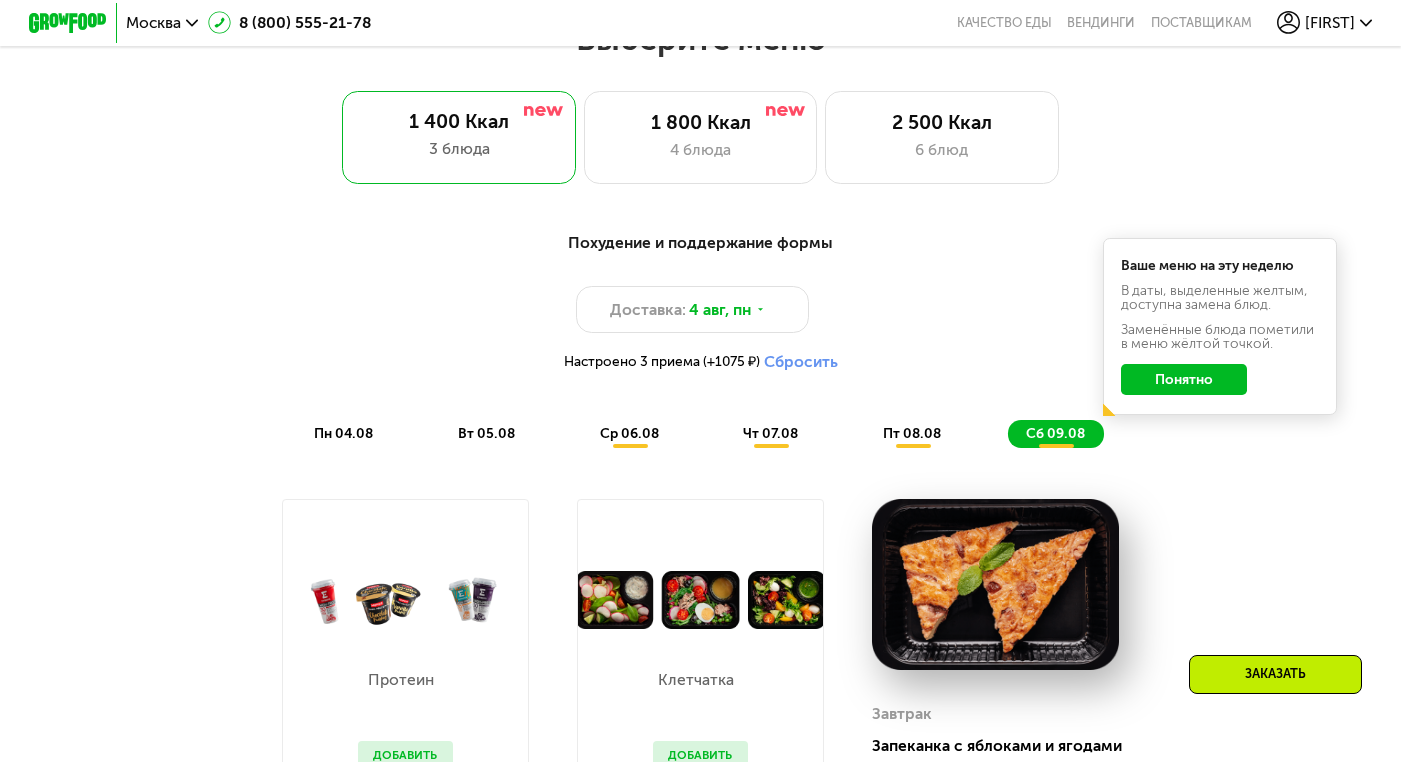 scroll, scrollTop: 862, scrollLeft: 0, axis: vertical 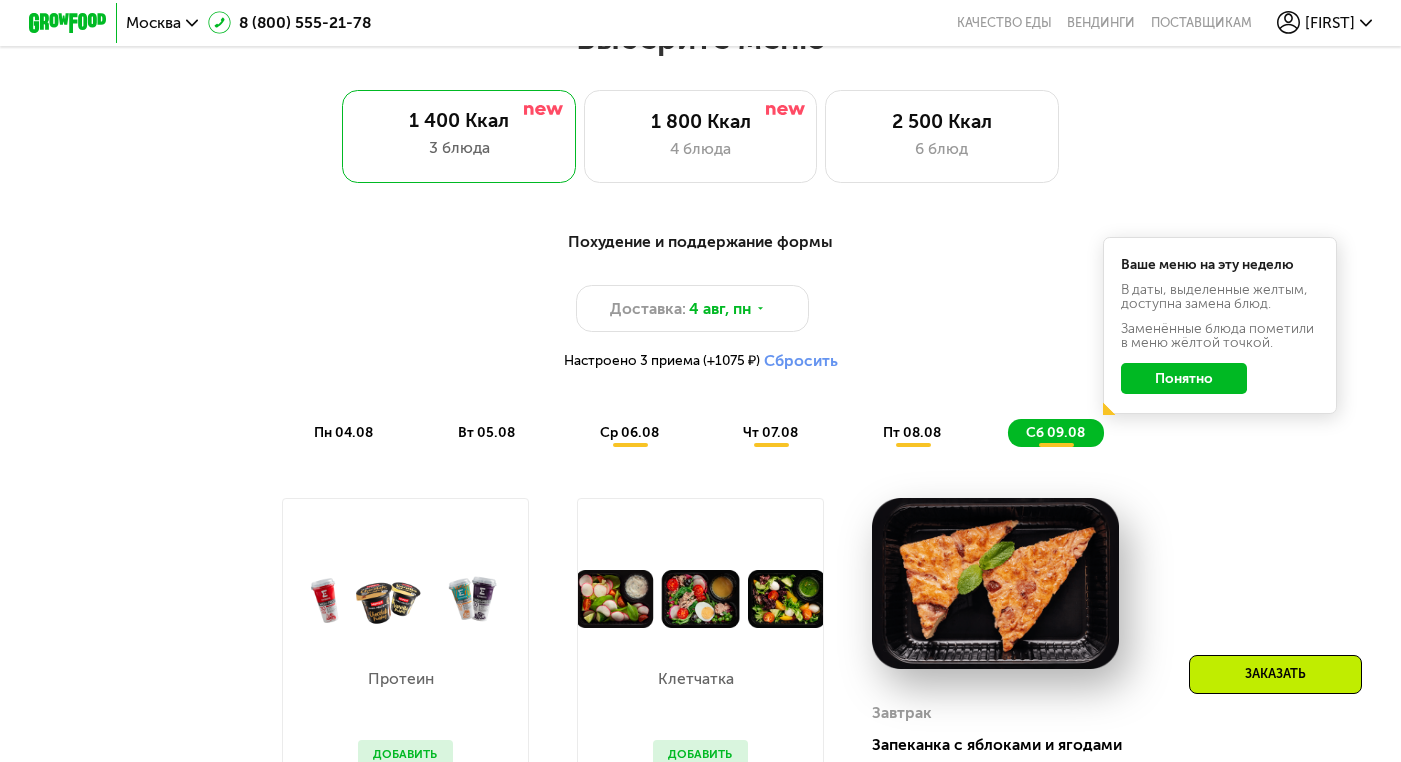 click on "пт 08.08" at bounding box center [912, 432] 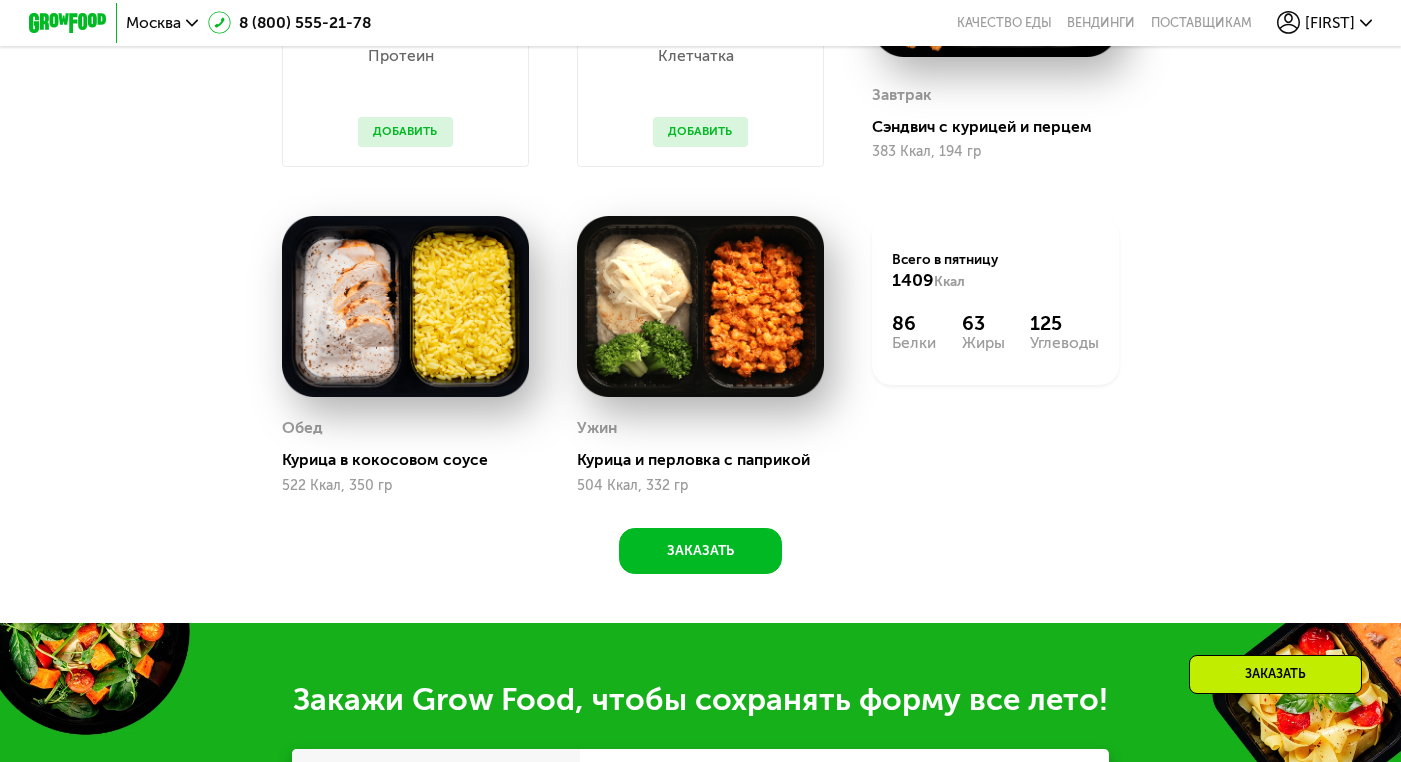 scroll, scrollTop: 1555, scrollLeft: 0, axis: vertical 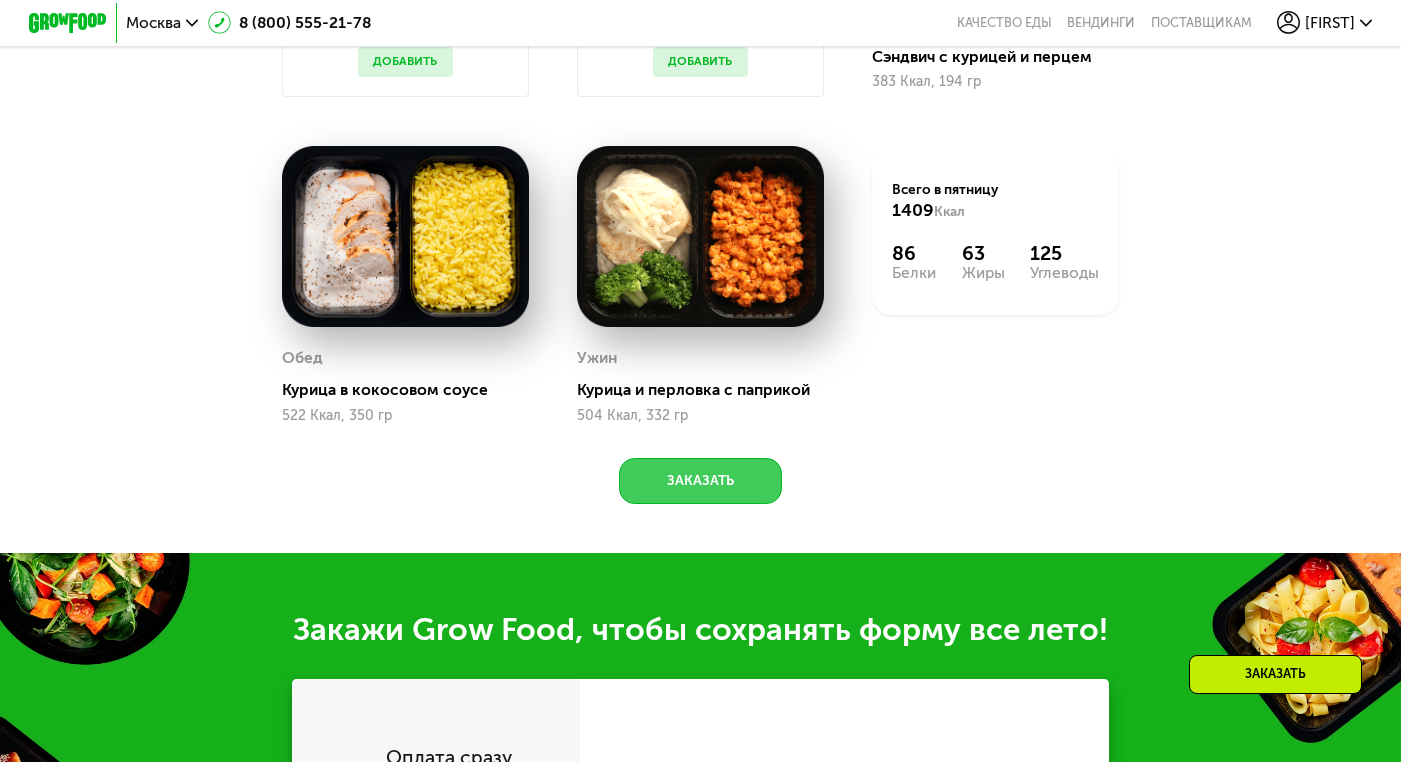click on "Заказать" 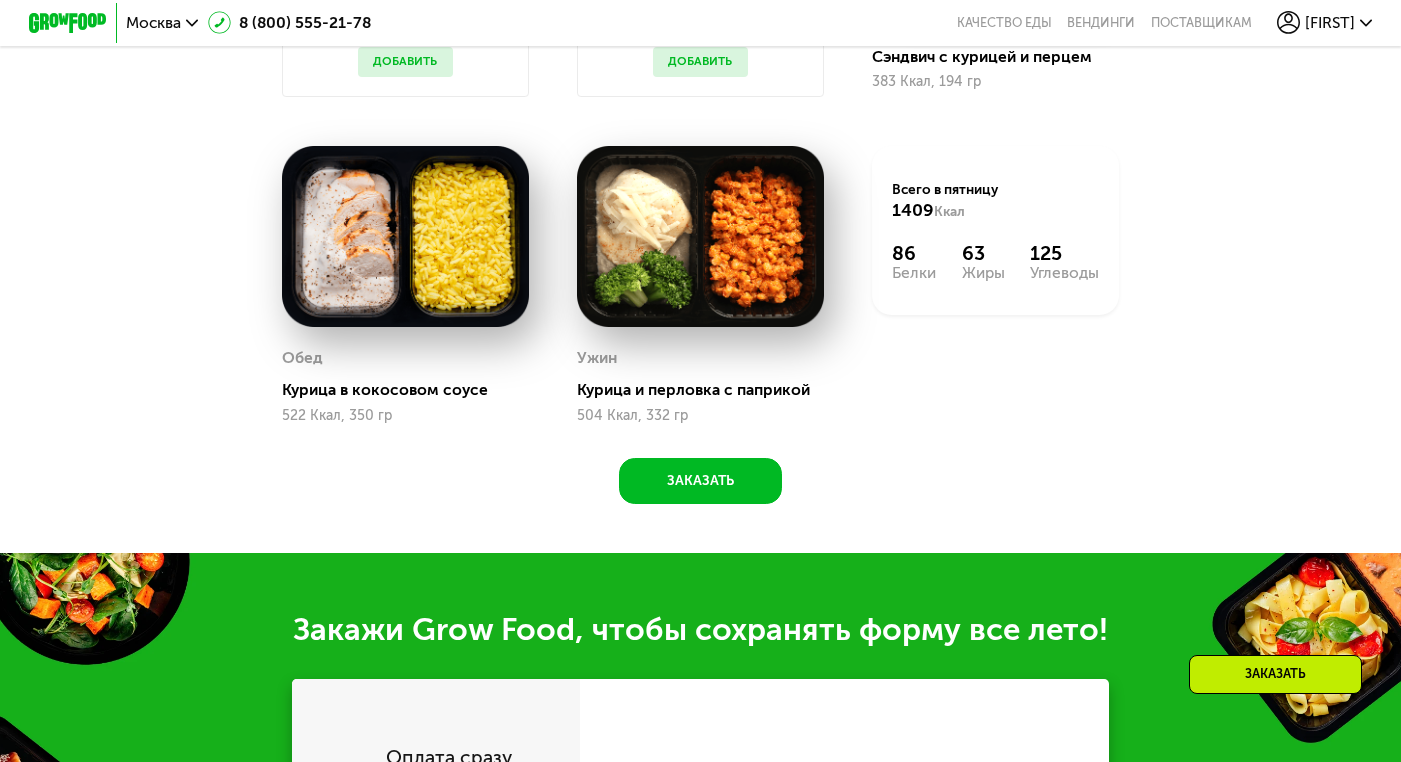 scroll, scrollTop: 2105, scrollLeft: 0, axis: vertical 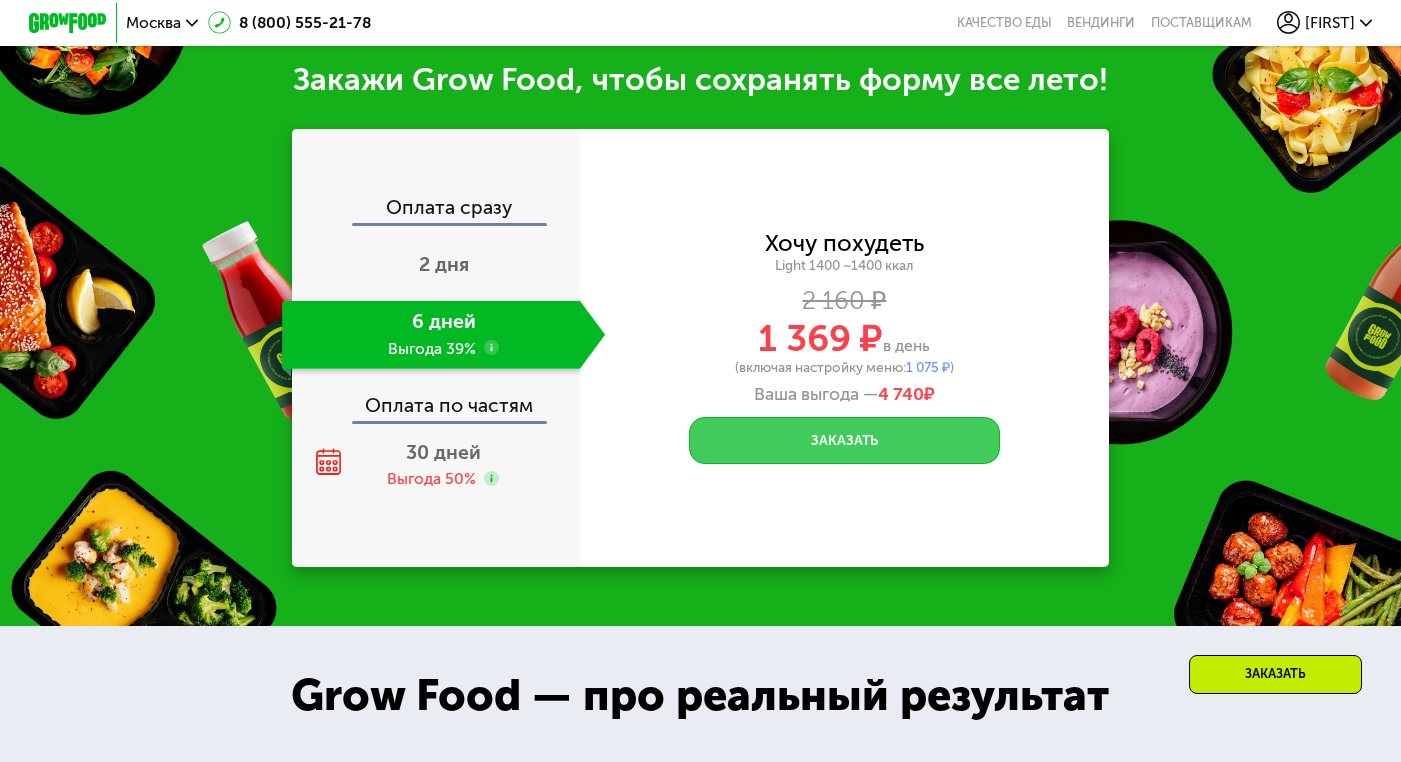 click on "Заказать" at bounding box center [844, 440] 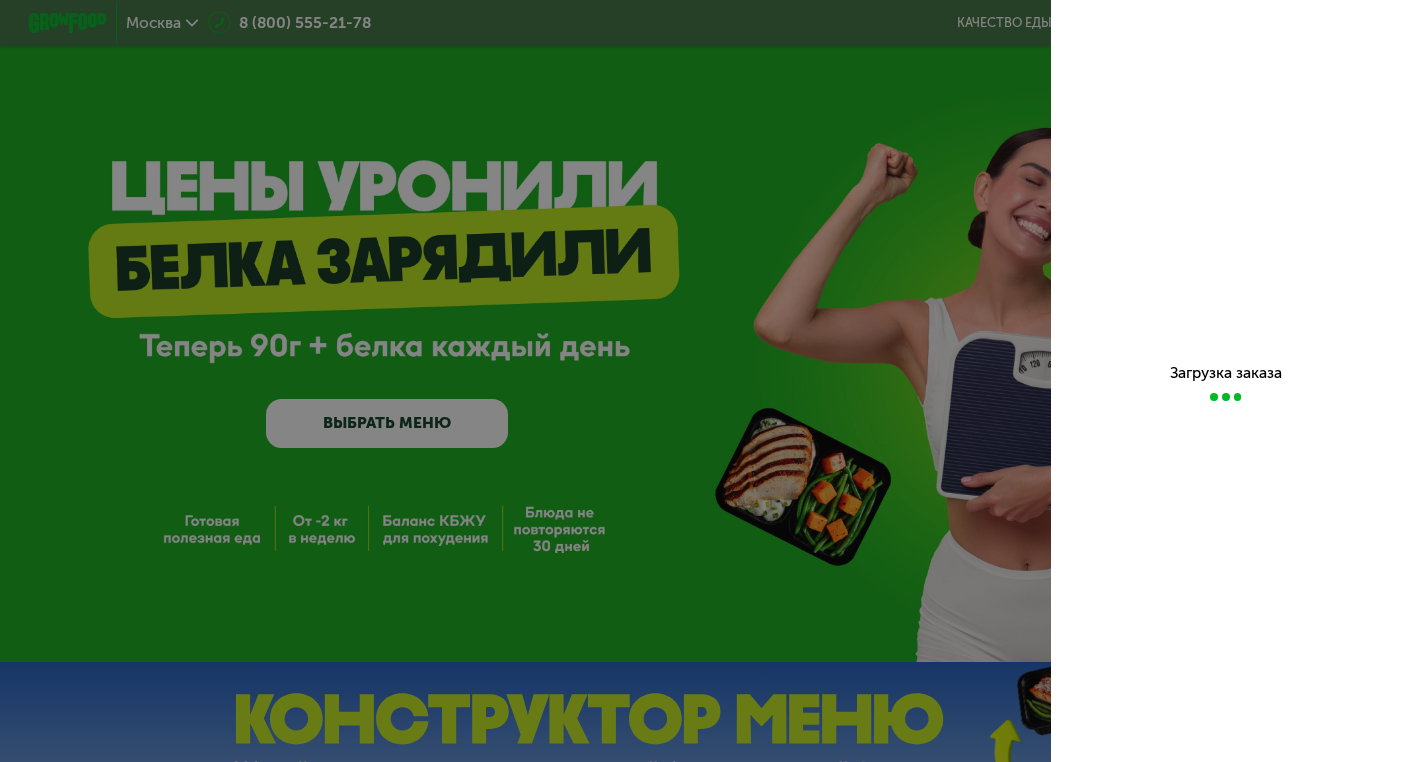 scroll, scrollTop: 0, scrollLeft: 0, axis: both 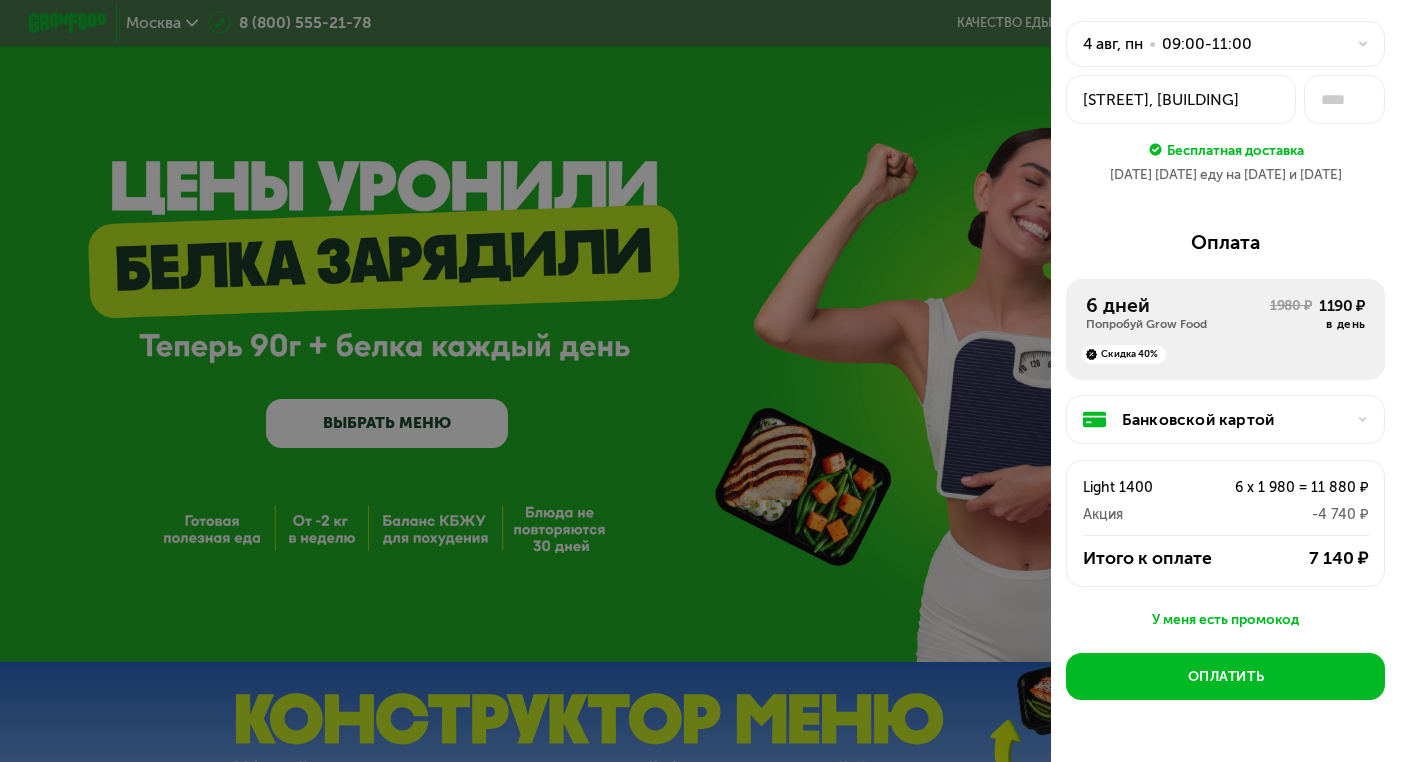 click at bounding box center (700, 381) 